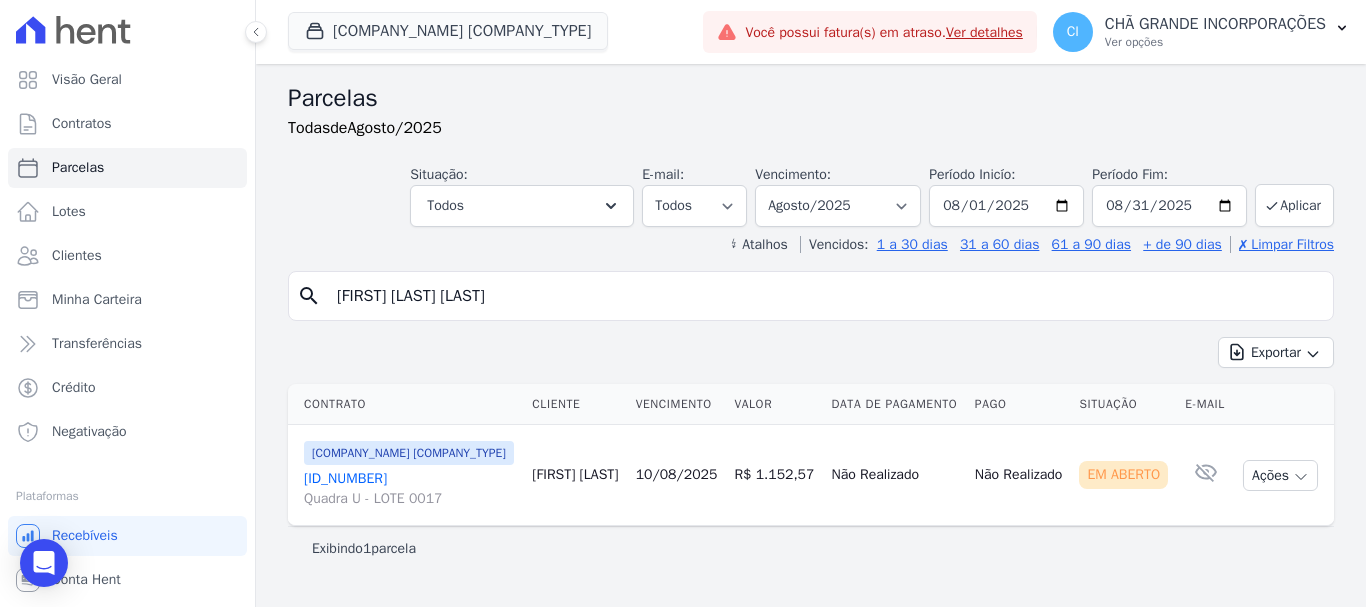 select 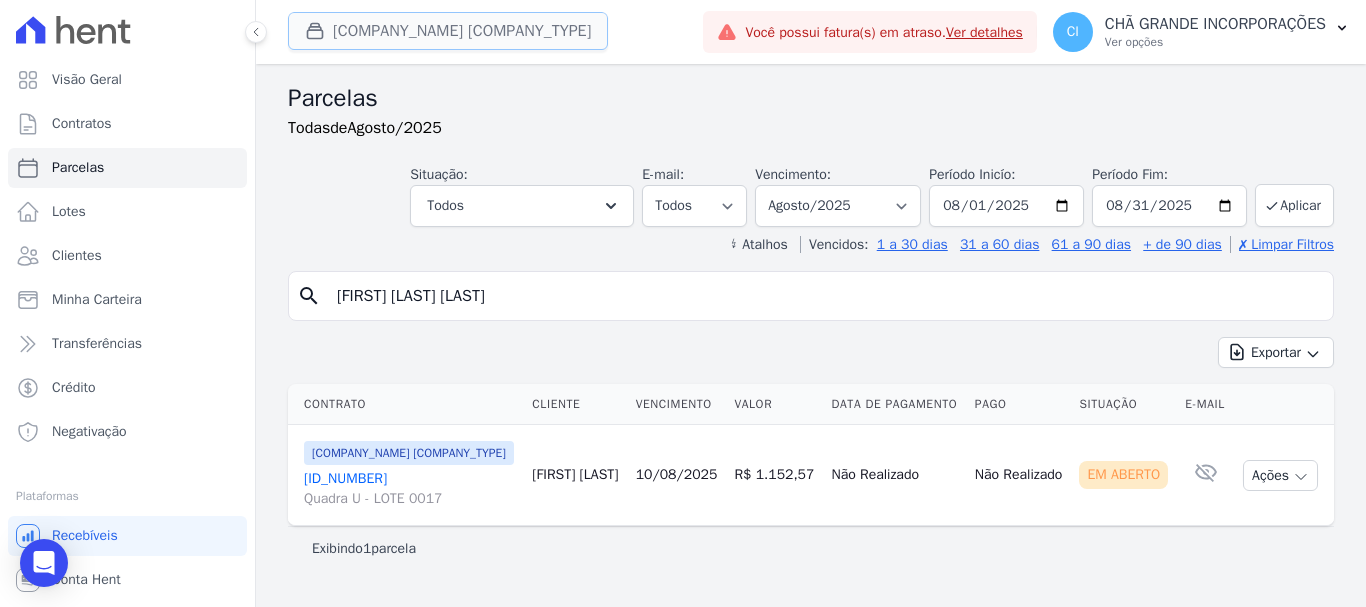 click on "[COMPANY] SPE LTDA" at bounding box center (448, 31) 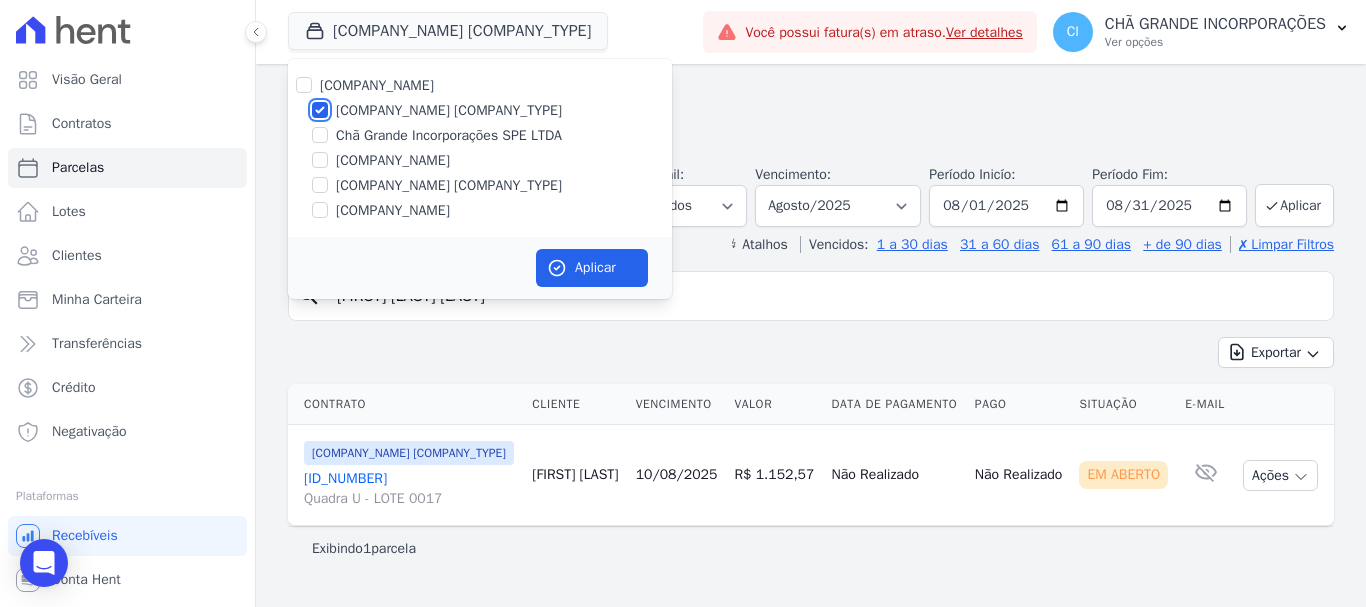 click on "[COMPANY_NAME]" at bounding box center [320, 110] 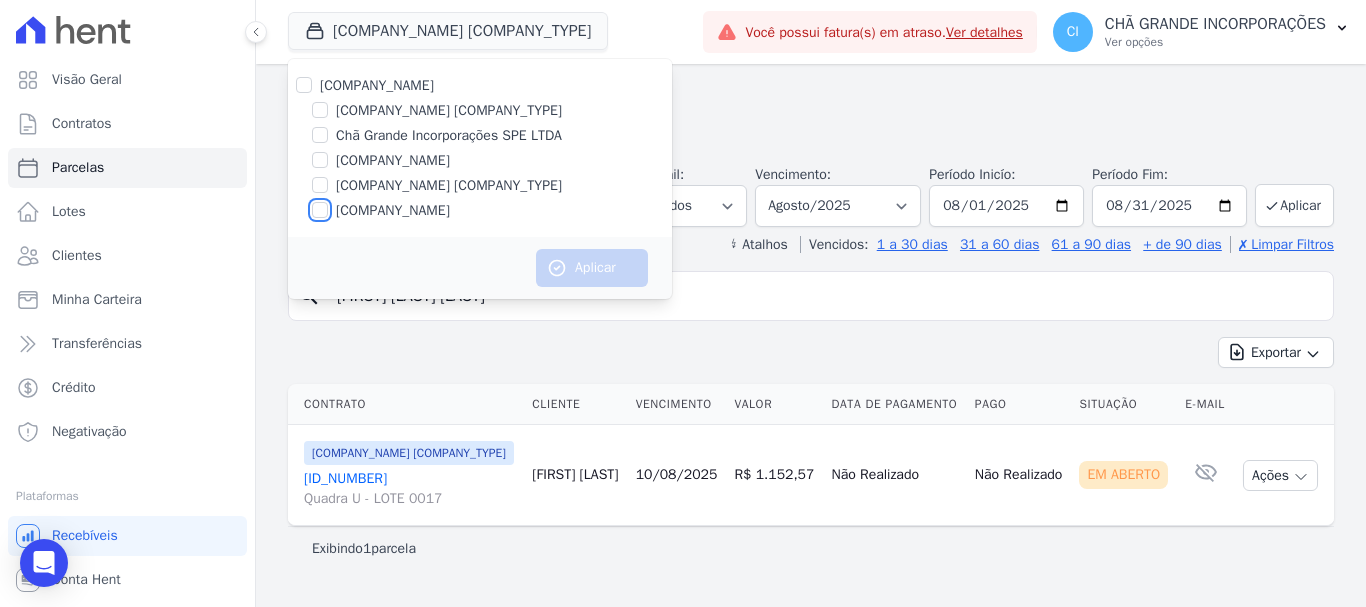 click on "[COMPANY]" at bounding box center (320, 210) 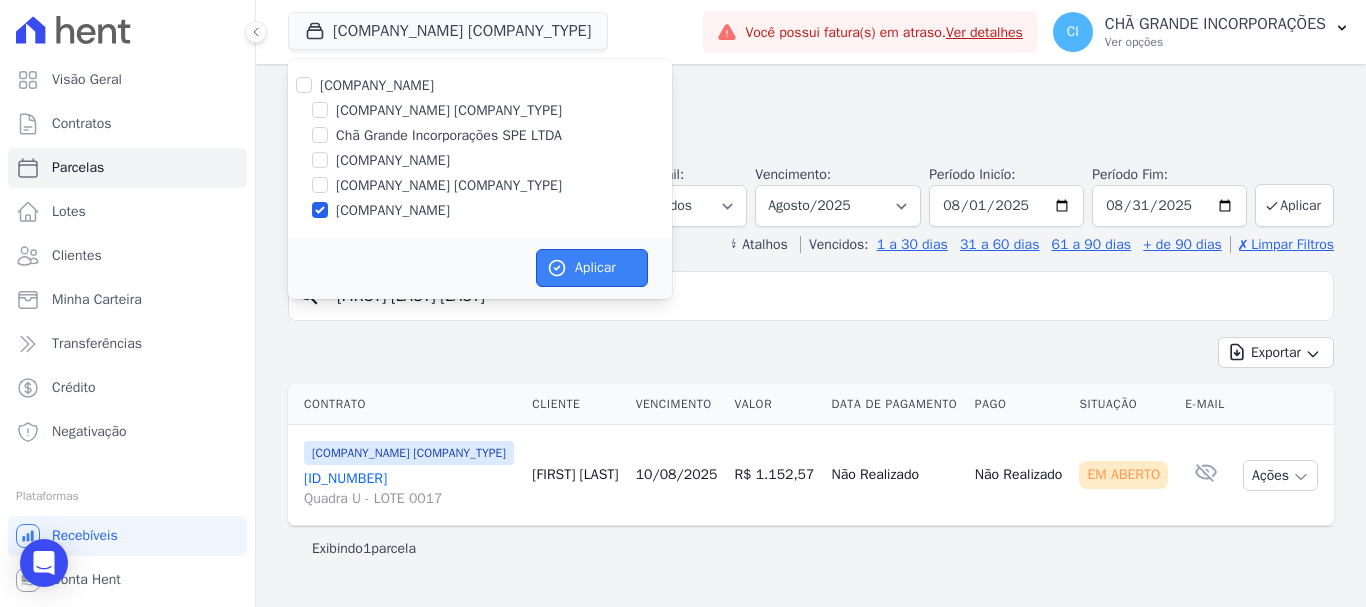 click on "Aplicar" at bounding box center [592, 268] 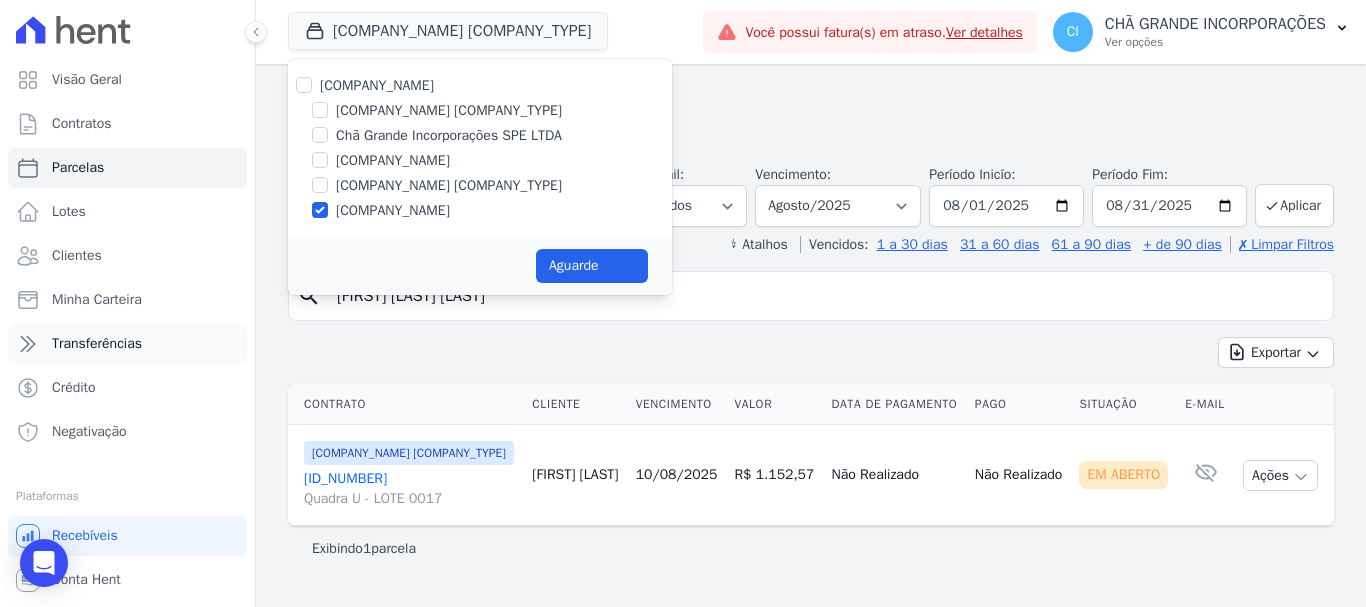 select 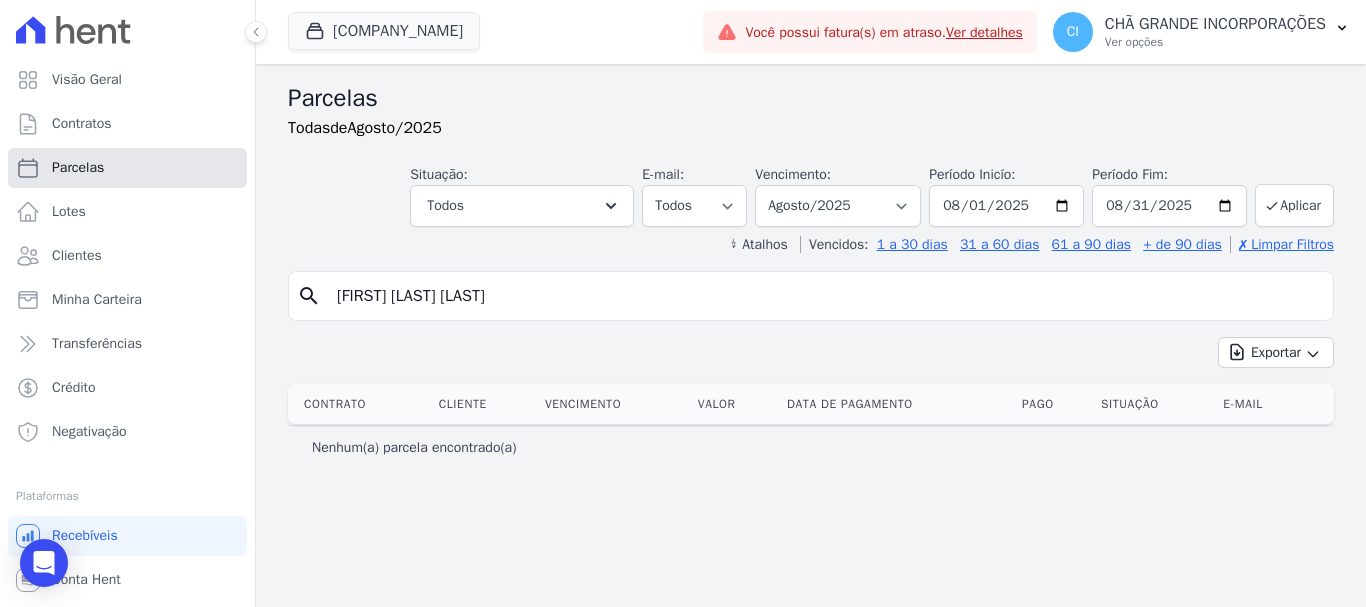 click on "Parcelas" at bounding box center [78, 168] 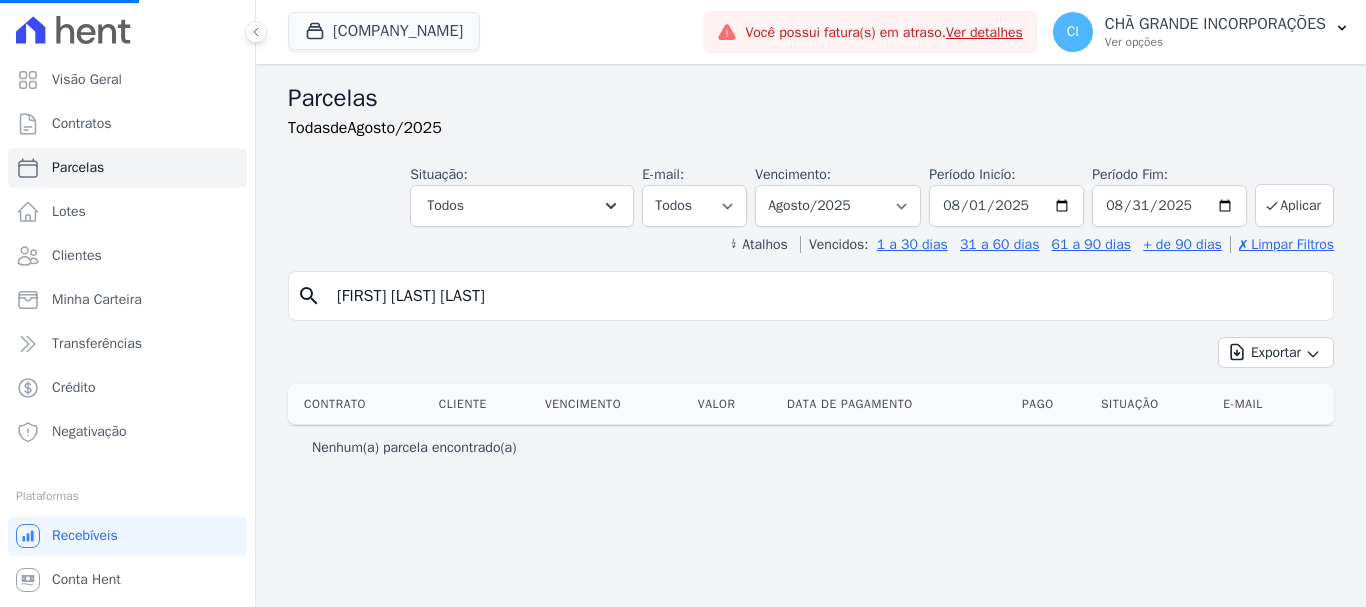 select 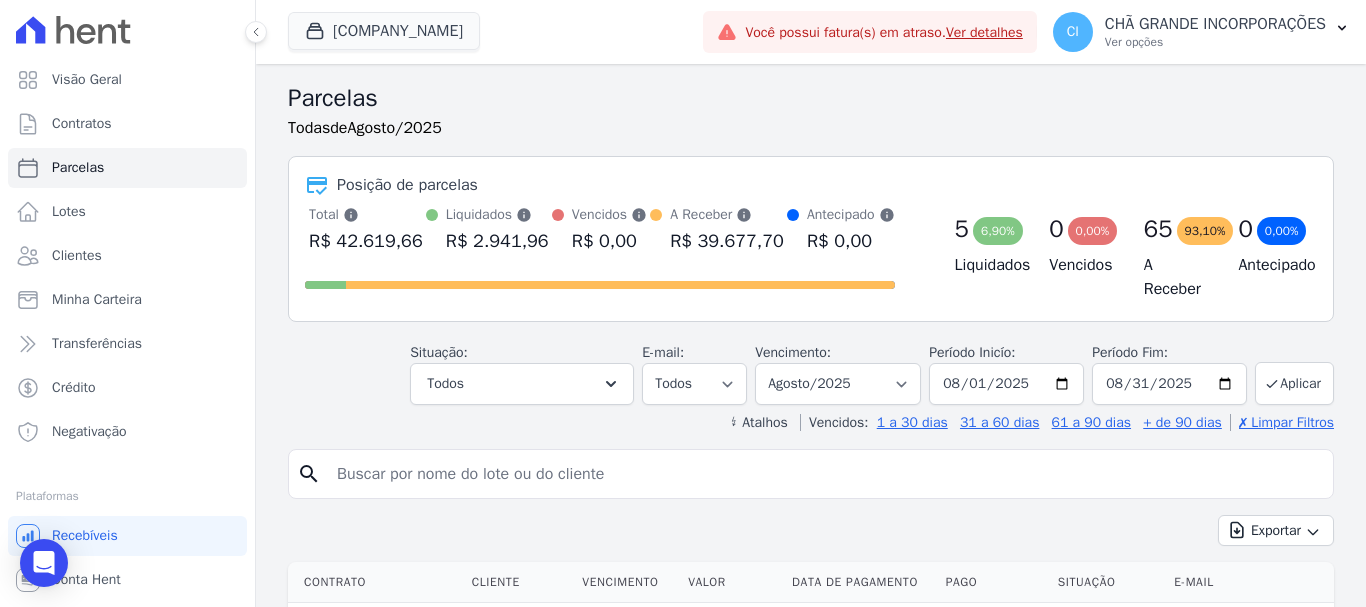 drag, startPoint x: 409, startPoint y: 485, endPoint x: 405, endPoint y: 472, distance: 13.601471 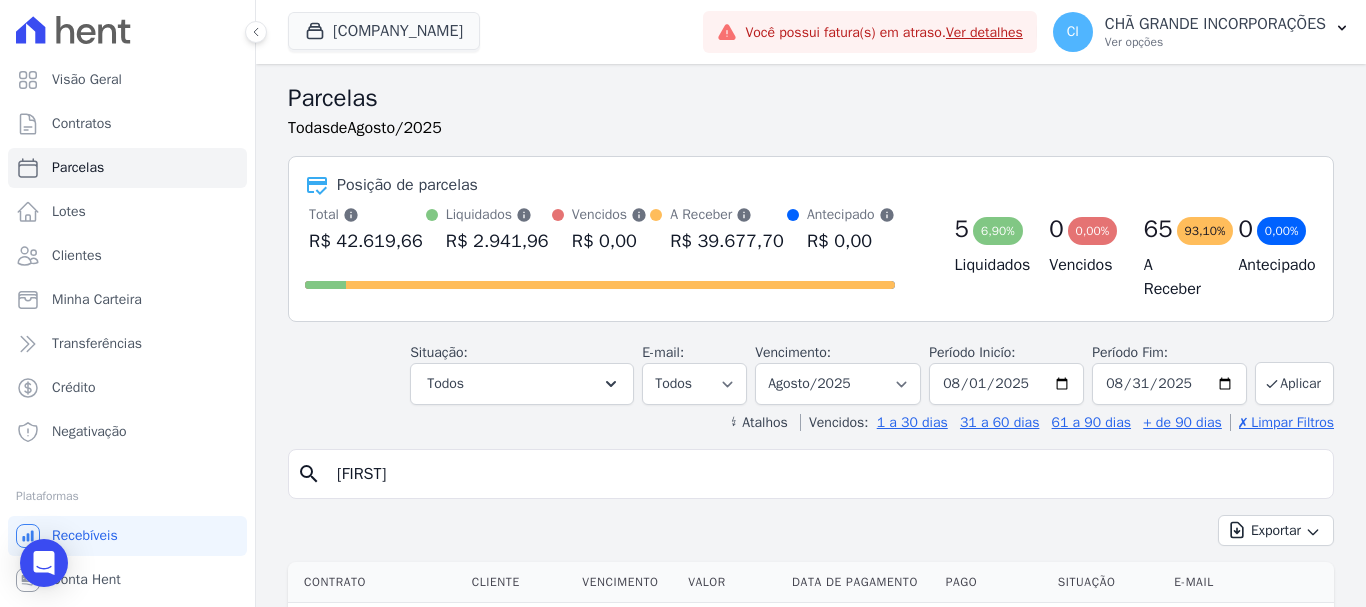 type on "[FIRST] [LAST] [LAST]" 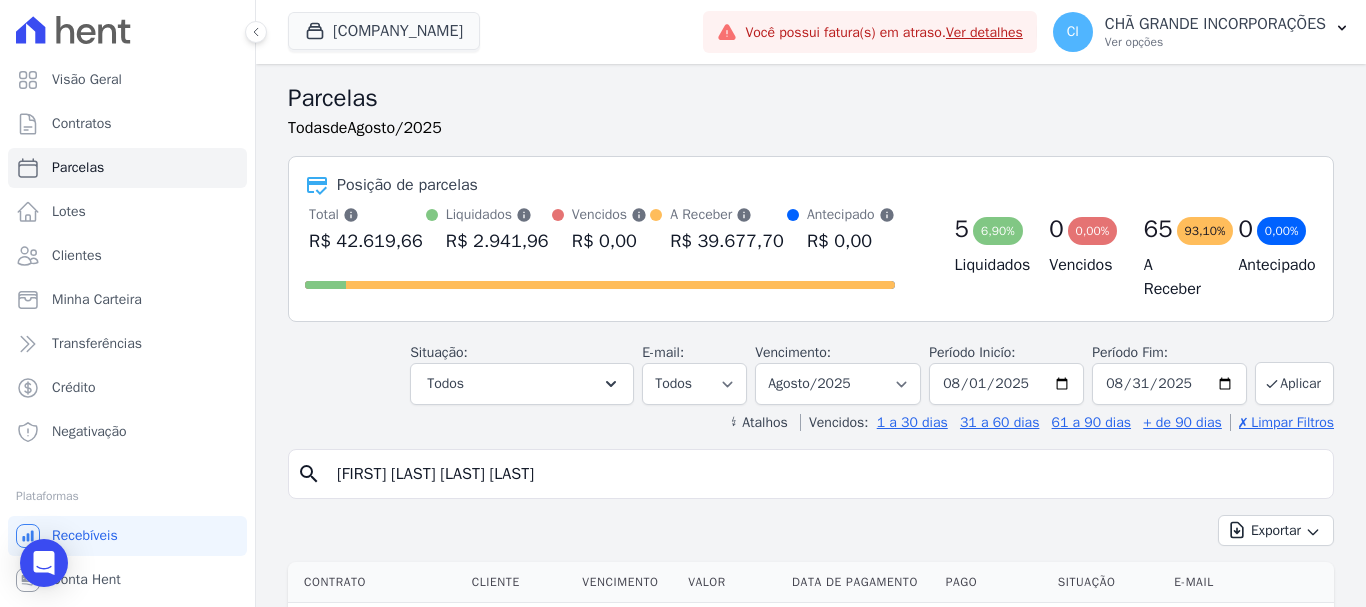 select 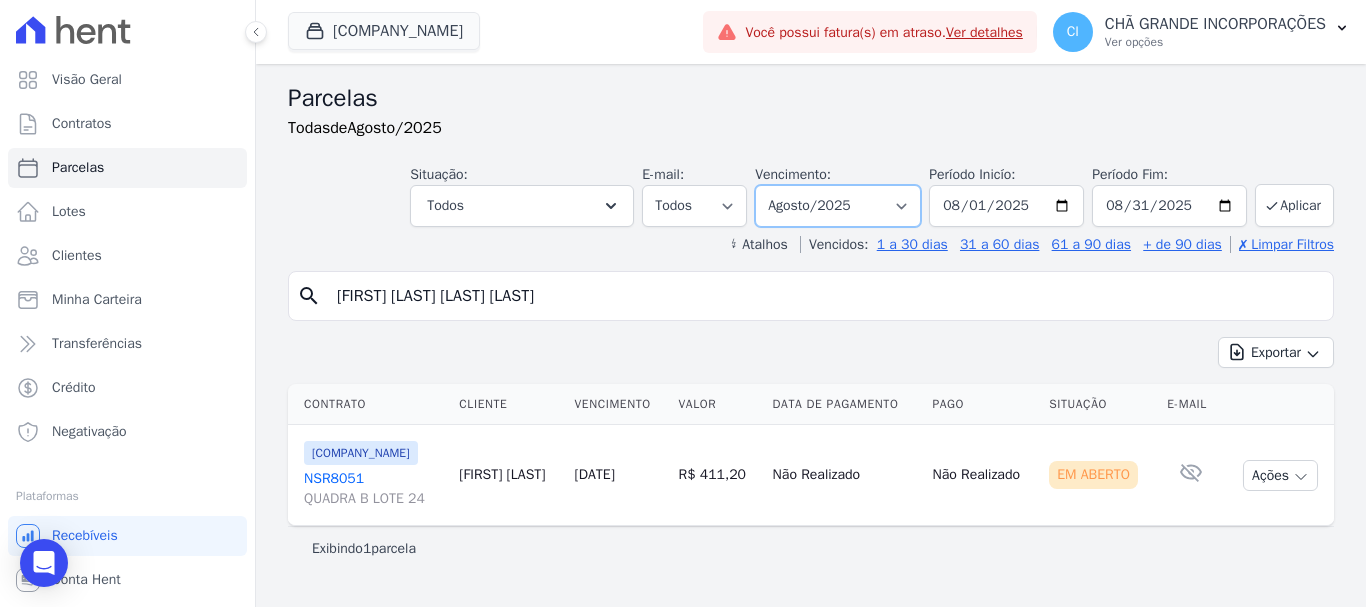 click on "Filtrar por período
────────
Todos os meses
Novembro/2020
Dezembro/2020
Janeiro/2021
Fevereiro/2021
Março/2021
Abril/2021
Maio/2021
Junho/2021
Julho/2021
Agosto/2021
Setembro/2021
Outubro/2021
Novembro/2021
Dezembro/2021
Janeiro/2022
Fevereiro/2022
Março/2022
Abril/2022
Maio/2022
Junho/2022
Julho/2022
Agosto/2022
Setembro/2022
Outubro/2022
Novembro/2022
Dezembro/2022
Janeiro/2023
Fevereiro/2023
Março/2023
Abril/2023
Maio/2023
Junho/2023
Julho/2023
Agosto/2023
Setembro/2023
Outubro/2023
Novembro/2023
Dezembro/2023
Janeiro/2024
Fevereiro/2024
Março/2024
Abril/2024
Maio/2024
Junho/2024
Julho/2024
Agosto/2024
Setembro/2024
Outubro/2024
Novembro/2024
Dezembro/2024
Janeiro/2025
Fevereiro/2025
Março/2025
Abril/2025
Maio/2025
Junho/2025
Julho/2025
Agosto/2025
Setembro/2025
Outubro/2025
Novembro/2025
Dezembro/2025
Janeiro/2026
Fevereiro/2026" at bounding box center (838, 206) 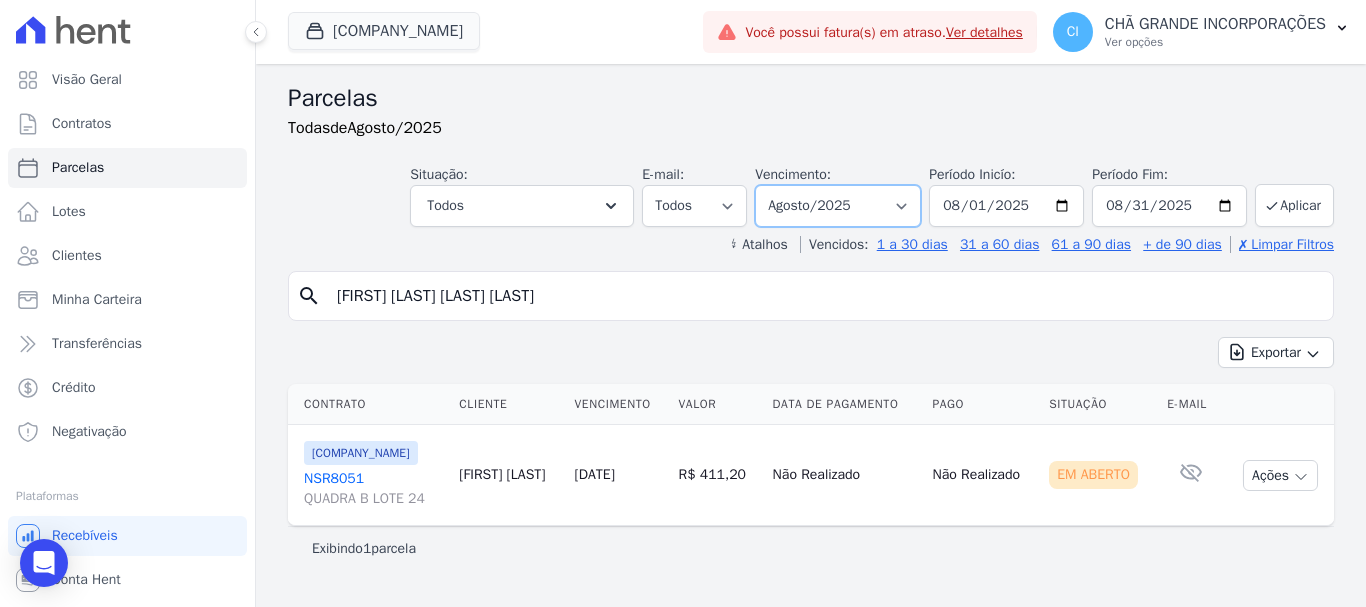 select on "06/2025" 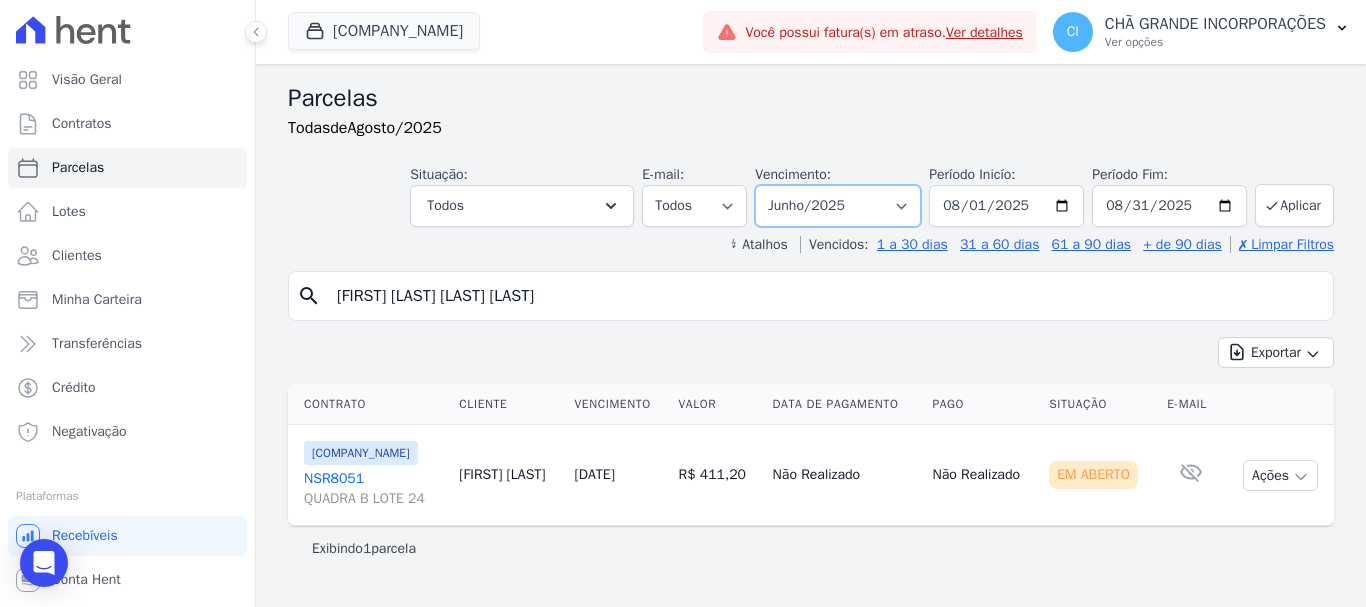 click on "Filtrar por período
────────
Todos os meses
Novembro/2020
Dezembro/2020
Janeiro/2021
Fevereiro/2021
Março/2021
Abril/2021
Maio/2021
Junho/2021
Julho/2021
Agosto/2021
Setembro/2021
Outubro/2021
Novembro/2021
Dezembro/2021
Janeiro/2022
Fevereiro/2022
Março/2022
Abril/2022
Maio/2022
Junho/2022
Julho/2022
Agosto/2022
Setembro/2022
Outubro/2022
Novembro/2022
Dezembro/2022
Janeiro/2023
Fevereiro/2023
Março/2023
Abril/2023
Maio/2023
Junho/2023
Julho/2023
Agosto/2023
Setembro/2023
Outubro/2023
Novembro/2023
Dezembro/2023
Janeiro/2024
Fevereiro/2024
Março/2024
Abril/2024
Maio/2024
Junho/2024
Julho/2024
Agosto/2024
Setembro/2024
Outubro/2024
Novembro/2024
Dezembro/2024
Janeiro/2025
Fevereiro/2025
Março/2025
Abril/2025
Maio/2025
Junho/2025
Julho/2025
Agosto/2025
Setembro/2025
Outubro/2025
Novembro/2025
Dezembro/2025
Janeiro/2026
Fevereiro/2026" at bounding box center (838, 206) 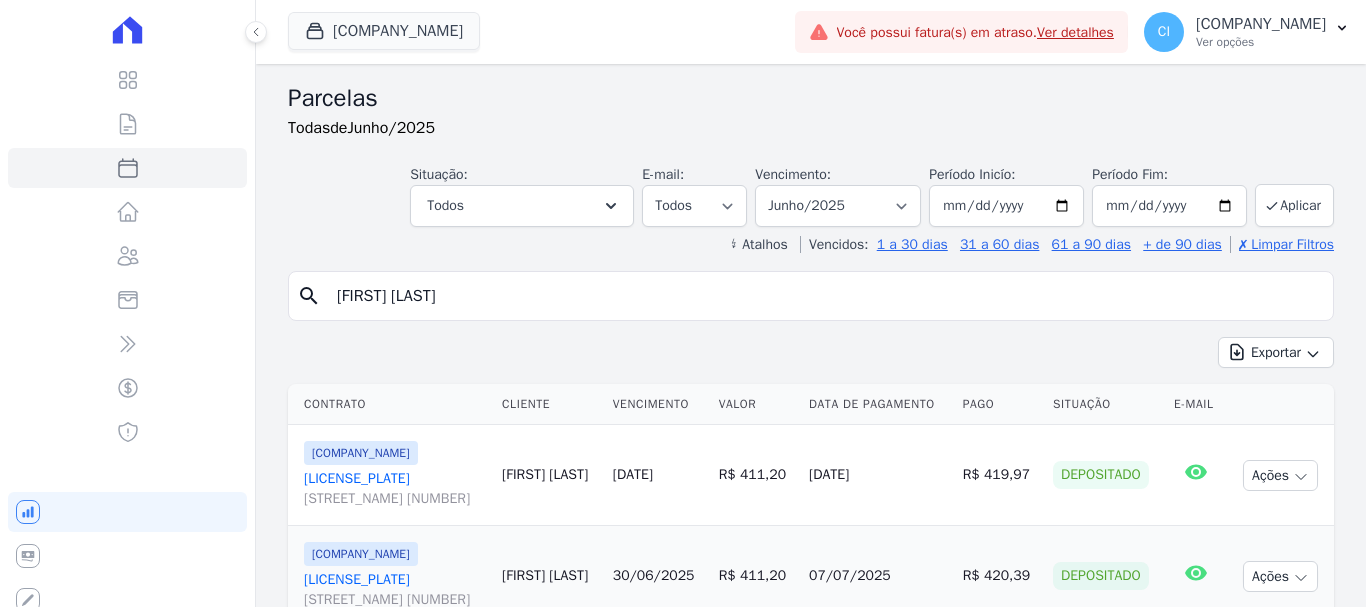 select 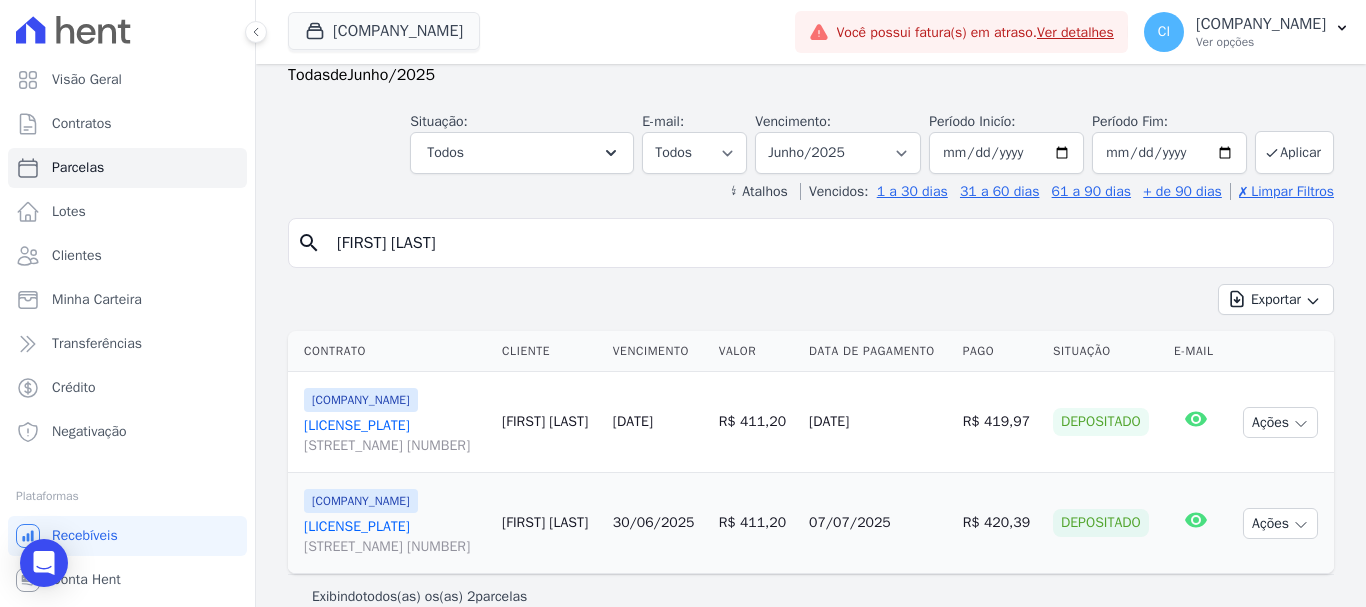 scroll, scrollTop: 81, scrollLeft: 0, axis: vertical 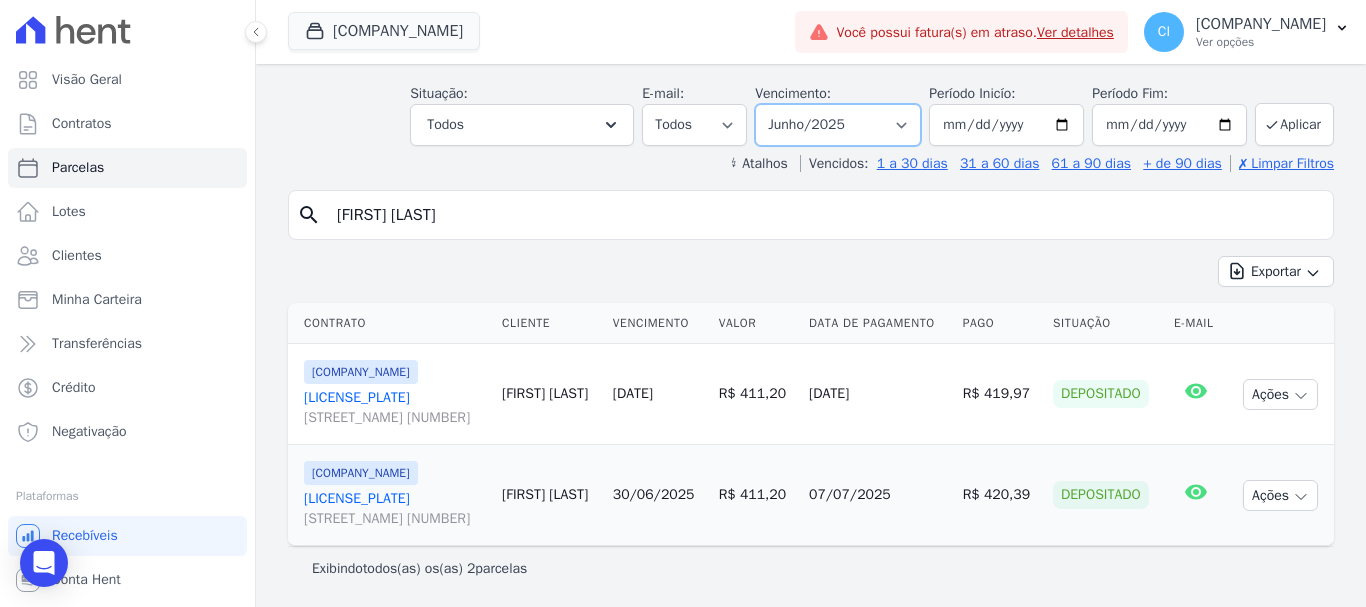 click on "Filtrar por período
────────
Todos os meses
[MONTH]/2020
[MONTH]/2020
[MONTH]/2021
[MONTH]/2021
[MONTH]/2021
[MONTH]/2021
[MONTH]/2021
[MONTH]/2021
[MONTH]/2021
[MONTH]/2021
[MONTH]/2021
[MONTH]/2021
[MONTH]/2021
[MONTH]/2022
[MONTH]/2022
[MONTH]/2022
[MONTH]/2022
[MONTH]/2022
[MONTH]/2022
[MONTH]/2022
[MONTH]/2022
[MONTH]/2022
[MONTH]/2022
[MONTH]/2022
[MONTH]/2023
[MONTH]/2023
[MONTH]/2023
[MONTH]/2023
[MONTH]/2023
[MONTH]/2023
[MONTH]/2023
[MONTH]/2023
[MONTH]/2023
[MONTH]/2023
[MONTH]/2023
[MONTH]/2024
[MONTH]/2024
[MONTH]/2024
[MONTH]/2024
[MONTH]/2024
[MONTH]/2024
[MONTH]/2024
[MONTH]/2024
[MONTH]/2024
[MONTH]/2024
[MONTH]/2024
[MONTH]/2024
[MONTH]/2025
[MONTH]/2025
[MONTH]/2025
[MONTH]/2025
[MONTH]/2025
[MONTH]/2025
[MONTH]/2025
[MONTH]/2025
[MONTH]/2025
[MONTH]/2025
[MONTH]/2025
[MONTH]/2026
[MONTH]/2026" at bounding box center (838, 125) 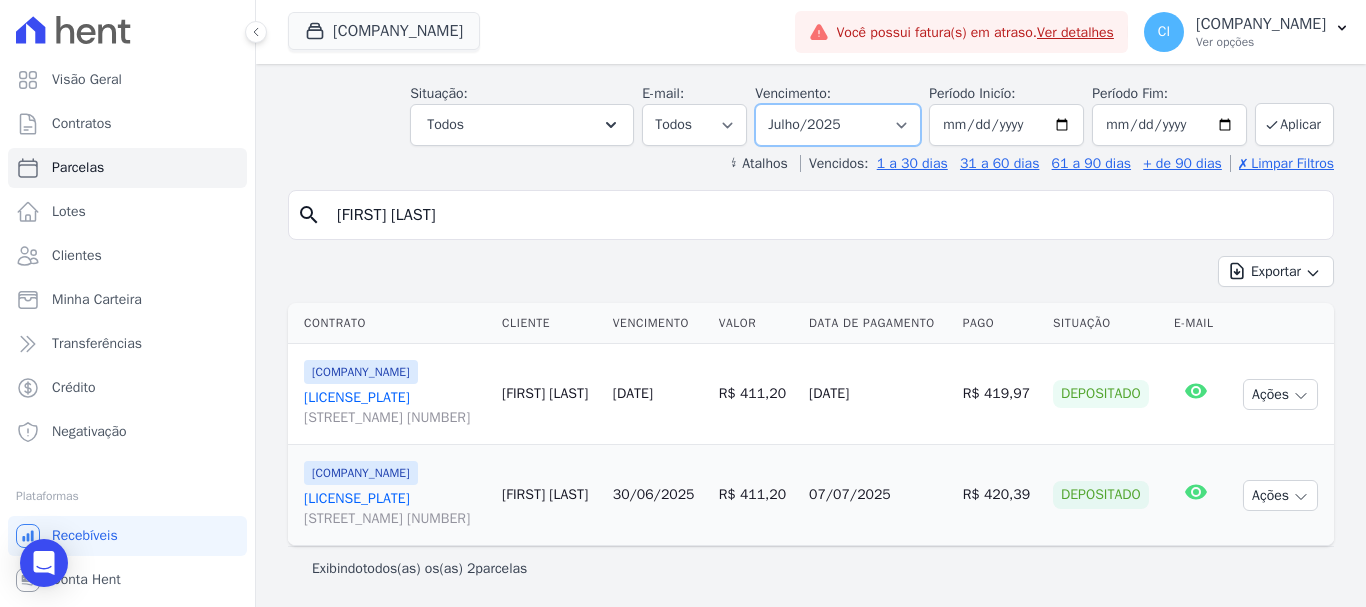 click on "Filtrar por período
────────
Todos os meses
Novembro/2020
Dezembro/2020
Janeiro/2021
Fevereiro/2021
Março/2021
Abril/2021
Maio/2021
Junho/2021
Julho/2021
Agosto/2021
Setembro/2021
Outubro/2021
Novembro/2021
Dezembro/2021
Janeiro/2022
Fevereiro/2022
Março/2022
Abril/2022
Maio/2022
Junho/2022
Julho/2022
Agosto/2022
Setembro/2022
Outubro/2022
Novembro/2022
Dezembro/2022
Janeiro/2023
Fevereiro/2023
Março/2023
Abril/2023
Maio/2023
Junho/2023
Julho/2023
Agosto/2023
Setembro/2023
Outubro/2023
Novembro/2023
Dezembro/2023
Janeiro/2024
Fevereiro/2024
Março/2024
Abril/2024
Maio/2024
Junho/2024
Julho/2024
Agosto/2024
Setembro/2024
Outubro/2024
Novembro/2024
Dezembro/2024
Janeiro/2025
Fevereiro/2025
Março/2025
Abril/2025
Maio/2025
Junho/2025
Julho/2025
Agosto/2025
Setembro/2025
Outubro/2025
Novembro/2025
Dezembro/2025
Janeiro/2026
Fevereiro/2026" at bounding box center (838, 125) 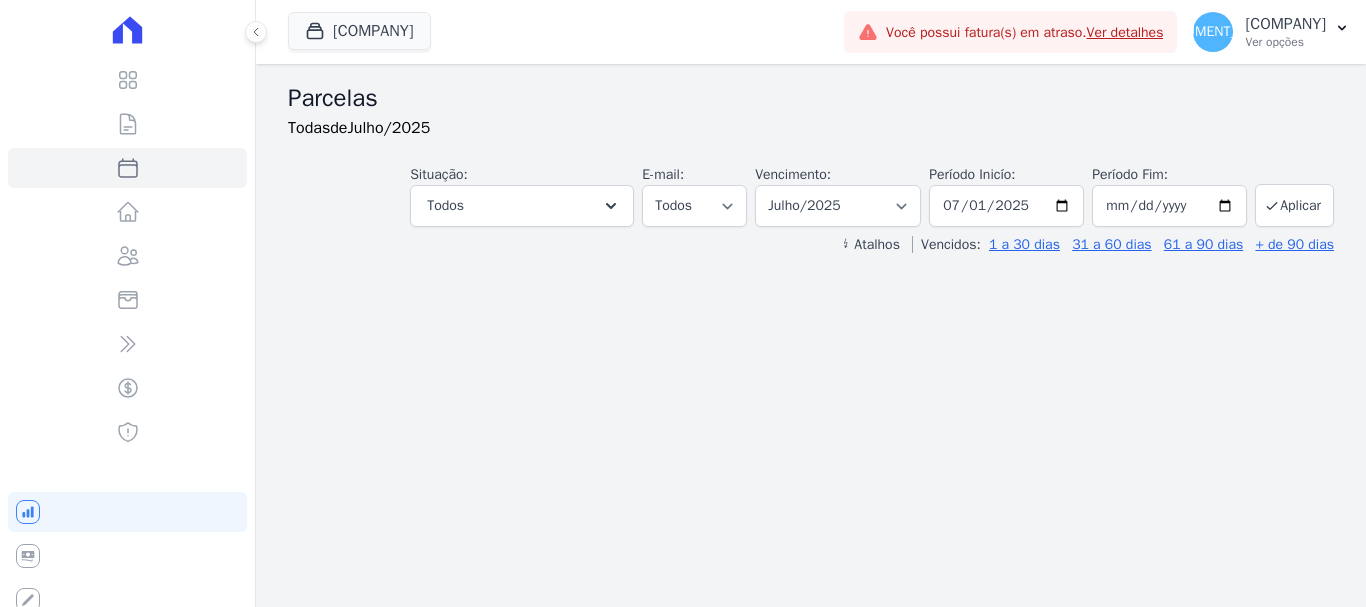 select 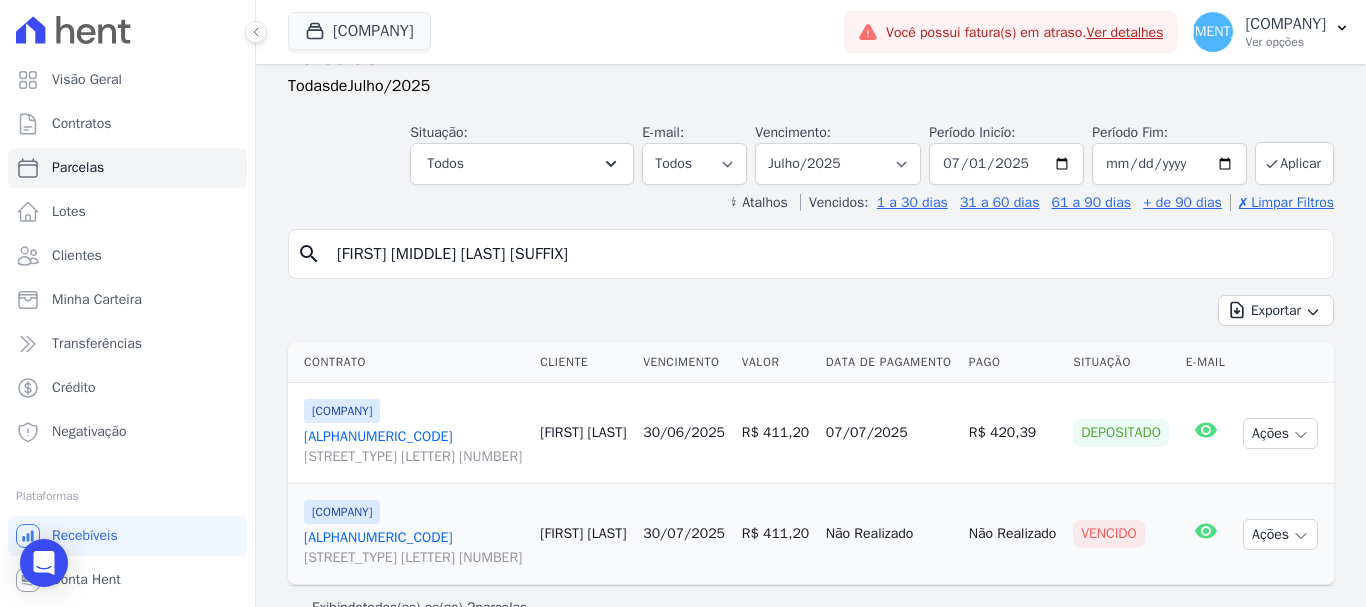 scroll, scrollTop: 81, scrollLeft: 0, axis: vertical 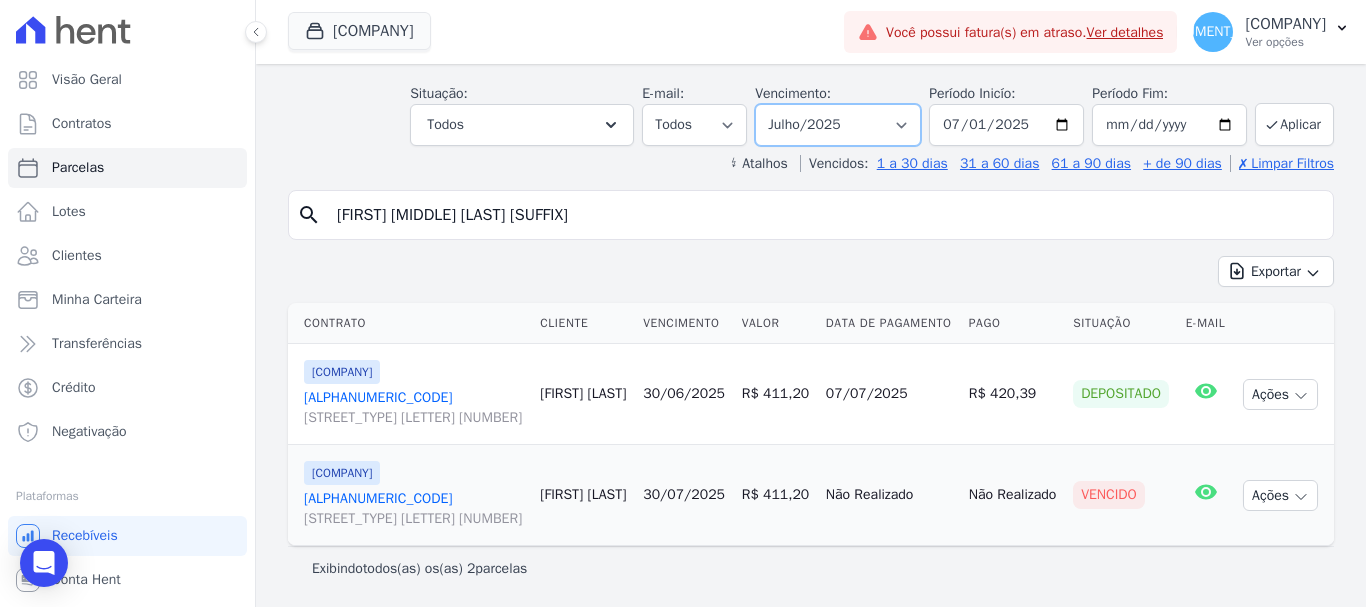 click on "Filtrar por período
────────
Todos os meses
Novembro/2020
Dezembro/2020
Janeiro/2021
Fevereiro/2021
Março/2021
Abril/2021
Maio/2021
Junho/2021
Julho/2021
Agosto/2021
Setembro/2021
Outubro/2021
Novembro/2021
Dezembro/2021
Janeiro/2022
Fevereiro/2022
Março/2022
Abril/2022
Maio/2022
Junho/2022
Julho/2022
Agosto/2022
Setembro/2022
Outubro/2022
Novembro/2022
Dezembro/2022
Janeiro/2023
Fevereiro/2023
Março/2023
Abril/2023
Maio/2023
Junho/2023
Julho/2023
Agosto/2023
Setembro/2023
Outubro/2023
Novembro/2023
Dezembro/2023
Janeiro/2024
Fevereiro/2024
Março/2024
Abril/2024
Maio/2024
Junho/2024
Julho/2024
Agosto/2024
Setembro/2024
Outubro/2024
Novembro/2024
Dezembro/2024
Janeiro/2025
Fevereiro/2025
Março/2025
Abril/2025
Maio/2025
Junho/2025
Julho/2025
Agosto/2025
Setembro/2025
Outubro/2025
Novembro/2025
Dezembro/2025
Janeiro/2026
Fevereiro/2026" at bounding box center [838, 125] 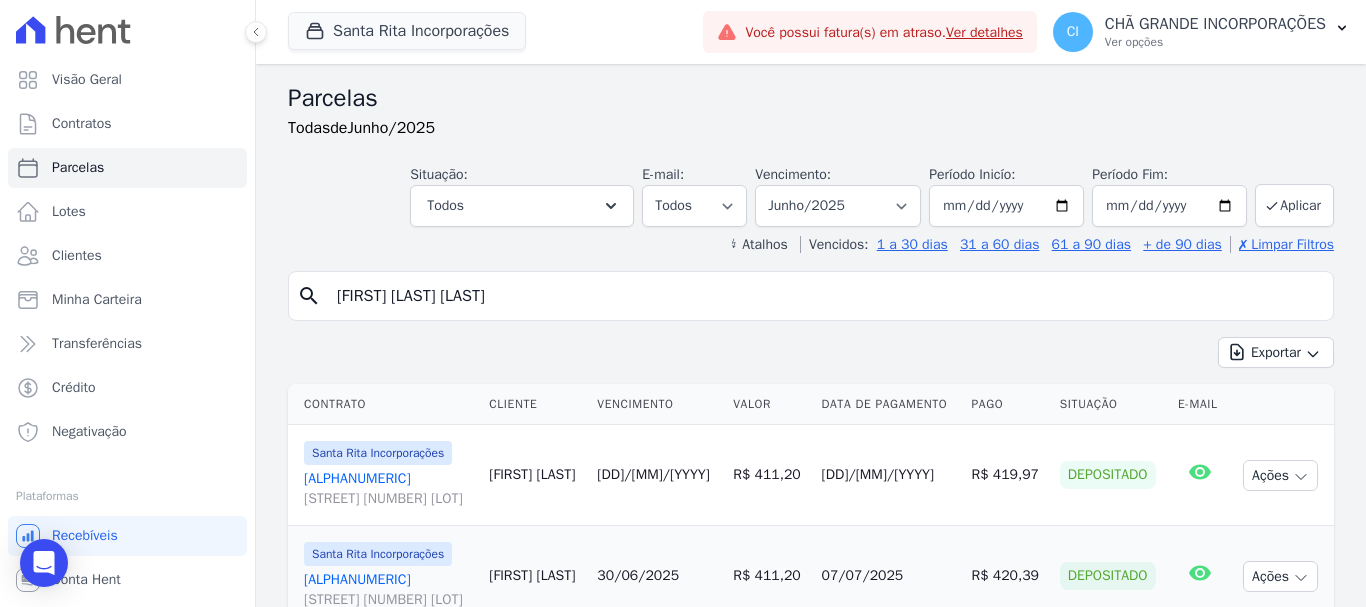 select 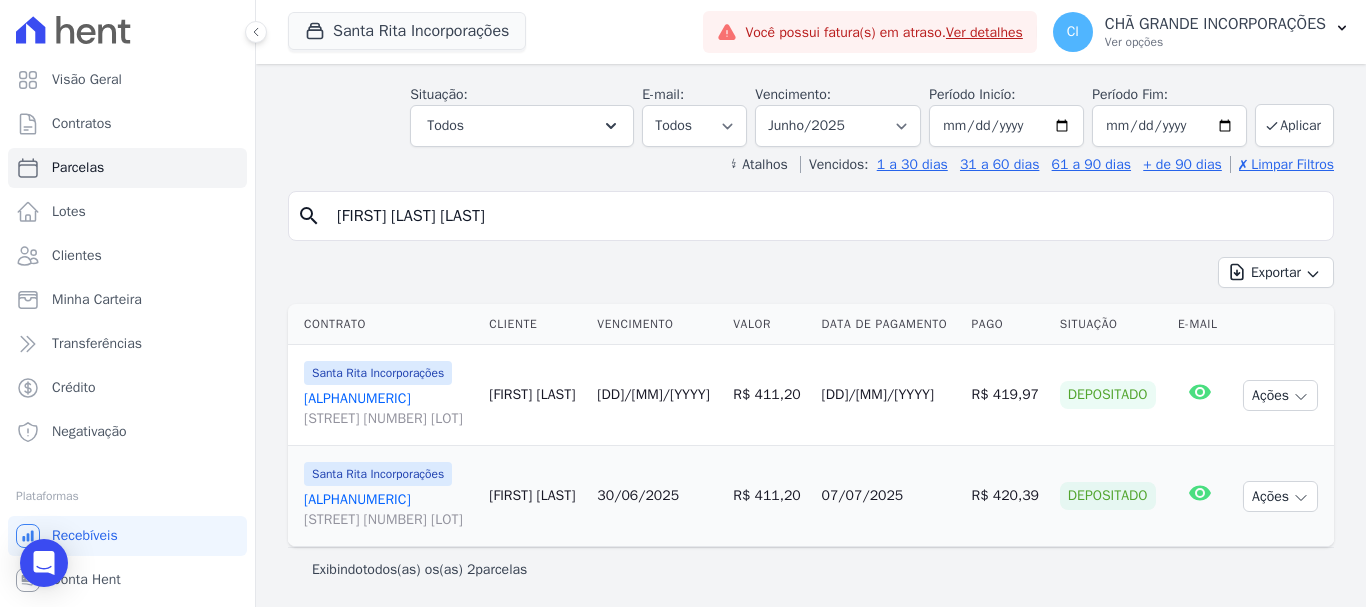 scroll, scrollTop: 81, scrollLeft: 0, axis: vertical 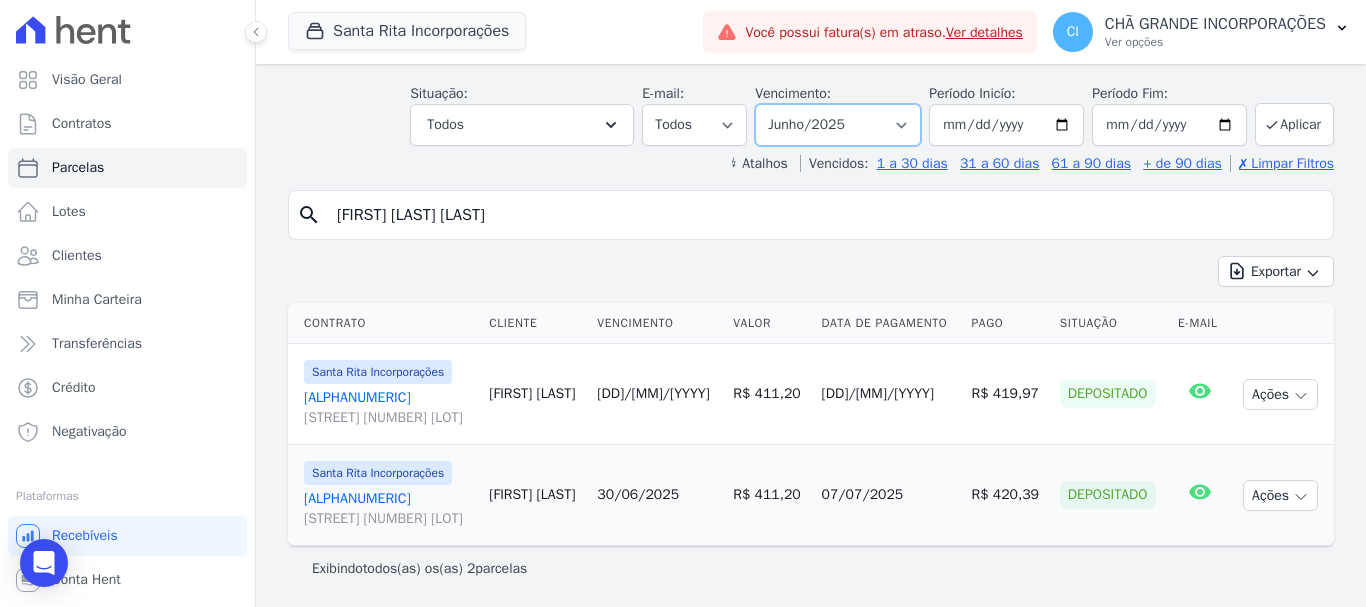 click on "Filtrar por período
────────
Todos os meses
[MONTH]/2020
[MONTH]/2020
[MONTH]/2021
[MONTH]/2021
[MONTH]/2021
[MONTH]/2021
[MONTH]/2021
[MONTH]/2021
[MONTH]/2021
[MONTH]/2021
[MONTH]/2021
[MONTH]/2021
[MONTH]/2021
[MONTH]/2022
[MONTH]/2022
[MONTH]/2022
[MONTH]/2022
[MONTH]/2022
[MONTH]/2022
[MONTH]/2022
[MONTH]/2022
[MONTH]/2022
[MONTH]/2022
[MONTH]/2022
[MONTH]/2023
[MONTH]/2023
[MONTH]/2023
[MONTH]/2023
[MONTH]/2023
[MONTH]/2023
[MONTH]/2023
[MONTH]/2023
[MONTH]/2023
[MONTH]/2023
[MONTH]/2023
[MONTH]/2024
[MONTH]/2024
[MONTH]/2024
[MONTH]/2024
[MONTH]/2024
[MONTH]/2024
[MONTH]/2024
[MONTH]/2024
[MONTH]/2024
[MONTH]/2024
[MONTH]/2024
[MONTH]/2024
[MONTH]/2025
[MONTH]/2025
[MONTH]/2025
[MONTH]/2025
[MONTH]/2025
[MONTH]/2025
[MONTH]/2025
[MONTH]/2025
[MONTH]/2025
[MONTH]/2025
[MONTH]/2025
[MONTH]/2026
[MONTH]/2026" at bounding box center (838, 125) 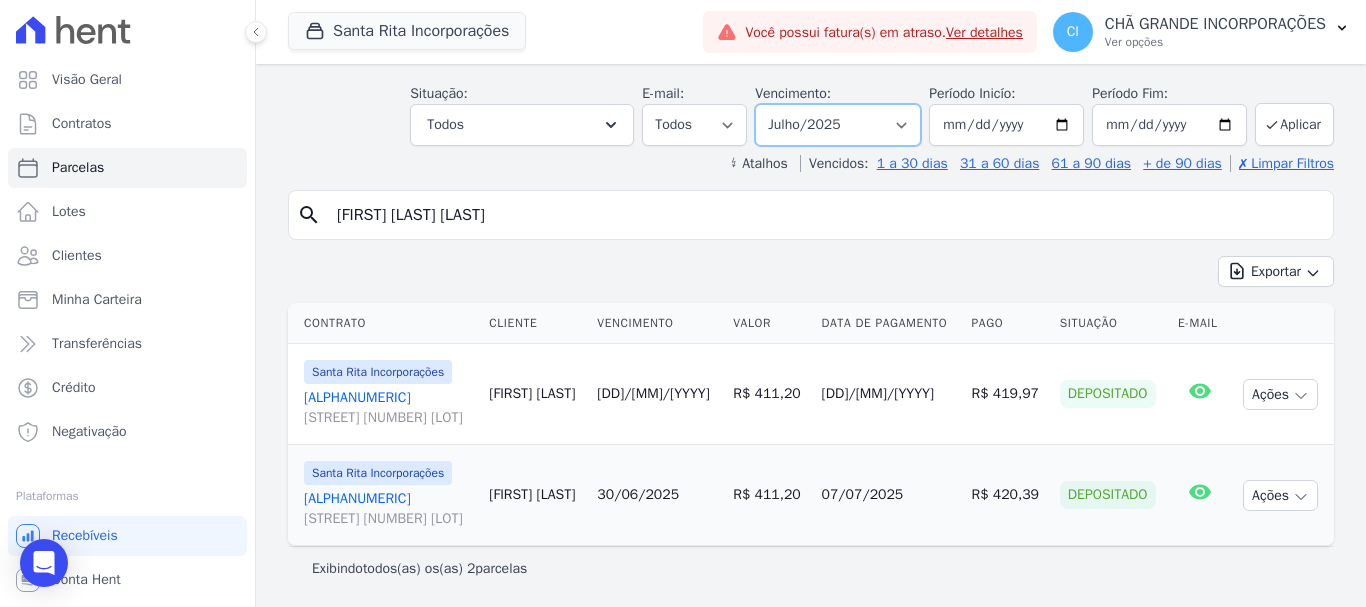 click on "Filtrar por período
────────
Todos os meses
[MONTH]/2020
[MONTH]/2020
[MONTH]/2021
[MONTH]/2021
[MONTH]/2021
[MONTH]/2021
[MONTH]/2021
[MONTH]/2021
[MONTH]/2021
[MONTH]/2021
[MONTH]/2021
[MONTH]/2021
[MONTH]/2021
[MONTH]/2022
[MONTH]/2022
[MONTH]/2022
[MONTH]/2022
[MONTH]/2022
[MONTH]/2022
[MONTH]/2022
[MONTH]/2022
[MONTH]/2022
[MONTH]/2022
[MONTH]/2022
[MONTH]/2023
[MONTH]/2023
[MONTH]/2023
[MONTH]/2023
[MONTH]/2023
[MONTH]/2023
[MONTH]/2023
[MONTH]/2023
[MONTH]/2023
[MONTH]/2023
[MONTH]/2023
[MONTH]/2024
[MONTH]/2024
[MONTH]/2024
[MONTH]/2024
[MONTH]/2024
[MONTH]/2024
[MONTH]/2024
[MONTH]/2024
[MONTH]/2024
[MONTH]/2024
[MONTH]/2024
[MONTH]/2024
[MONTH]/2025
[MONTH]/2025
[MONTH]/2025
[MONTH]/2025
[MONTH]/2025
[MONTH]/2025
[MONTH]/2025
[MONTH]/2025
[MONTH]/2025
[MONTH]/2025
[MONTH]/2025
[MONTH]/2026
[MONTH]/2026" at bounding box center [838, 125] 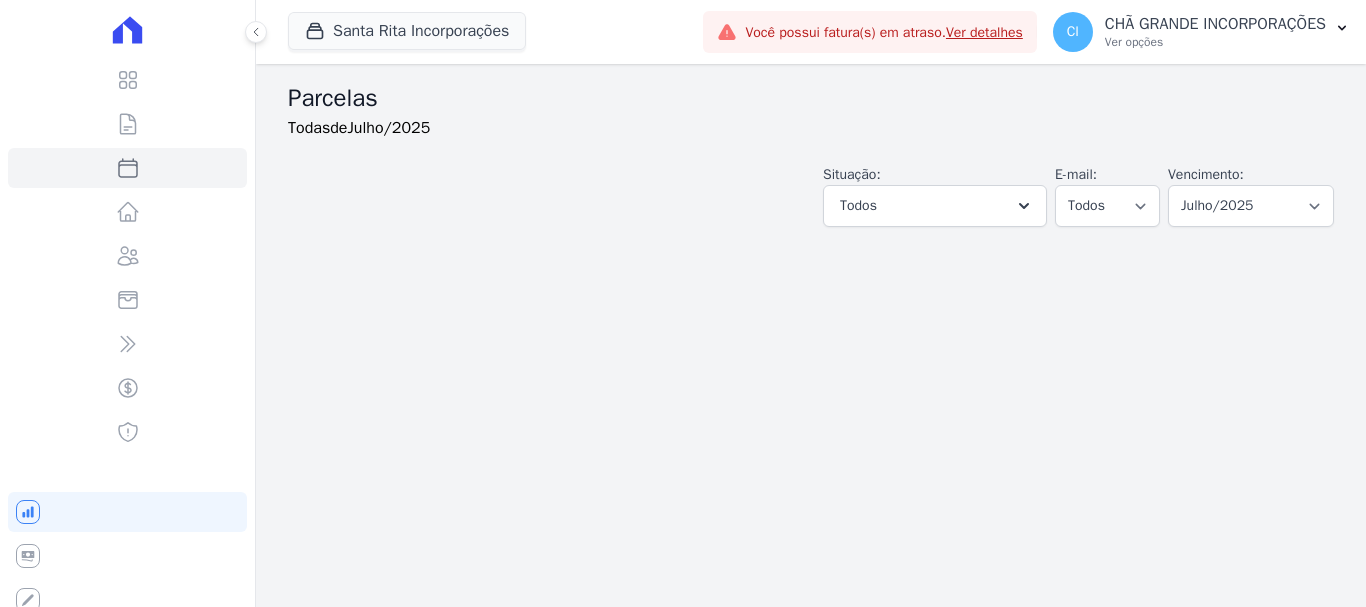 select 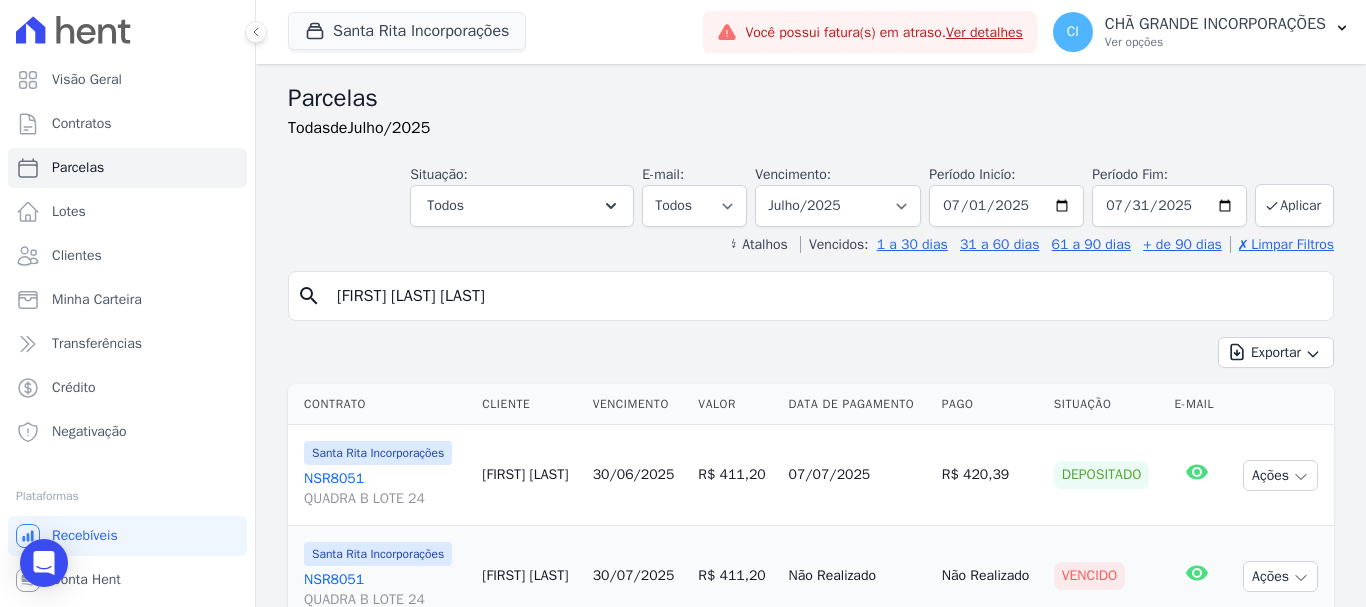 scroll, scrollTop: 81, scrollLeft: 0, axis: vertical 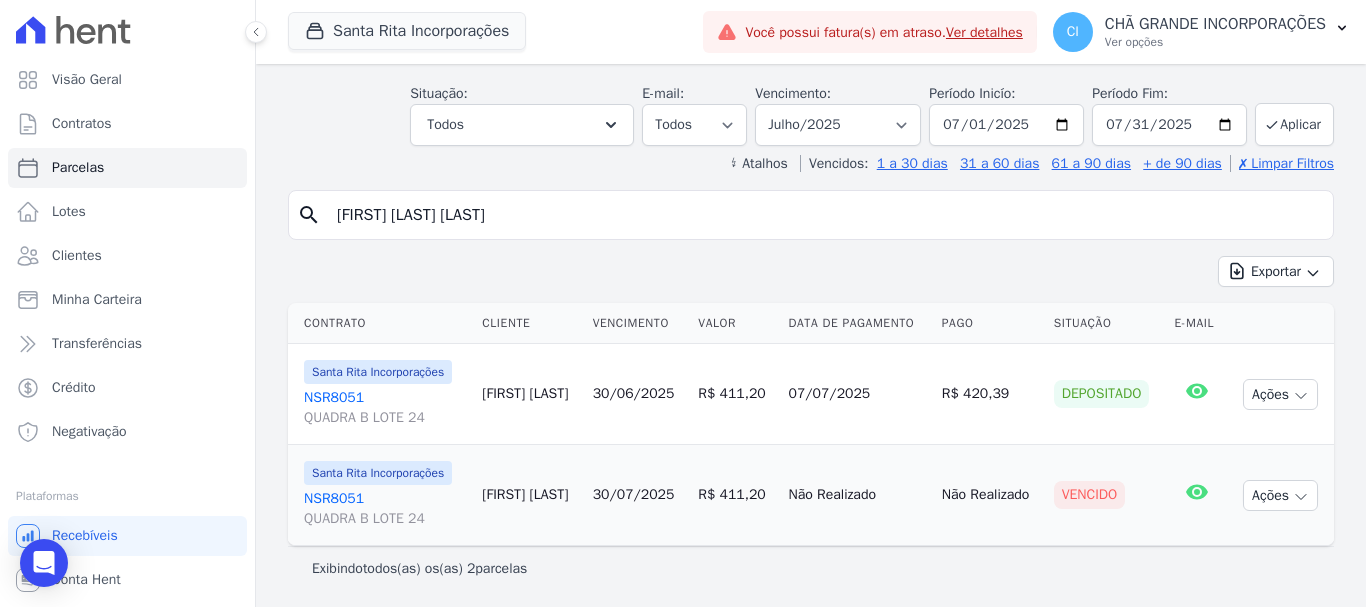 click on "[ADDRESS]" at bounding box center (385, 509) 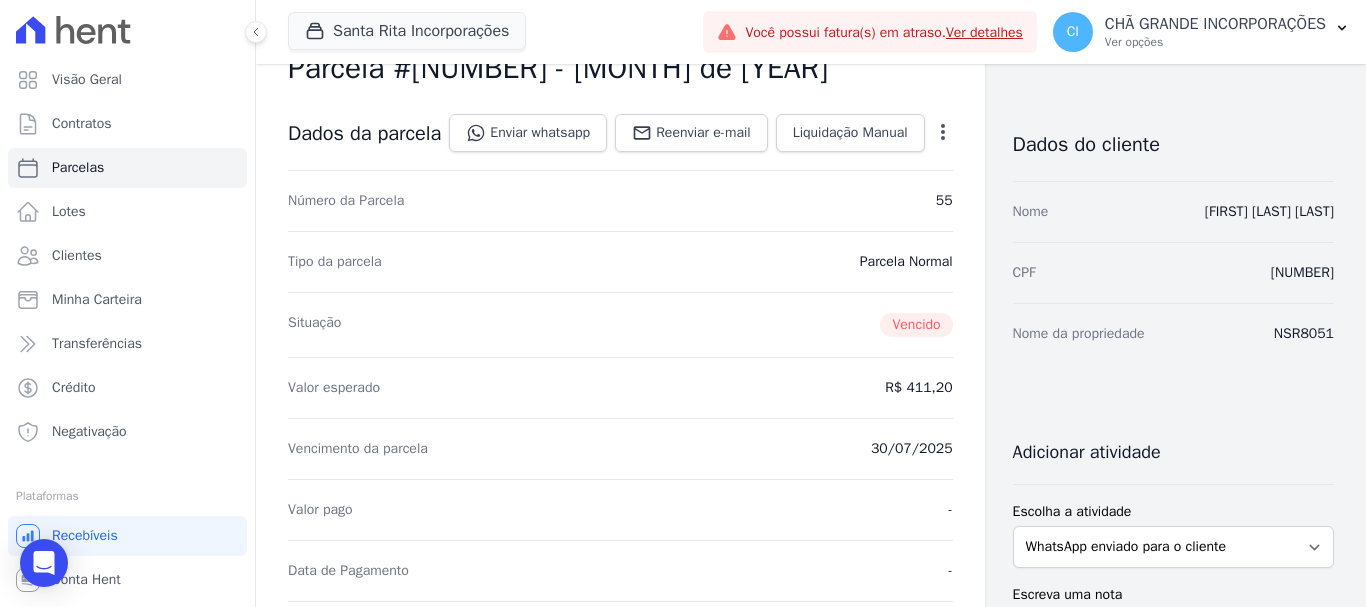 scroll, scrollTop: 400, scrollLeft: 0, axis: vertical 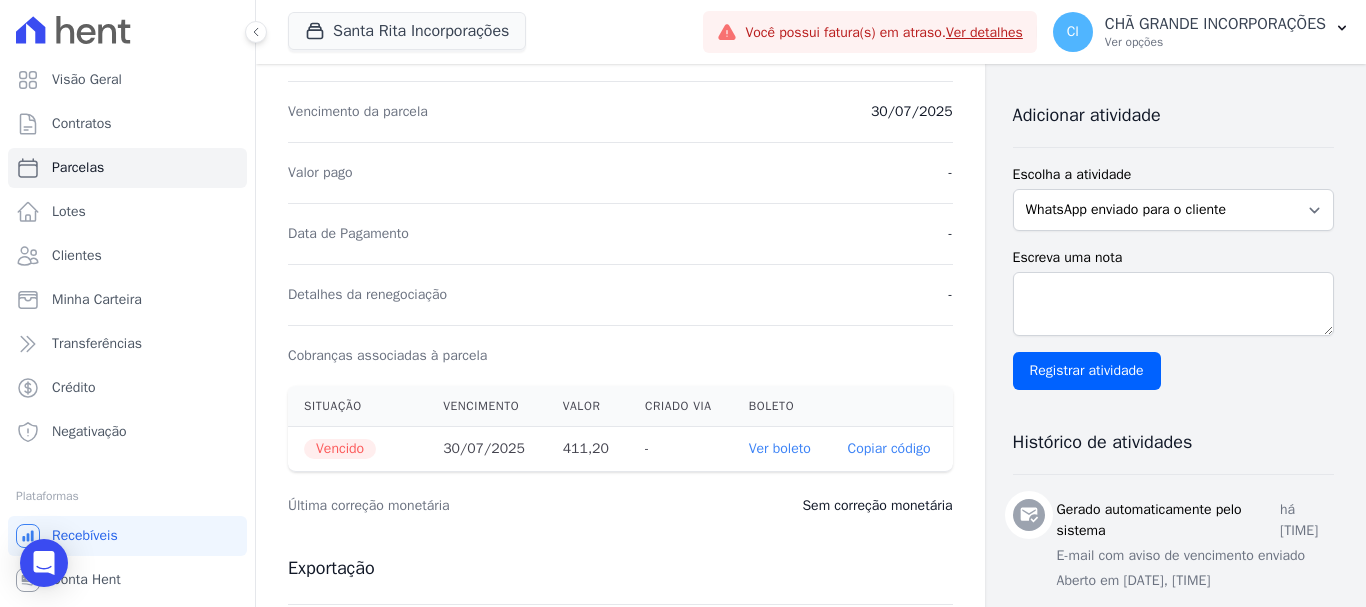 click on "Ver boleto" at bounding box center (780, 448) 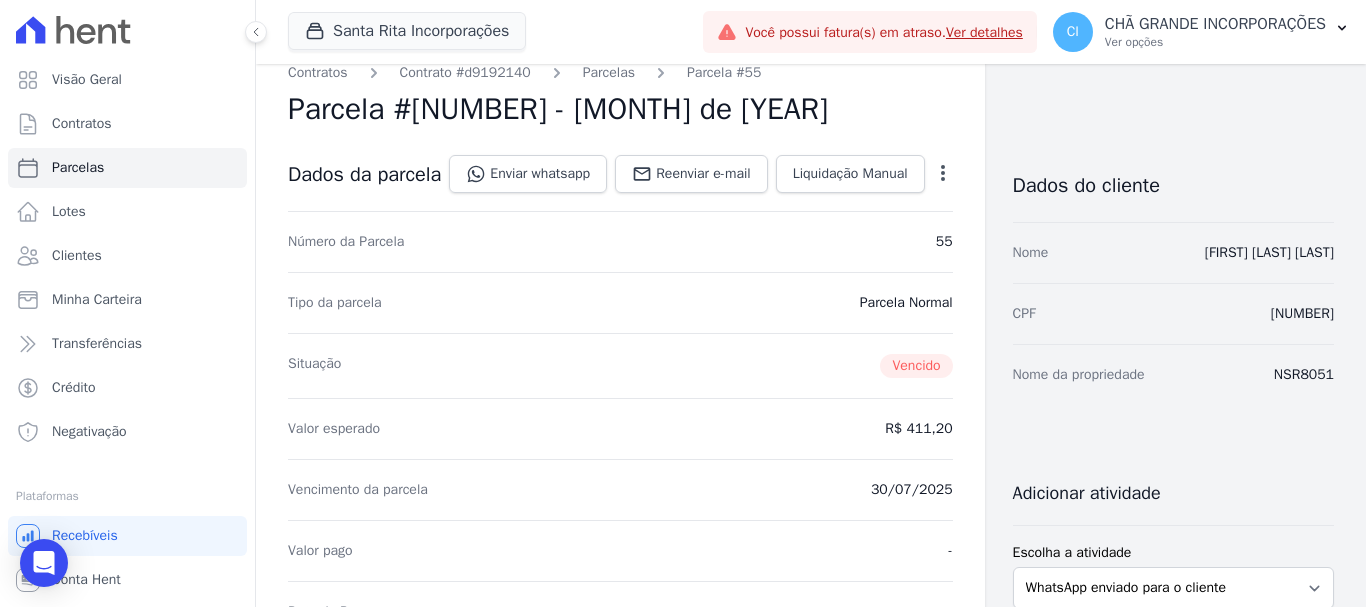 scroll, scrollTop: 0, scrollLeft: 0, axis: both 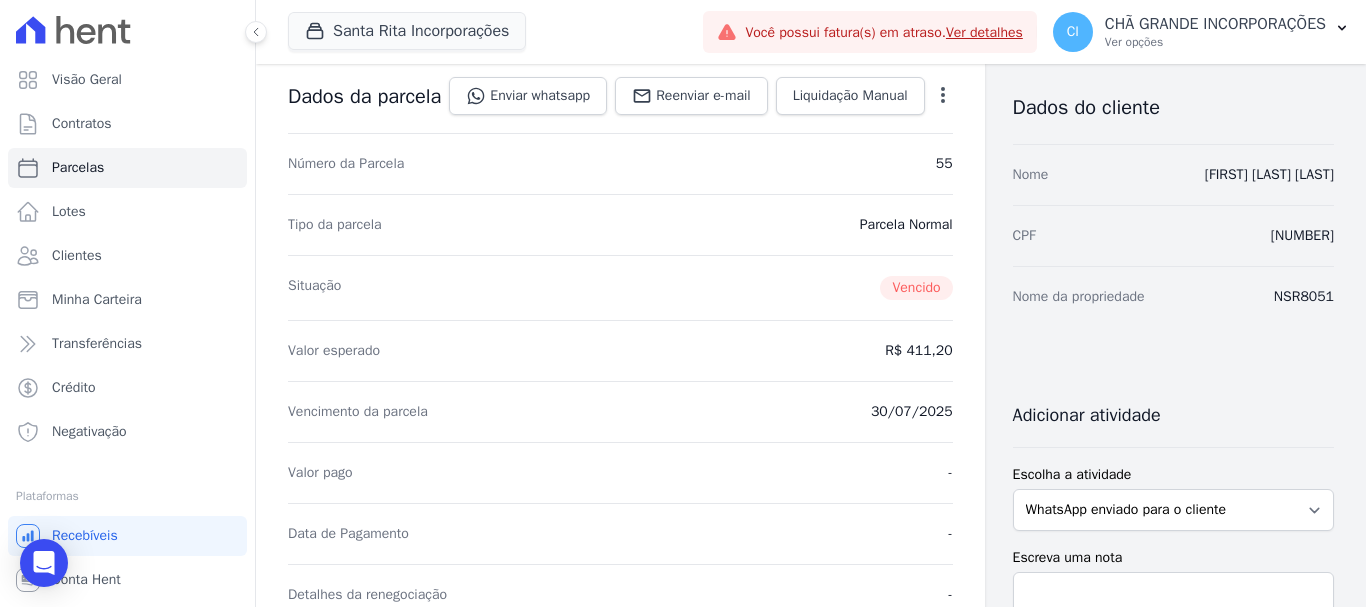 click on "Situação
Vencido" at bounding box center (620, 287) 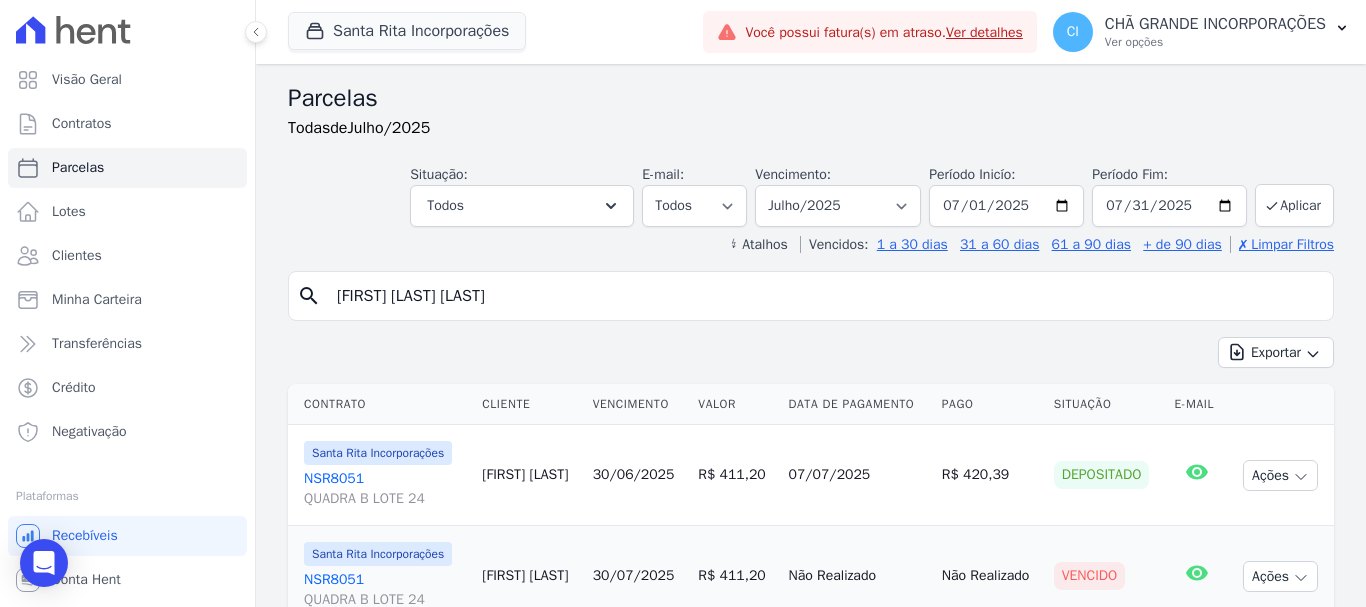 click on "JAIR NOBERTO DOS SANTOS JUNIOR" at bounding box center [825, 296] 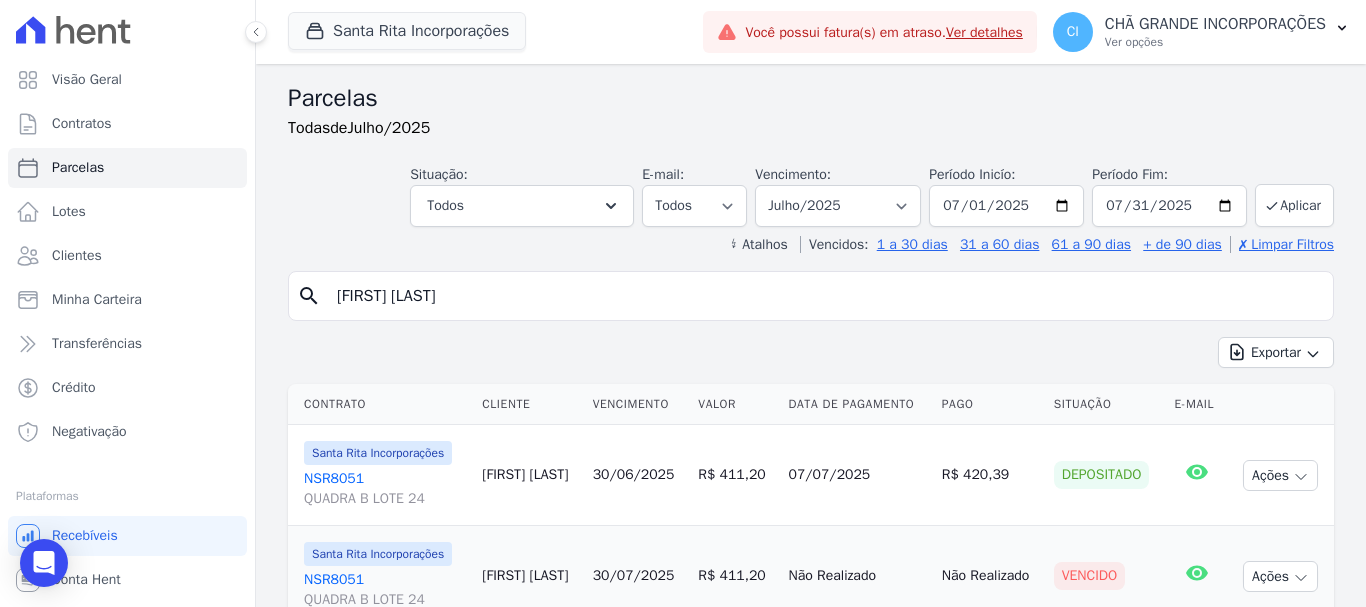 type on "[FIRST] [LAST]" 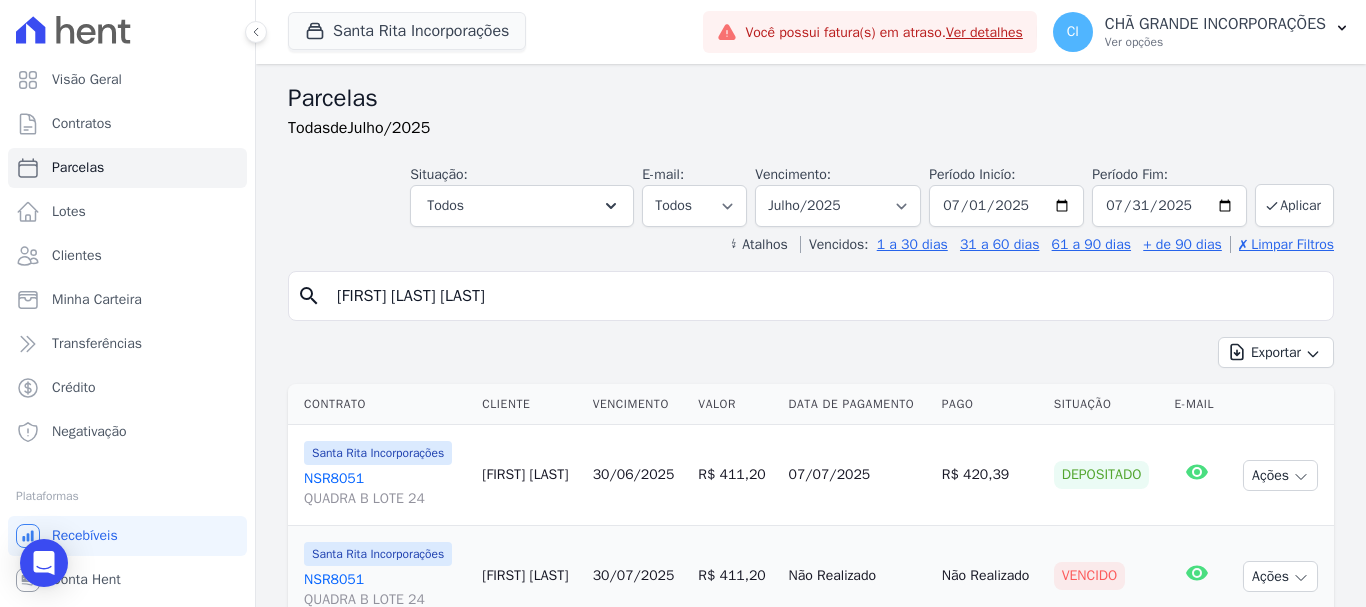 select 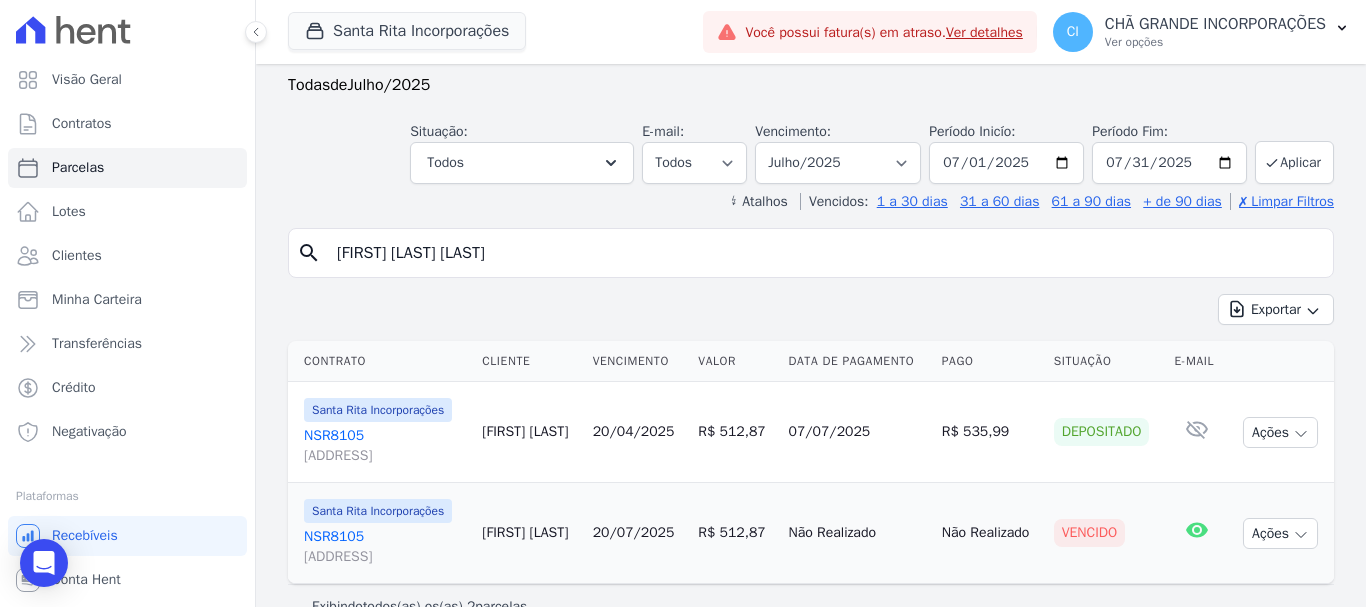 scroll, scrollTop: 81, scrollLeft: 0, axis: vertical 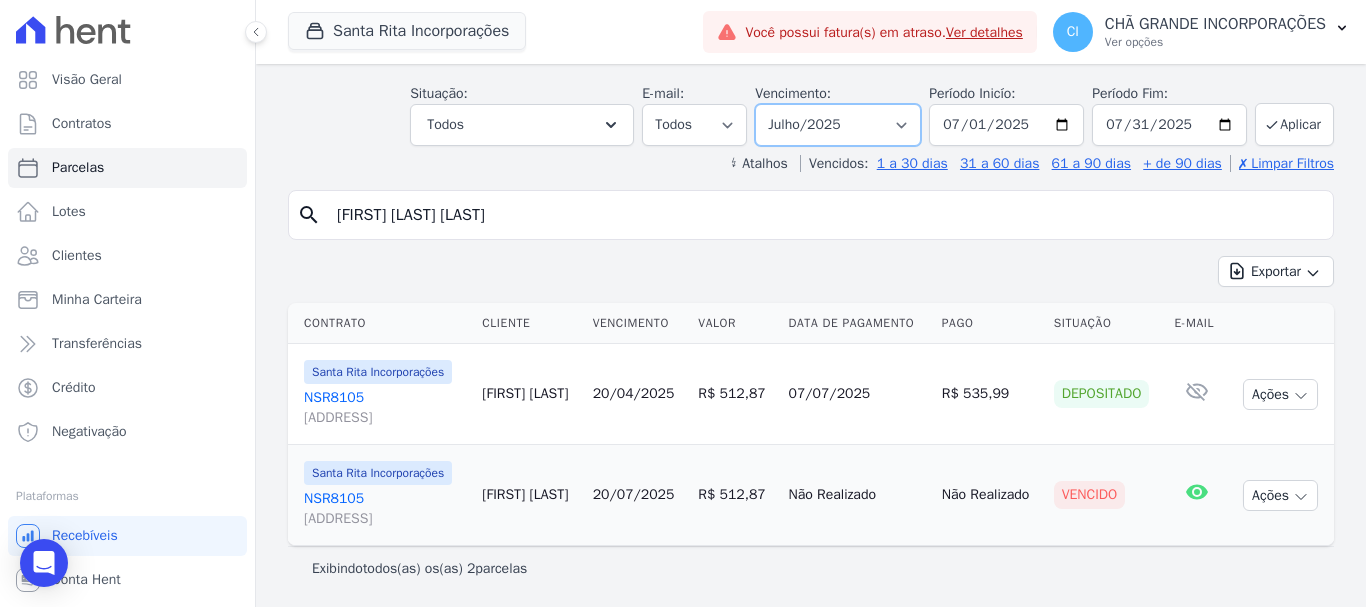 click on "Filtrar por período
────────
Todos os meses
Novembro/2020
Dezembro/2020
Janeiro/2021
Fevereiro/2021
Março/2021
Abril/2021
Maio/2021
Junho/2021
Julho/2021
Agosto/2021
Setembro/2021
Outubro/2021
Novembro/2021
Dezembro/2021
Janeiro/2022
Fevereiro/2022
Março/2022
Abril/2022
Maio/2022
Junho/2022
Julho/2022
Agosto/2022
Setembro/2022
Outubro/2022
Novembro/2022
Dezembro/2022
Janeiro/2023
Fevereiro/2023
Março/2023
Abril/2023
Maio/2023
Junho/2023
Julho/2023
Agosto/2023
Setembro/2023
Outubro/2023
Novembro/2023
Dezembro/2023
Janeiro/2024
Fevereiro/2024
Março/2024
Abril/2024
Maio/2024
Junho/2024
Julho/2024
Agosto/2024
Setembro/2024
Outubro/2024
Novembro/2024
Dezembro/2024
Janeiro/2025
Fevereiro/2025
Março/2025
Abril/2025
Maio/2025
Junho/2025
Julho/2025
Agosto/2025
Setembro/2025
Outubro/2025
Novembro/2025
Dezembro/2025
Janeiro/2026
Fevereiro/2026" at bounding box center [838, 125] 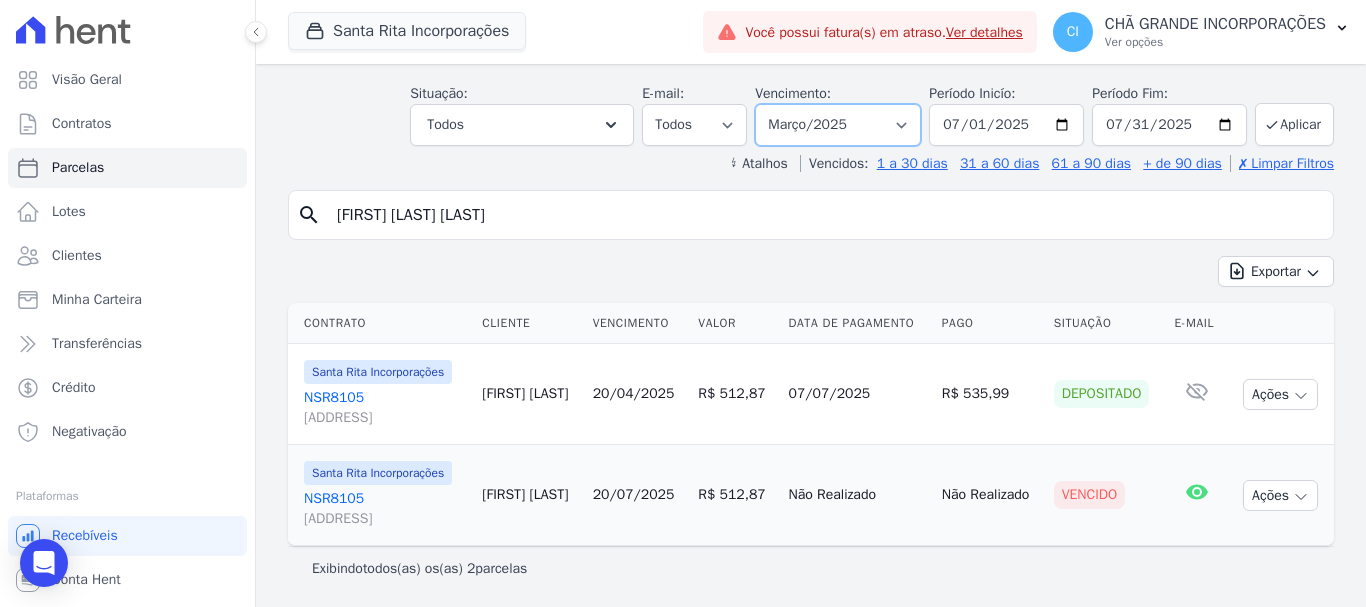 click on "Filtrar por período
────────
Todos os meses
Novembro/2020
Dezembro/2020
Janeiro/2021
Fevereiro/2021
Março/2021
Abril/2021
Maio/2021
Junho/2021
Julho/2021
Agosto/2021
Setembro/2021
Outubro/2021
Novembro/2021
Dezembro/2021
Janeiro/2022
Fevereiro/2022
Março/2022
Abril/2022
Maio/2022
Junho/2022
Julho/2022
Agosto/2022
Setembro/2022
Outubro/2022
Novembro/2022
Dezembro/2022
Janeiro/2023
Fevereiro/2023
Março/2023
Abril/2023
Maio/2023
Junho/2023
Julho/2023
Agosto/2023
Setembro/2023
Outubro/2023
Novembro/2023
Dezembro/2023
Janeiro/2024
Fevereiro/2024
Março/2024
Abril/2024
Maio/2024
Junho/2024
Julho/2024
Agosto/2024
Setembro/2024
Outubro/2024
Novembro/2024
Dezembro/2024
Janeiro/2025
Fevereiro/2025
Março/2025
Abril/2025
Maio/2025
Junho/2025
Julho/2025
Agosto/2025
Setembro/2025
Outubro/2025
Novembro/2025
Dezembro/2025
Janeiro/2026
Fevereiro/2026" at bounding box center [838, 125] 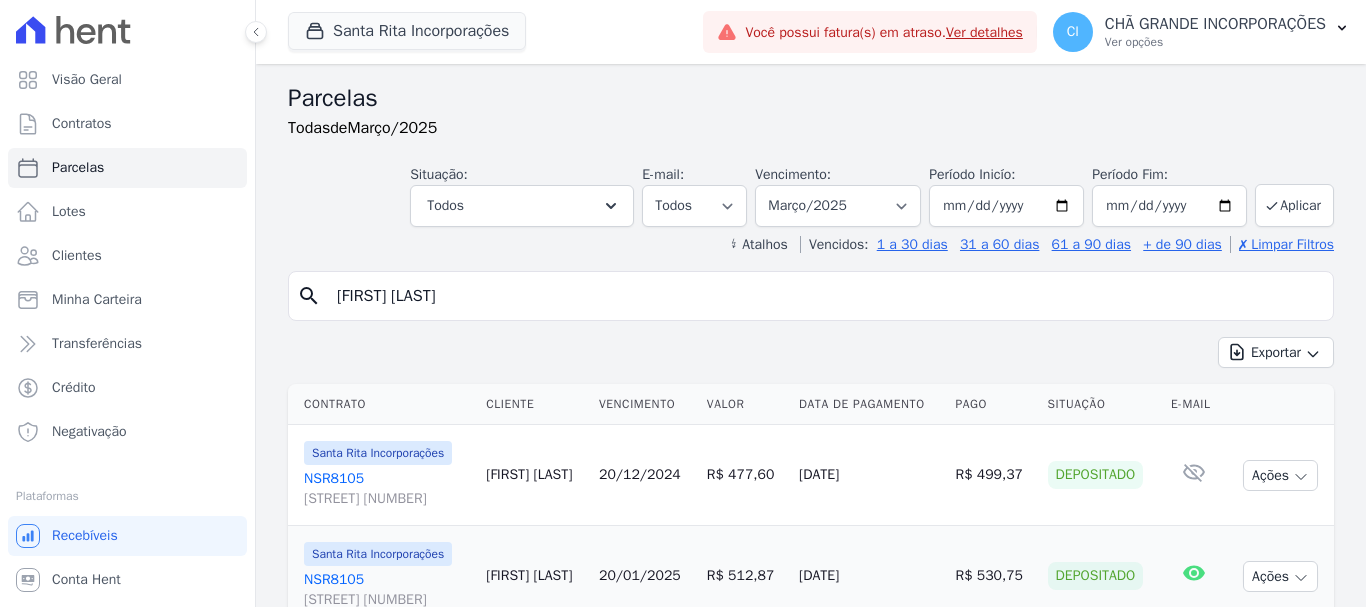 select 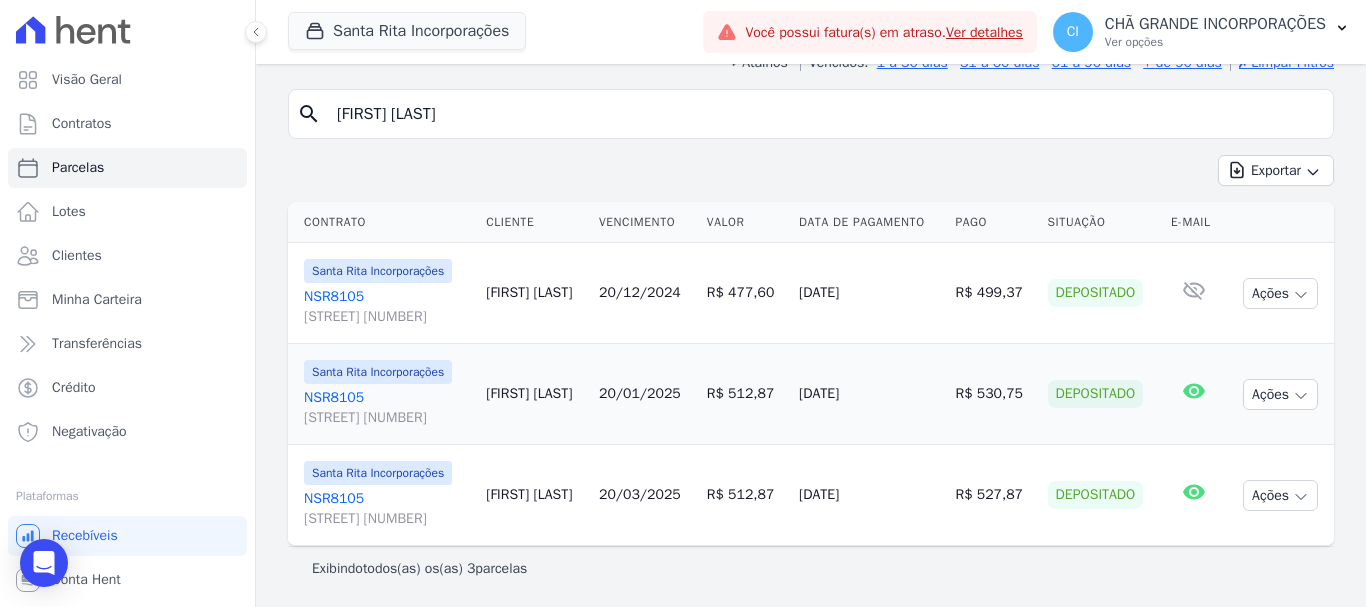 scroll, scrollTop: 82, scrollLeft: 0, axis: vertical 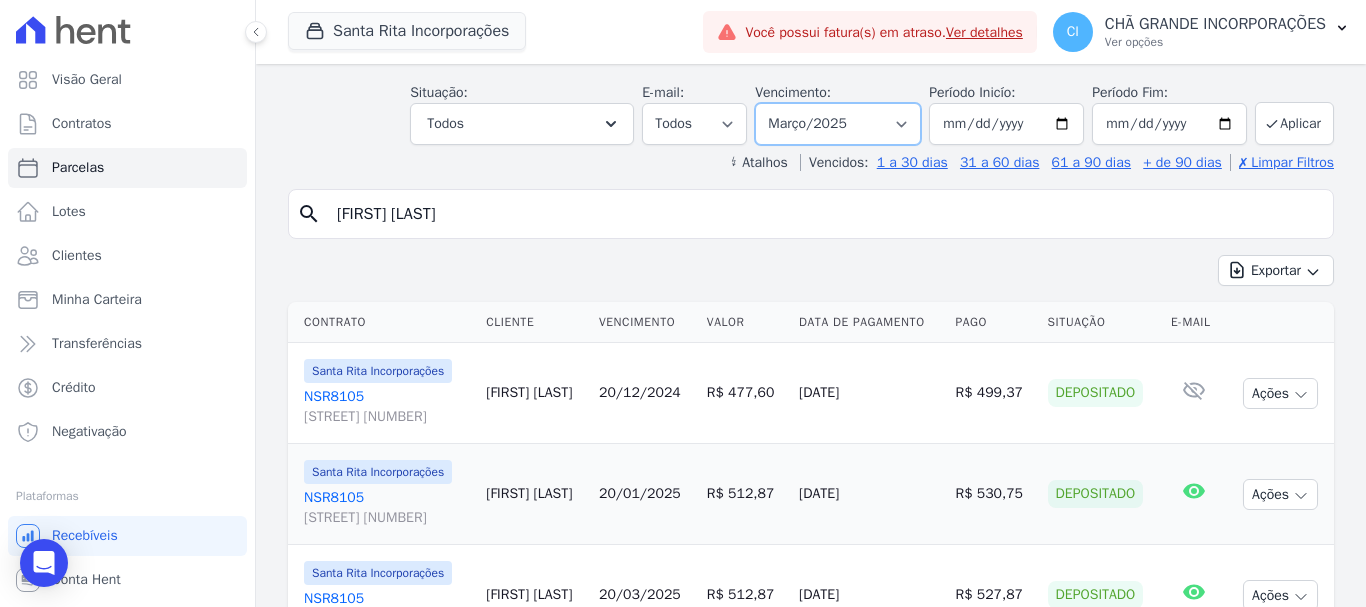 click on "Filtrar por período
────────
Todos os meses
Novembro/2020
Dezembro/2020
Janeiro/2021
Fevereiro/2021
Março/2021
Abril/2021
Maio/2021
Junho/2021
Julho/2021
Agosto/2021
Setembro/2021
Outubro/2021
Novembro/2021
Dezembro/2021
Janeiro/2022
Fevereiro/2022
Março/2022
Abril/2022
Maio/2022
Junho/2022
Julho/2022
Agosto/2022
Setembro/2022
Outubro/2022
Novembro/2022
Dezembro/2022
Janeiro/2023
Fevereiro/2023
Março/2023
Abril/2023
Maio/2023
Junho/2023
Julho/2023
Agosto/2023
Setembro/2023
Outubro/2023
Novembro/2023
Dezembro/2023
Janeiro/2024
Fevereiro/2024
Março/2024
Abril/2024
Maio/2024
Junho/2024
Julho/2024
Agosto/2024
Setembro/2024
Outubro/2024
Novembro/2024
Dezembro/2024
Janeiro/2025
Fevereiro/2025
Março/2025
Abril/2025
Maio/2025
Junho/2025
Julho/2025
Agosto/2025
Setembro/2025
Outubro/2025
Novembro/2025
Dezembro/2025
Janeiro/2026
Fevereiro/2026" at bounding box center [838, 124] 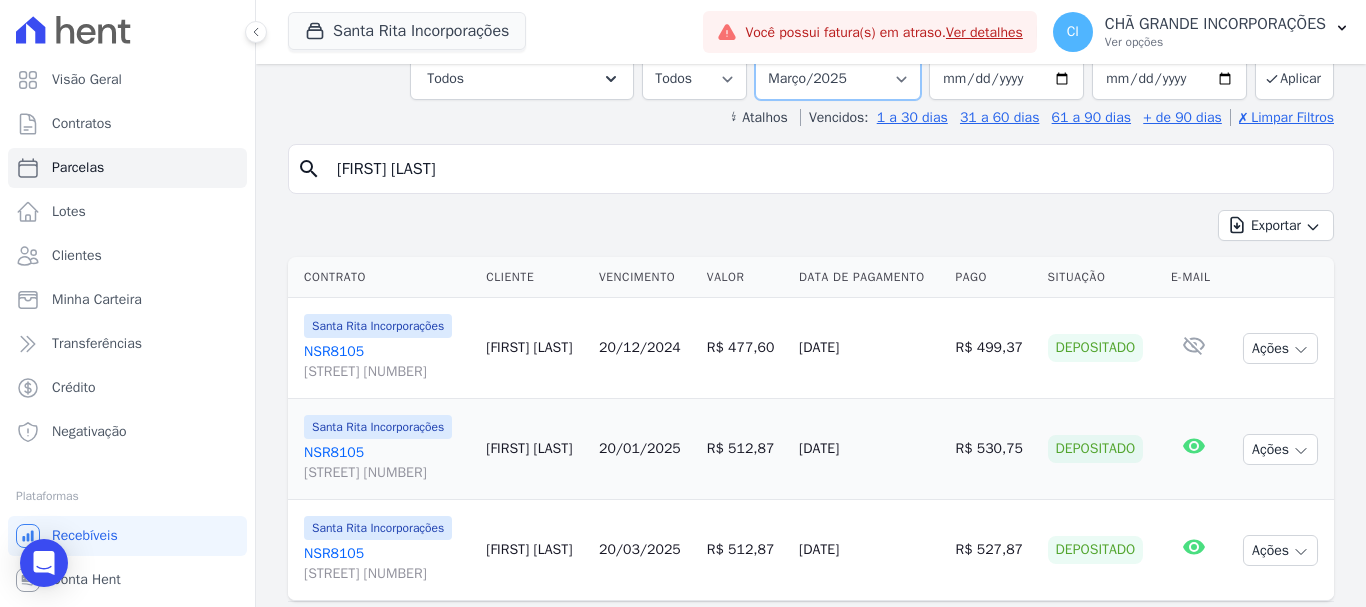 scroll, scrollTop: 82, scrollLeft: 0, axis: vertical 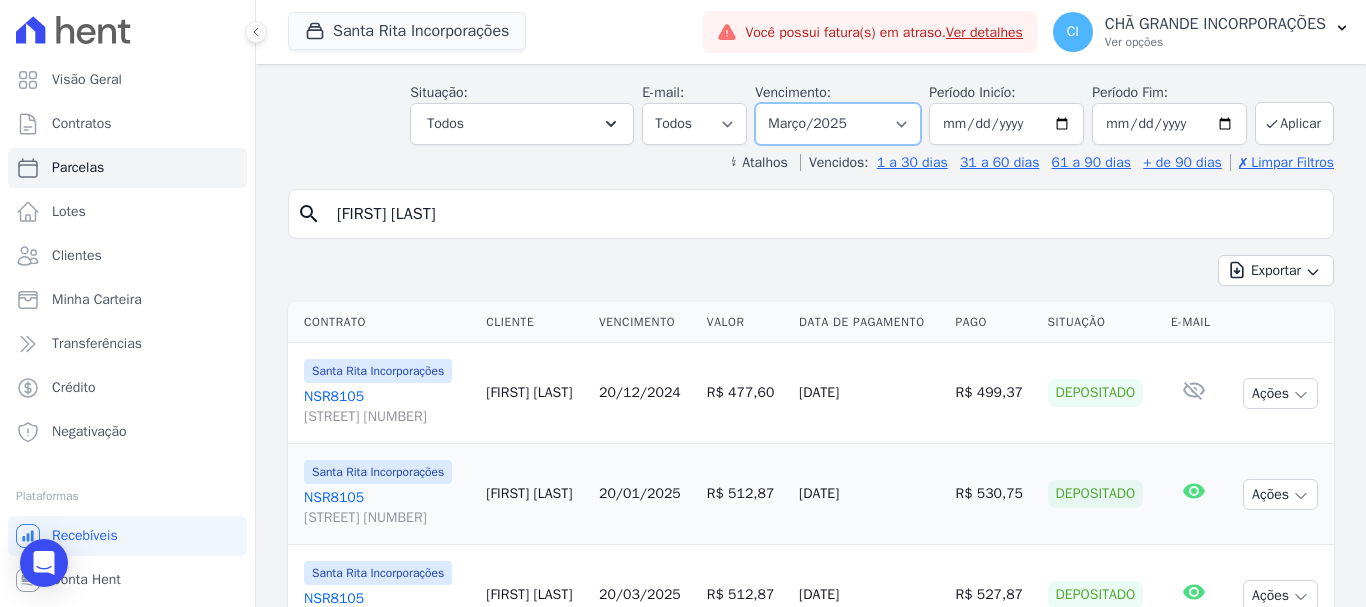click on "Filtrar por período
────────
Todos os meses
Novembro/2020
Dezembro/2020
Janeiro/2021
Fevereiro/2021
Março/2021
Abril/2021
Maio/2021
Junho/2021
Julho/2021
Agosto/2021
Setembro/2021
Outubro/2021
Novembro/2021
Dezembro/2021
Janeiro/2022
Fevereiro/2022
Março/2022
Abril/2022
Maio/2022
Junho/2022
Julho/2022
Agosto/2022
Setembro/2022
Outubro/2022
Novembro/2022
Dezembro/2022
Janeiro/2023
Fevereiro/2023
Março/2023
Abril/2023
Maio/2023
Junho/2023
Julho/2023
Agosto/2023
Setembro/2023
Outubro/2023
Novembro/2023
Dezembro/2023
Janeiro/2024
Fevereiro/2024
Março/2024
Abril/2024
Maio/2024
Junho/2024
Julho/2024
Agosto/2024
Setembro/2024
Outubro/2024
Novembro/2024
Dezembro/2024
Janeiro/2025
Fevereiro/2025
Março/2025
Abril/2025
Maio/2025
Junho/2025
Julho/2025
Agosto/2025
Setembro/2025
Outubro/2025
Novembro/2025
Dezembro/2025
Janeiro/2026
Fevereiro/2026" at bounding box center (838, 124) 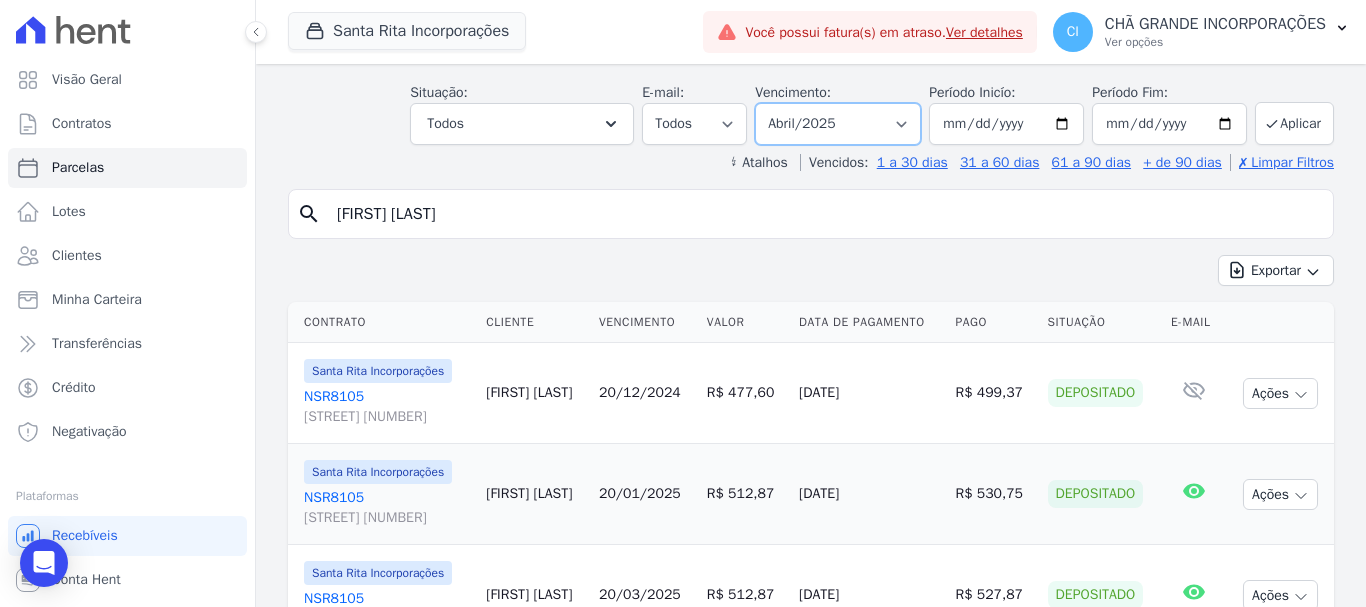 click on "Filtrar por período
────────
Todos os meses
Novembro/2020
Dezembro/2020
Janeiro/2021
Fevereiro/2021
Março/2021
Abril/2021
Maio/2021
Junho/2021
Julho/2021
Agosto/2021
Setembro/2021
Outubro/2021
Novembro/2021
Dezembro/2021
Janeiro/2022
Fevereiro/2022
Março/2022
Abril/2022
Maio/2022
Junho/2022
Julho/2022
Agosto/2022
Setembro/2022
Outubro/2022
Novembro/2022
Dezembro/2022
Janeiro/2023
Fevereiro/2023
Março/2023
Abril/2023
Maio/2023
Junho/2023
Julho/2023
Agosto/2023
Setembro/2023
Outubro/2023
Novembro/2023
Dezembro/2023
Janeiro/2024
Fevereiro/2024
Março/2024
Abril/2024
Maio/2024
Junho/2024
Julho/2024
Agosto/2024
Setembro/2024
Outubro/2024
Novembro/2024
Dezembro/2024
Janeiro/2025
Fevereiro/2025
Março/2025
Abril/2025
Maio/2025
Junho/2025
Julho/2025
Agosto/2025
Setembro/2025
Outubro/2025
Novembro/2025
Dezembro/2025
Janeiro/2026
Fevereiro/2026" at bounding box center [838, 124] 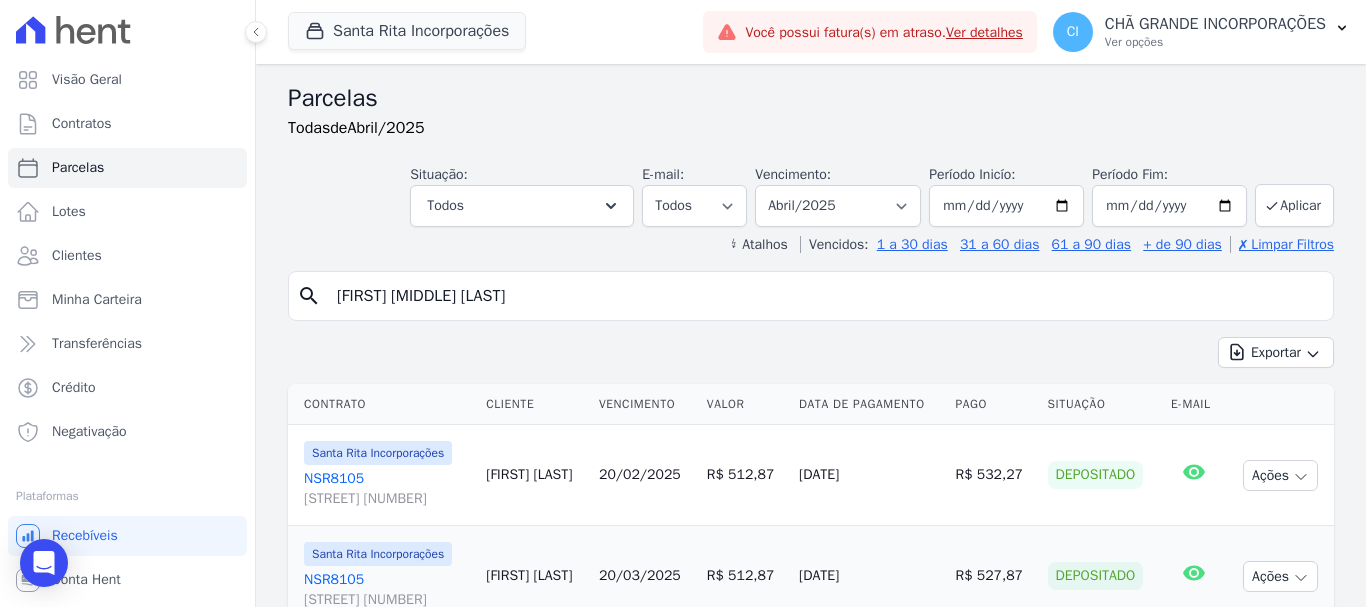 select 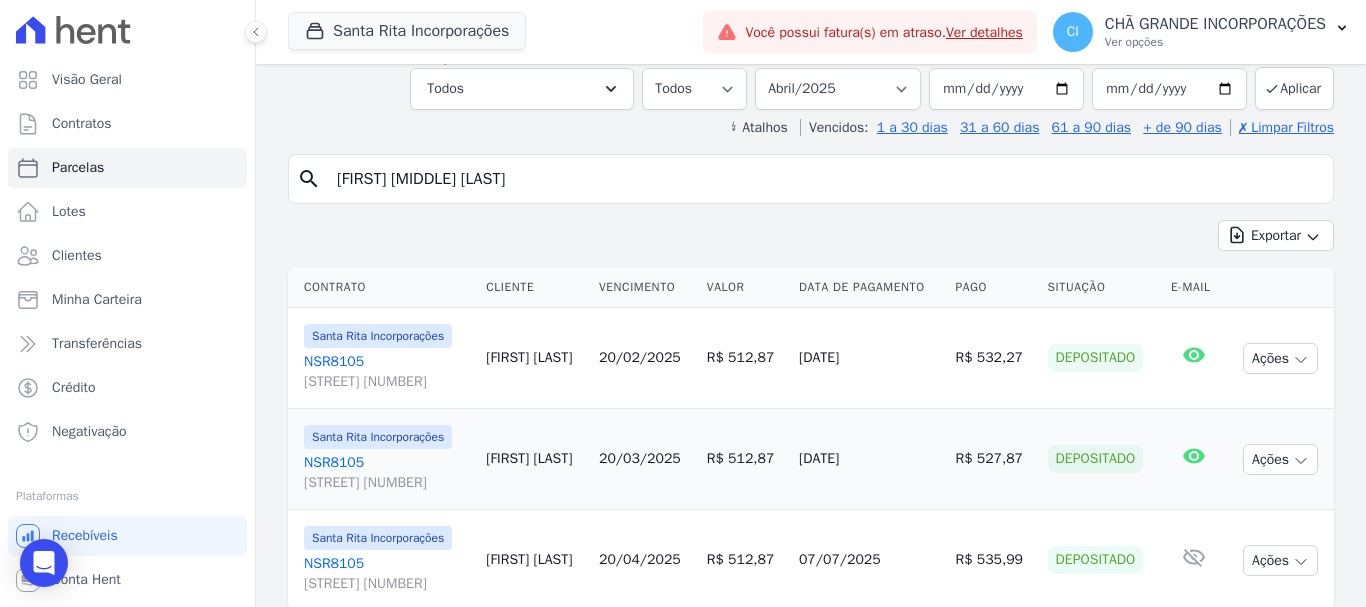 scroll, scrollTop: 82, scrollLeft: 0, axis: vertical 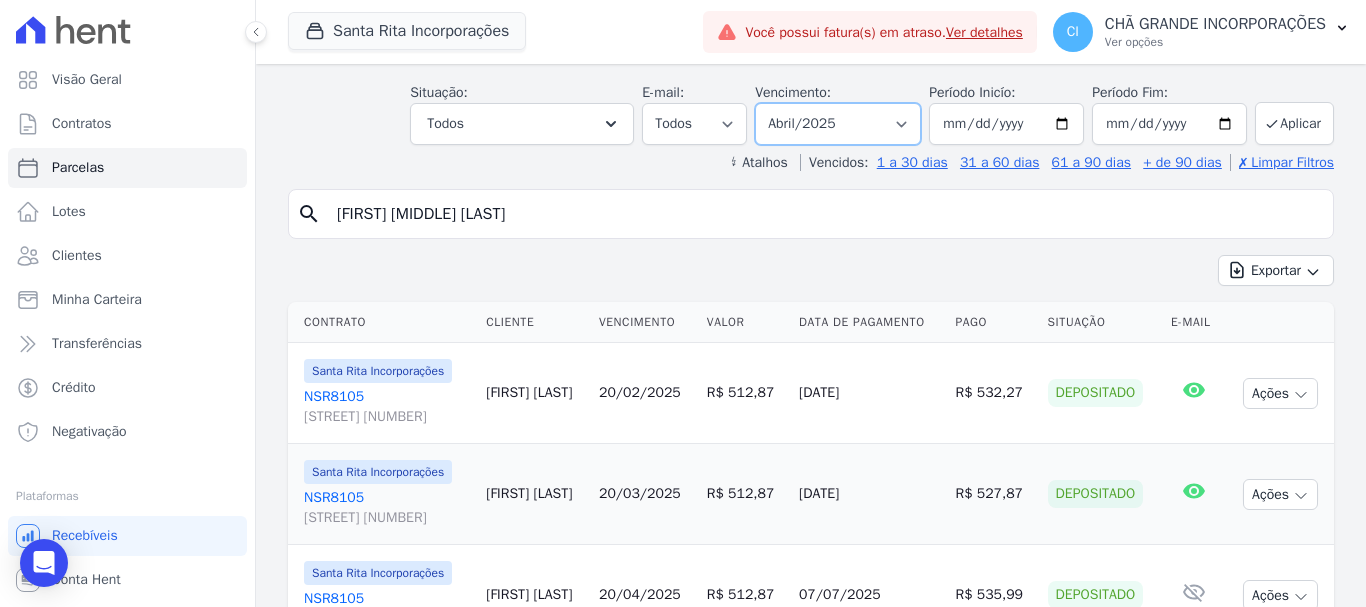 click on "Filtrar por período
────────
Todos os meses
Novembro/2020
Dezembro/2020
Janeiro/2021
Fevereiro/2021
Março/2021
Abril/2021
Maio/2021
Junho/2021
Julho/2021
Agosto/2021
Setembro/2021
Outubro/2021
Novembro/2021
Dezembro/2021
Janeiro/2022
Fevereiro/2022
Março/2022
Abril/2022
Maio/2022
Junho/2022
Julho/2022
Agosto/2022
Setembro/2022
Outubro/2022
Novembro/2022
Dezembro/2022
Janeiro/2023
Fevereiro/2023
Março/2023
Abril/2023
Maio/2023
Junho/2023
Julho/2023
Agosto/2023
Setembro/2023
Outubro/2023
Novembro/2023
Dezembro/2023
Janeiro/2024
Fevereiro/2024
Março/2024
Abril/2024
Maio/2024
Junho/2024
Julho/2024
Agosto/2024
Setembro/2024
Outubro/2024
Novembro/2024
Dezembro/2024
Janeiro/2025
Fevereiro/2025
Março/2025
Abril/2025
Maio/2025
Junho/2025
Julho/2025
Agosto/2025
Setembro/2025
Outubro/2025
Novembro/2025
Dezembro/2025
Janeiro/2026
Fevereiro/2026" at bounding box center [838, 124] 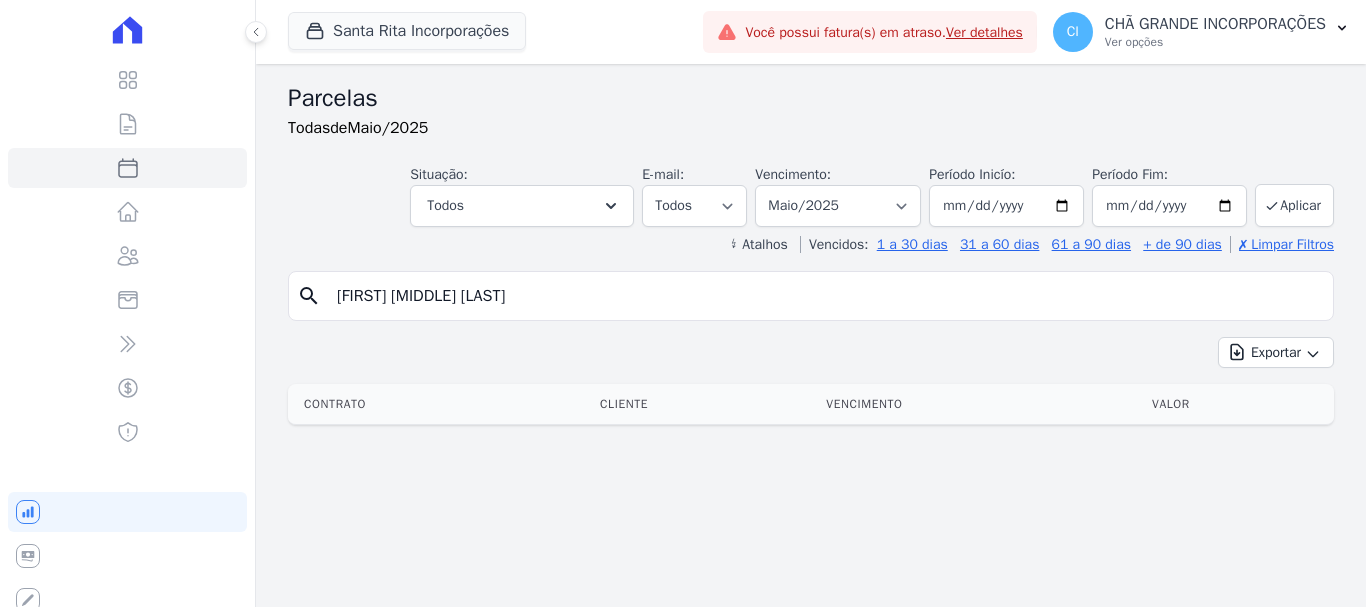 select 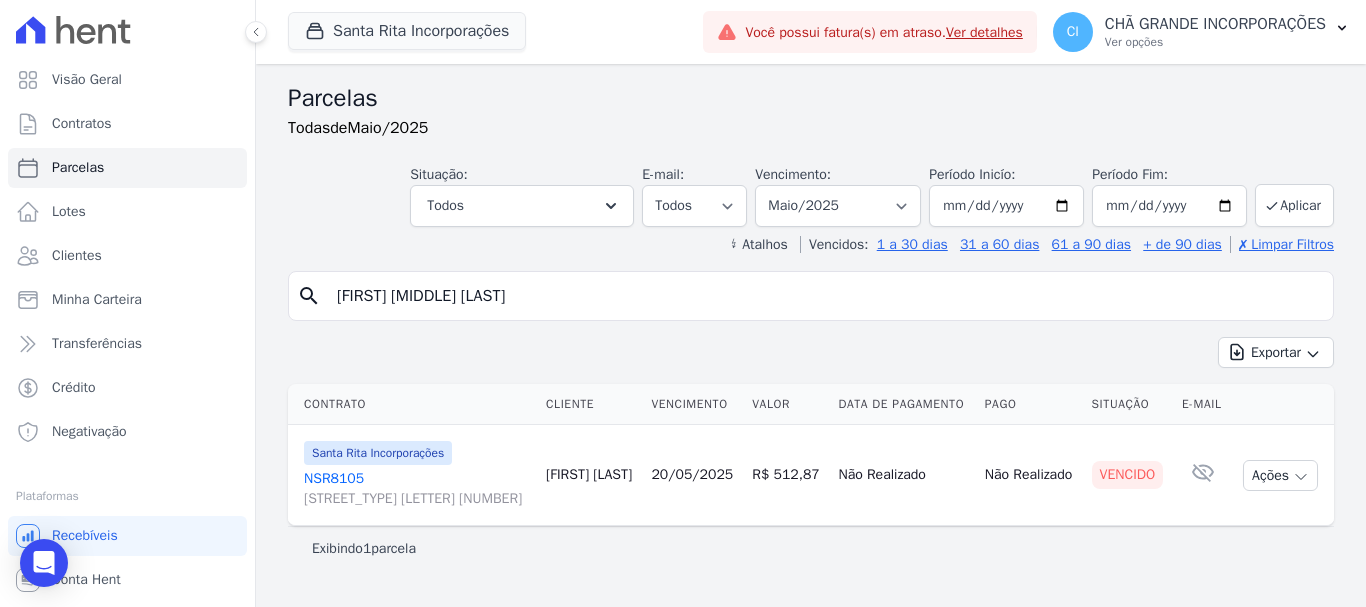 click on "NSR8105
QUADRA E LOTE 8" at bounding box center (417, 489) 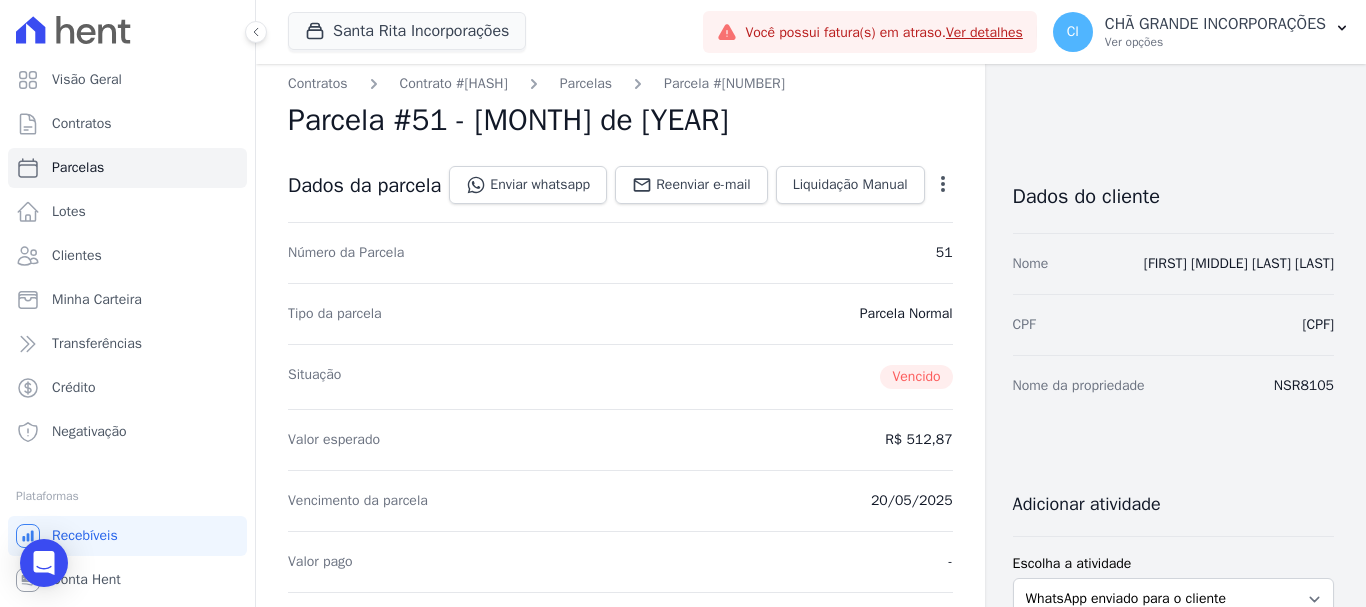 scroll, scrollTop: 0, scrollLeft: 0, axis: both 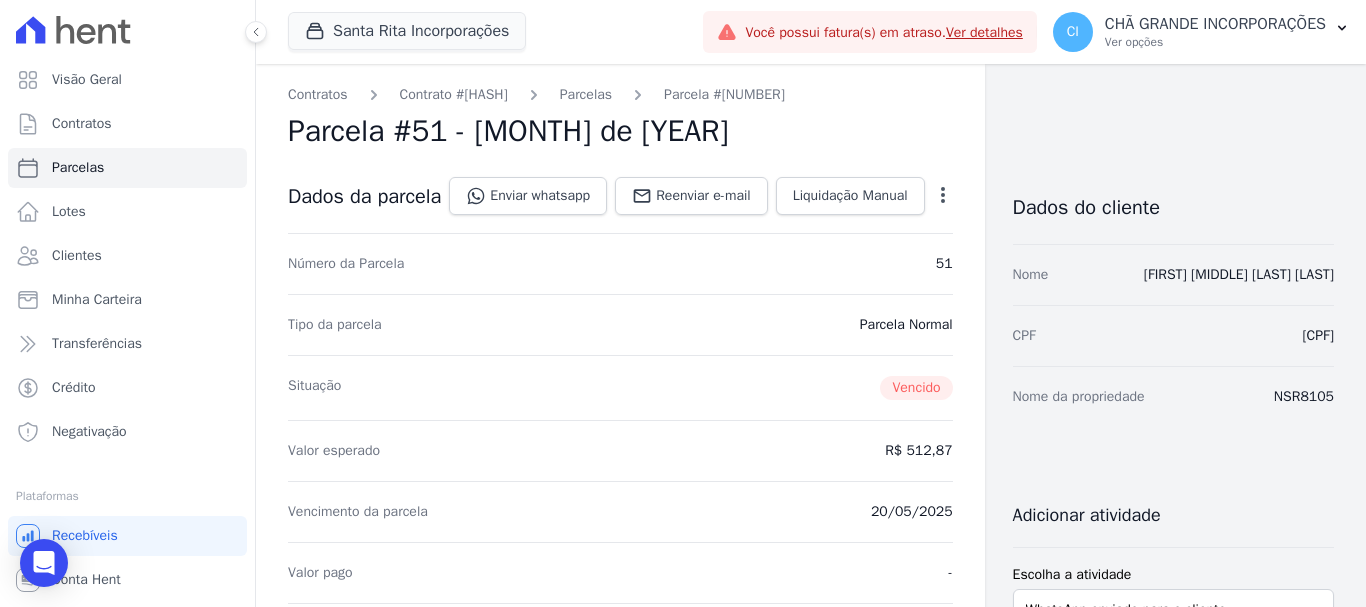 select 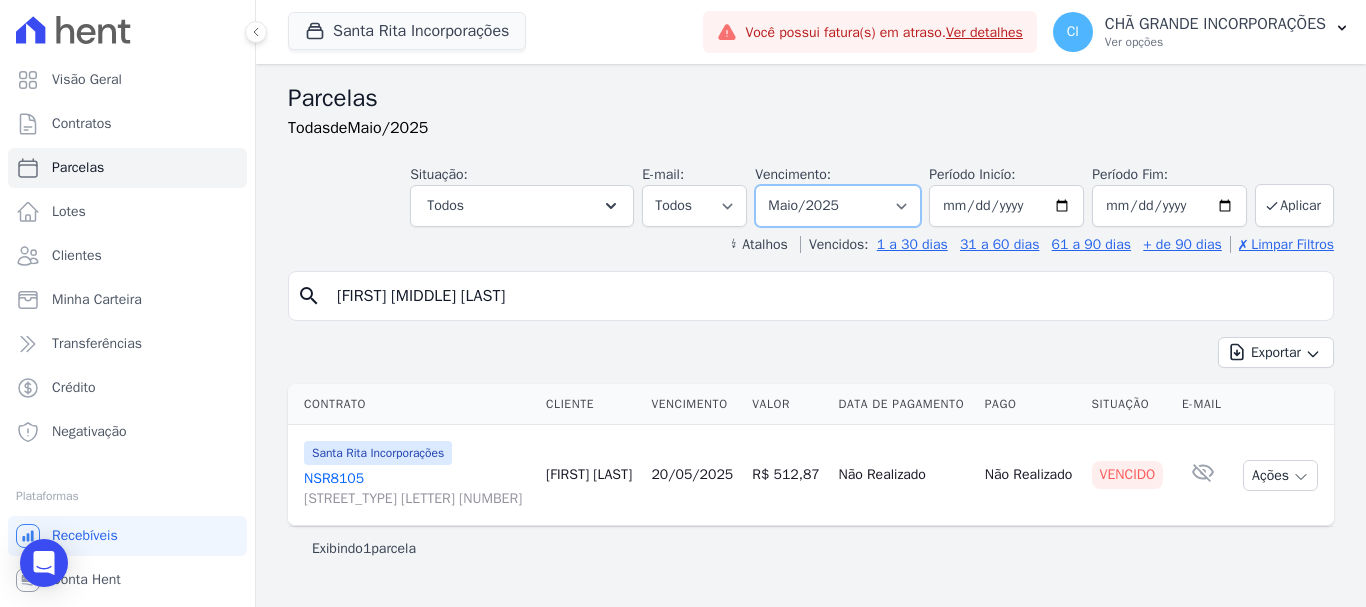 click on "Filtrar por período
────────
Todos os meses
Novembro/2020
Dezembro/2020
Janeiro/2021
Fevereiro/2021
Março/2021
Abril/2021
Maio/2021
Junho/2021
Julho/2021
Agosto/2021
Setembro/2021
Outubro/2021
Novembro/2021
Dezembro/2021
Janeiro/2022
Fevereiro/2022
Março/2022
Abril/2022
Maio/2022
Junho/2022
Julho/2022
Agosto/2022
Setembro/2022
Outubro/2022
Novembro/2022
Dezembro/2022
Janeiro/2023
Fevereiro/2023
Março/2023
Abril/2023
Maio/2023
Junho/2023
Julho/2023
Agosto/2023
Setembro/2023
Outubro/2023
Novembro/2023
Dezembro/2023
Janeiro/2024
Fevereiro/2024
Março/2024
Abril/2024
Maio/2024
Junho/2024
Julho/2024
Agosto/2024
Setembro/2024
Outubro/2024
Novembro/2024
Dezembro/2024
Janeiro/2025
Fevereiro/2025
Março/2025
Abril/2025
Maio/2025
Junho/2025
Julho/2025
Agosto/2025
Setembro/2025
Outubro/2025
Novembro/2025
Dezembro/2025
Janeiro/2026
Fevereiro/2026" at bounding box center [838, 206] 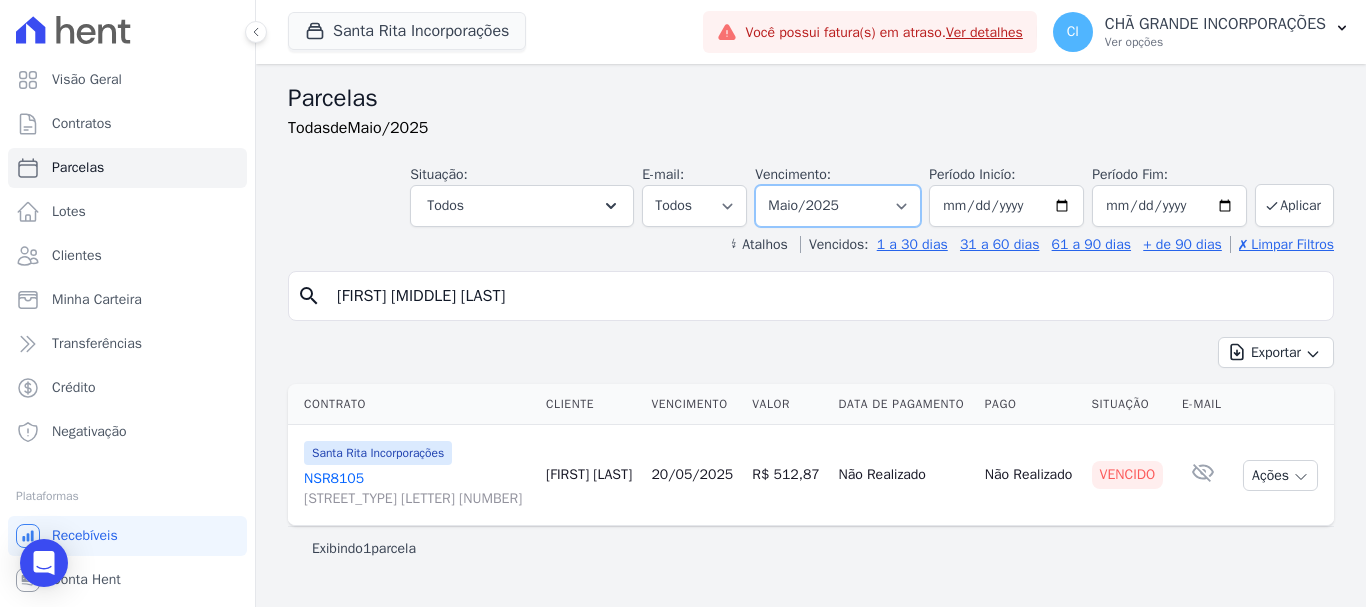 select on "04/2025" 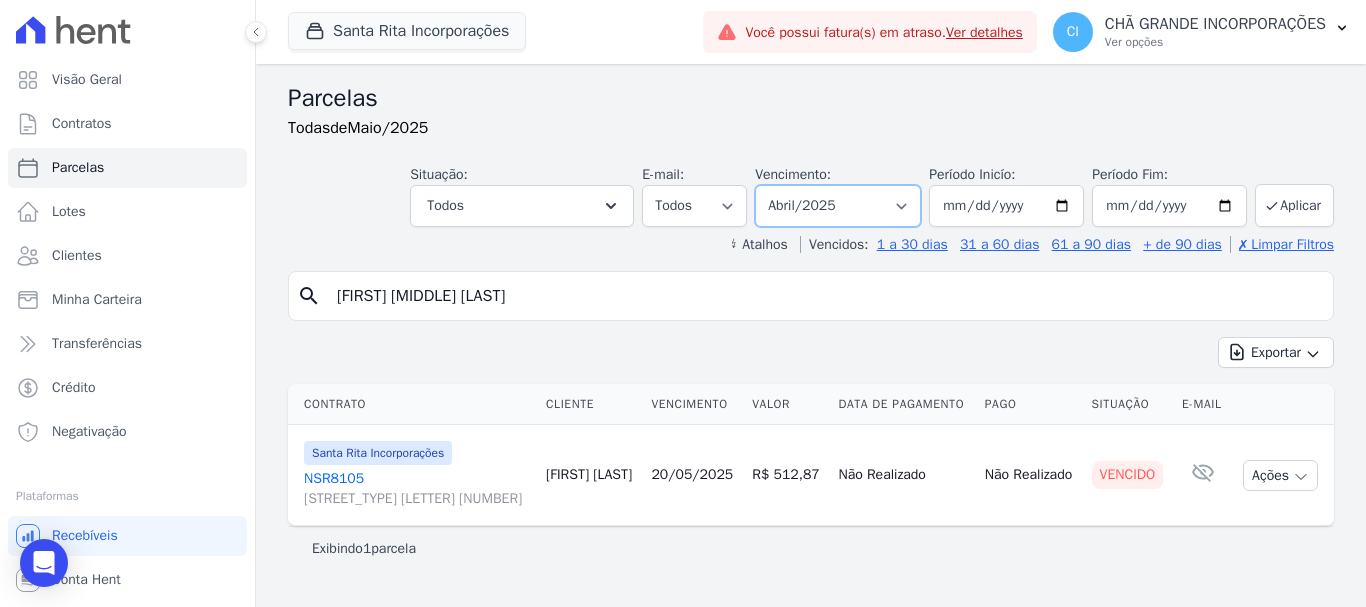 click on "Filtrar por período
────────
Todos os meses
Novembro/2020
Dezembro/2020
Janeiro/2021
Fevereiro/2021
Março/2021
Abril/2021
Maio/2021
Junho/2021
Julho/2021
Agosto/2021
Setembro/2021
Outubro/2021
Novembro/2021
Dezembro/2021
Janeiro/2022
Fevereiro/2022
Março/2022
Abril/2022
Maio/2022
Junho/2022
Julho/2022
Agosto/2022
Setembro/2022
Outubro/2022
Novembro/2022
Dezembro/2022
Janeiro/2023
Fevereiro/2023
Março/2023
Abril/2023
Maio/2023
Junho/2023
Julho/2023
Agosto/2023
Setembro/2023
Outubro/2023
Novembro/2023
Dezembro/2023
Janeiro/2024
Fevereiro/2024
Março/2024
Abril/2024
Maio/2024
Junho/2024
Julho/2024
Agosto/2024
Setembro/2024
Outubro/2024
Novembro/2024
Dezembro/2024
Janeiro/2025
Fevereiro/2025
Março/2025
Abril/2025
Maio/2025
Junho/2025
Julho/2025
Agosto/2025
Setembro/2025
Outubro/2025
Novembro/2025
Dezembro/2025
Janeiro/2026
Fevereiro/2026" at bounding box center (838, 206) 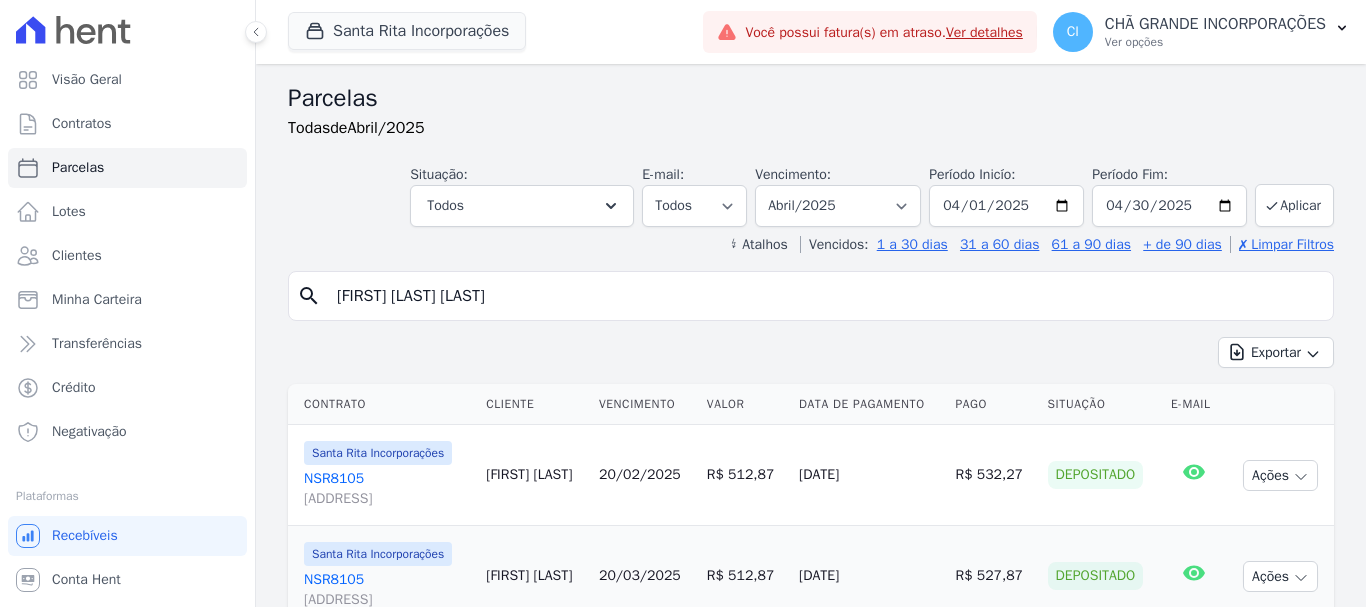 select 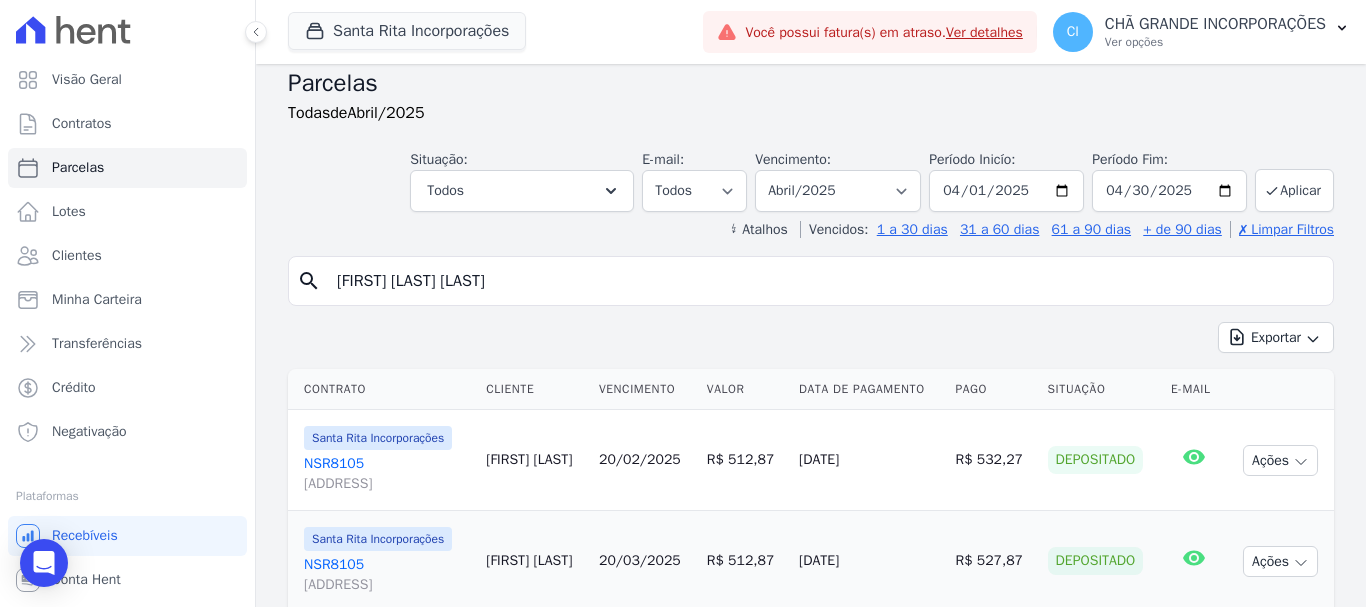scroll, scrollTop: 0, scrollLeft: 0, axis: both 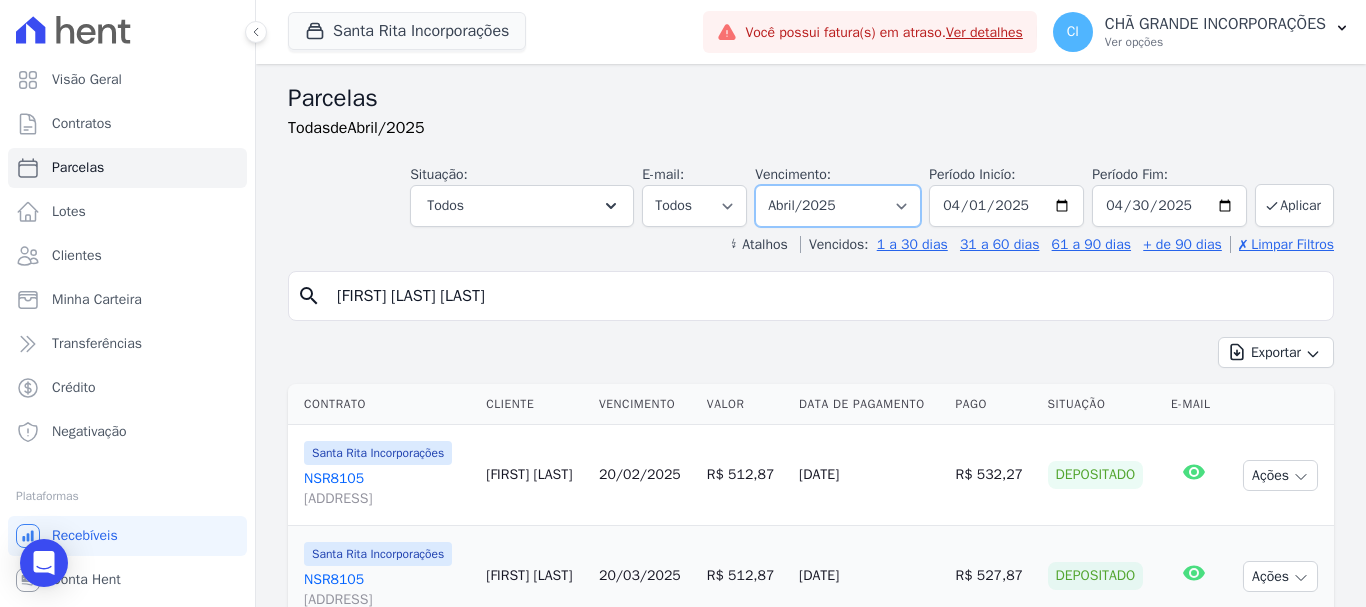 click on "Filtrar por período
────────
Todos os meses
Novembro/2020
Dezembro/2020
Janeiro/2021
Fevereiro/2021
Março/2021
Abril/2021
Maio/2021
Junho/2021
Julho/2021
Agosto/2021
Setembro/2021
Outubro/2021
Novembro/2021
Dezembro/2021
Janeiro/2022
Fevereiro/2022
Março/2022
Abril/2022
Maio/2022
Junho/2022
Julho/2022
Agosto/2022
Setembro/2022
Outubro/2022
Novembro/2022
Dezembro/2022
Janeiro/2023
Fevereiro/2023
Março/2023
Abril/2023
Maio/2023
Junho/2023
Julho/2023
Agosto/2023
Setembro/2023
Outubro/2023
Novembro/2023
Dezembro/2023
Janeiro/2024
Fevereiro/2024
Março/2024
Abril/2024
Maio/2024
Junho/2024
Julho/2024
Agosto/2024
Setembro/2024
Outubro/2024
Novembro/2024
Dezembro/2024
Janeiro/2025
Fevereiro/2025
Março/2025
Abril/2025
Maio/2025
Junho/2025
Julho/2025
Agosto/2025
Setembro/2025
Outubro/2025
Novembro/2025
Dezembro/2025
Janeiro/2026
Fevereiro/2026" at bounding box center [838, 206] 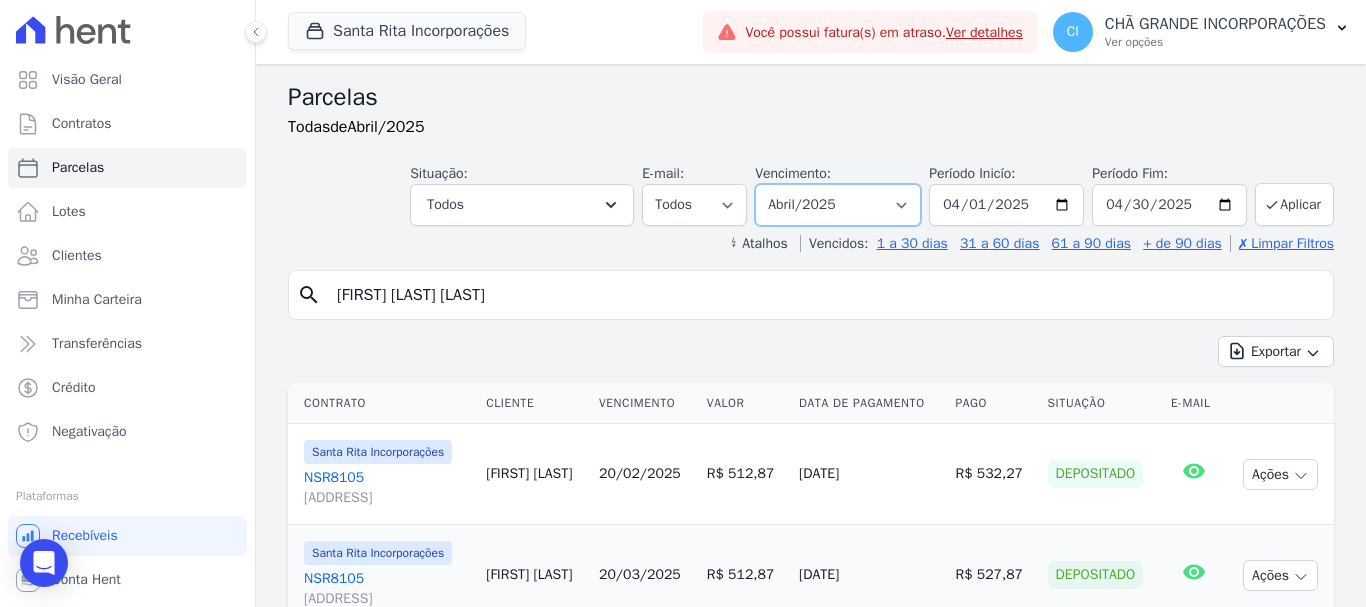 scroll, scrollTop: 0, scrollLeft: 0, axis: both 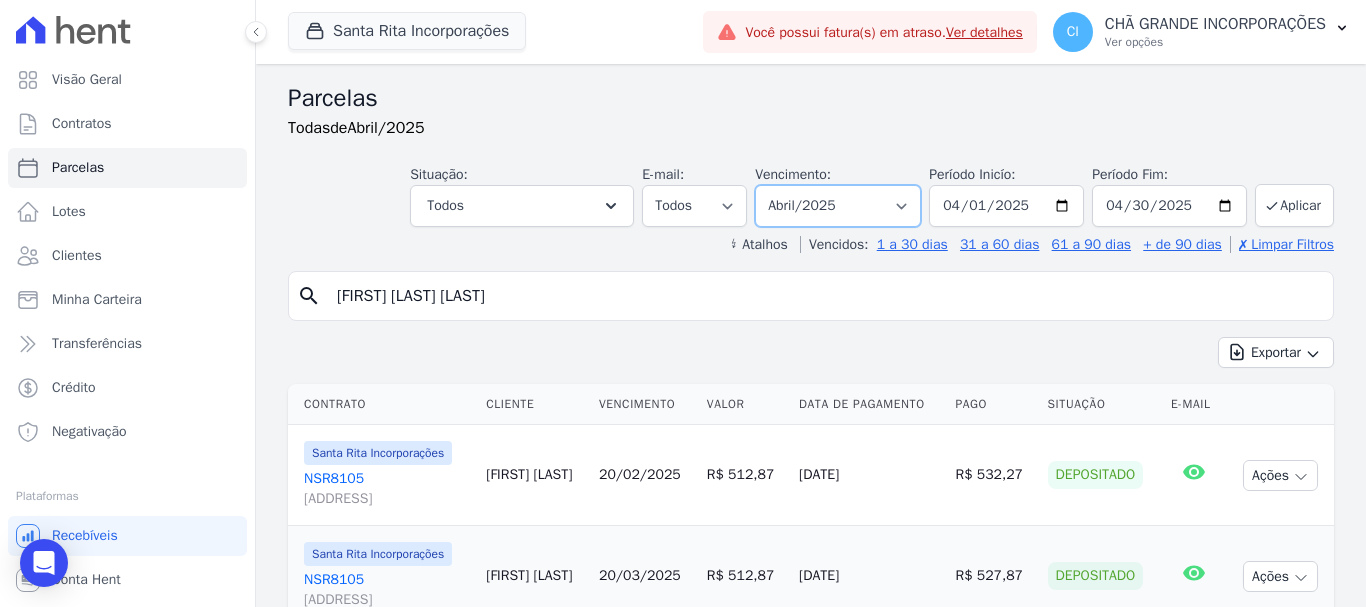 click on "Filtrar por período
────────
Todos os meses
Novembro/2020
Dezembro/2020
Janeiro/2021
Fevereiro/2021
Março/2021
Abril/2021
Maio/2021
Junho/2021
Julho/2021
Agosto/2021
Setembro/2021
Outubro/2021
Novembro/2021
Dezembro/2021
Janeiro/2022
Fevereiro/2022
Março/2022
Abril/2022
Maio/2022
Junho/2022
Julho/2022
Agosto/2022
Setembro/2022
Outubro/2022
Novembro/2022
Dezembro/2022
Janeiro/2023
Fevereiro/2023
Março/2023
Abril/2023
Maio/2023
Junho/2023
Julho/2023
Agosto/2023
Setembro/2023
Outubro/2023
Novembro/2023
Dezembro/2023
Janeiro/2024
Fevereiro/2024
Março/2024
Abril/2024
Maio/2024
Junho/2024
Julho/2024
Agosto/2024
Setembro/2024
Outubro/2024
Novembro/2024
Dezembro/2024
Janeiro/2025
Fevereiro/2025
Março/2025
Abril/2025
Maio/2025
Junho/2025
Julho/2025
Agosto/2025
Setembro/2025
Outubro/2025
Novembro/2025
Dezembro/2025
Janeiro/2026
Fevereiro/2026" at bounding box center [838, 206] 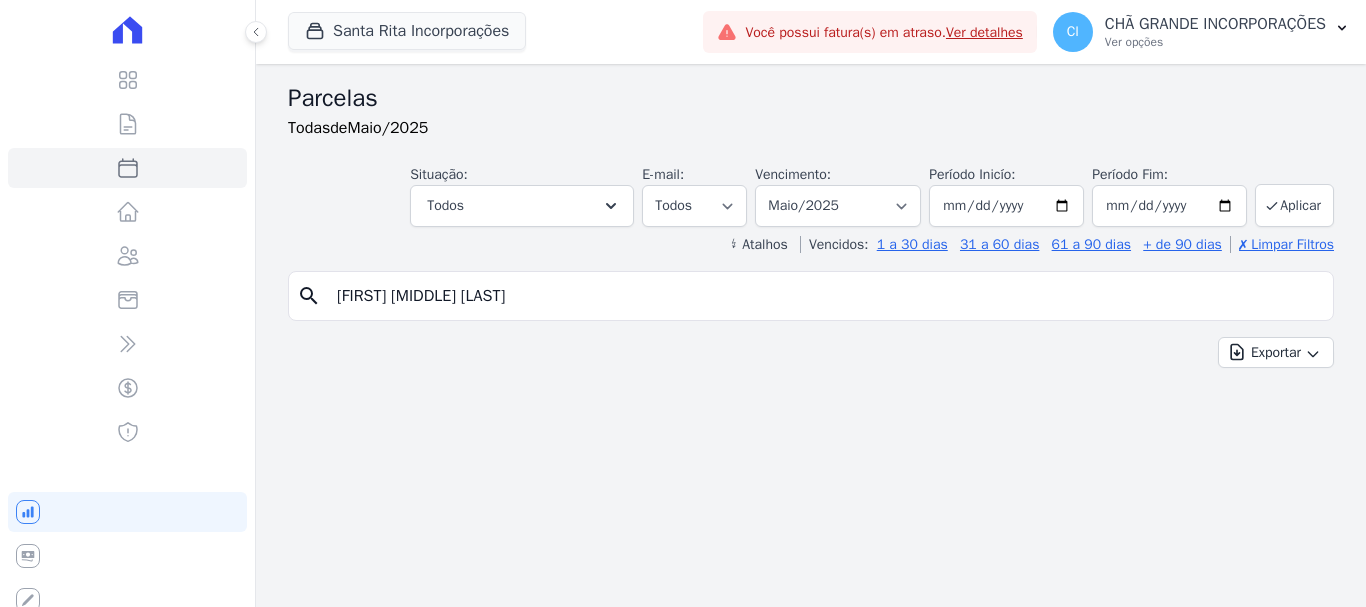 select 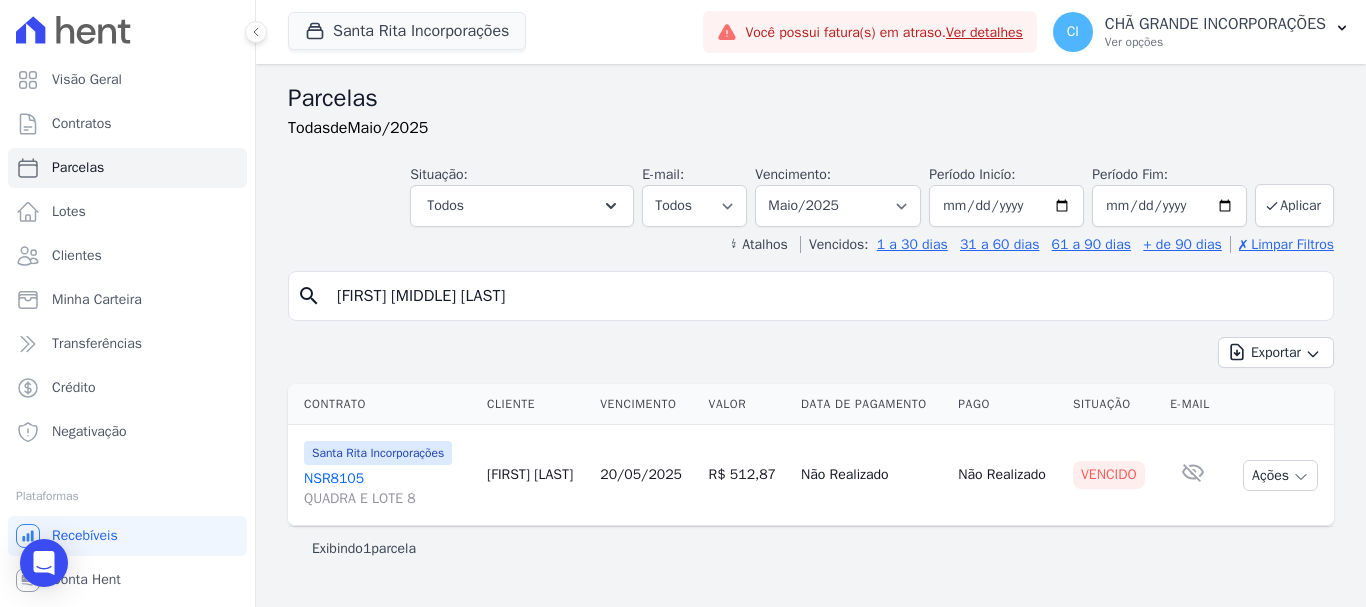 click on "NSR8105
QUADRA E LOTE 8" at bounding box center [387, 489] 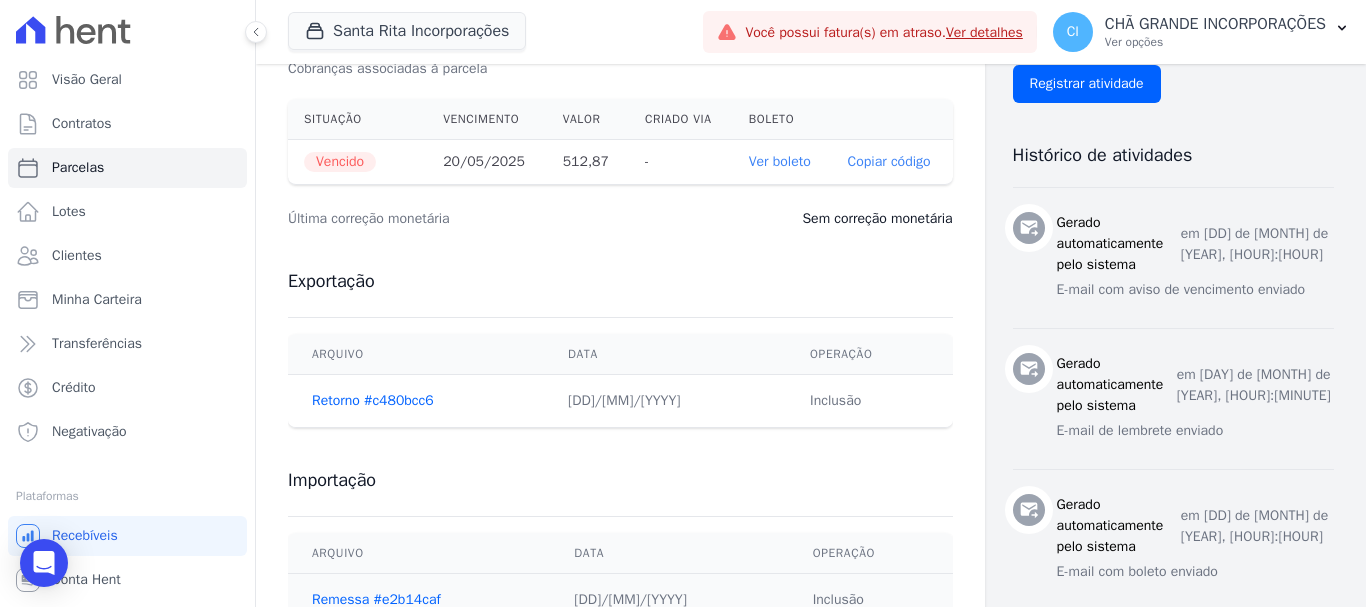 scroll, scrollTop: 700, scrollLeft: 0, axis: vertical 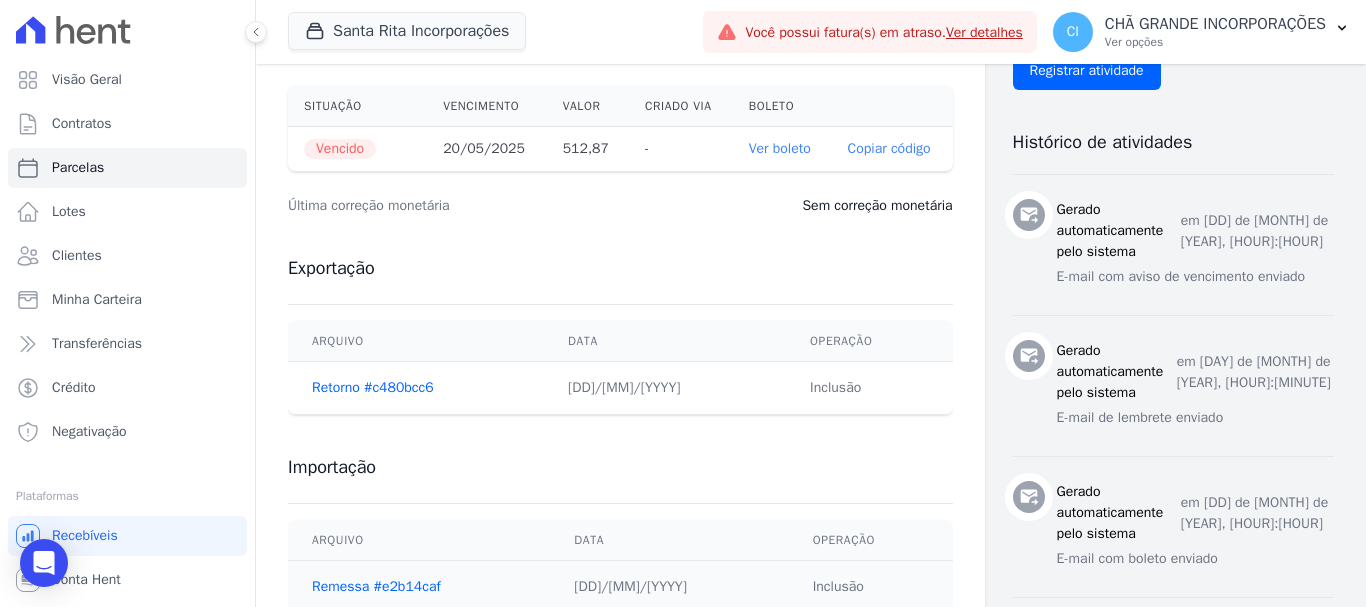 click on "Ver boleto" at bounding box center [780, 148] 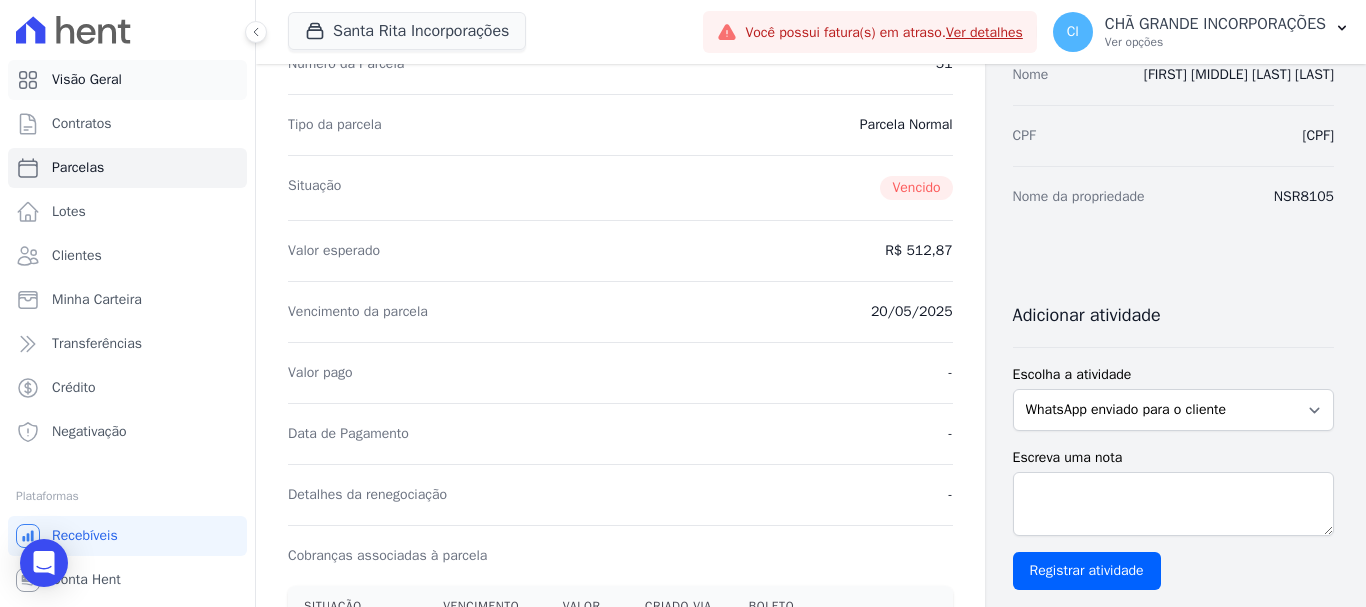 scroll, scrollTop: 0, scrollLeft: 0, axis: both 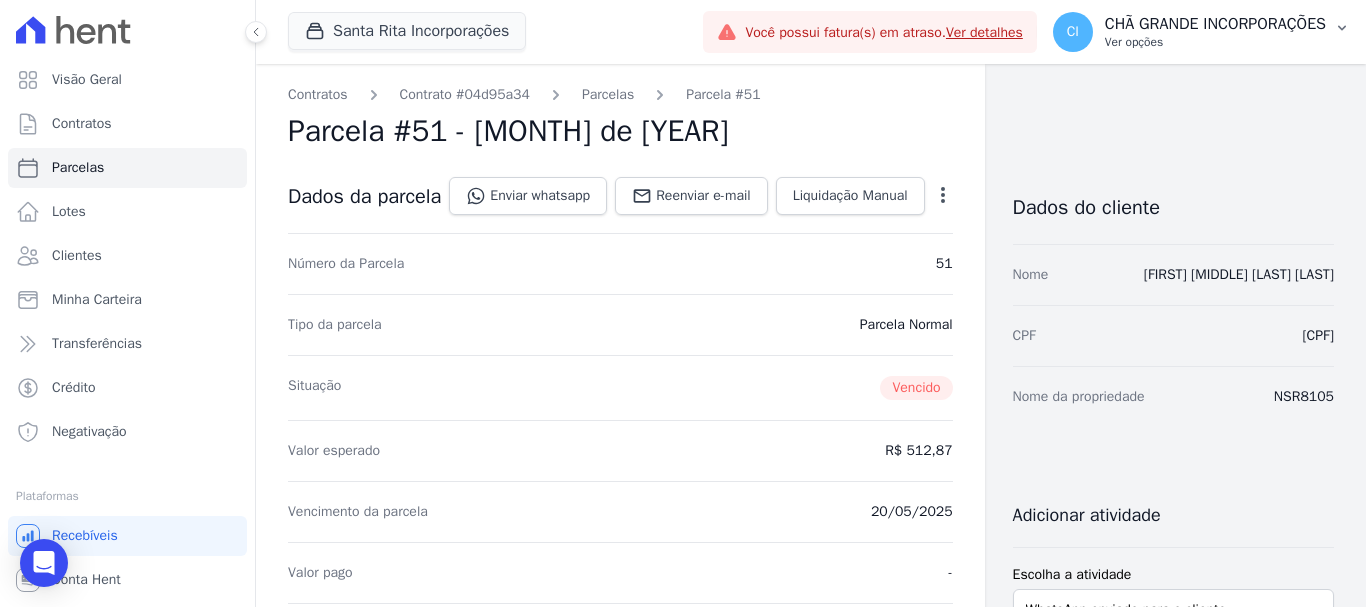 select 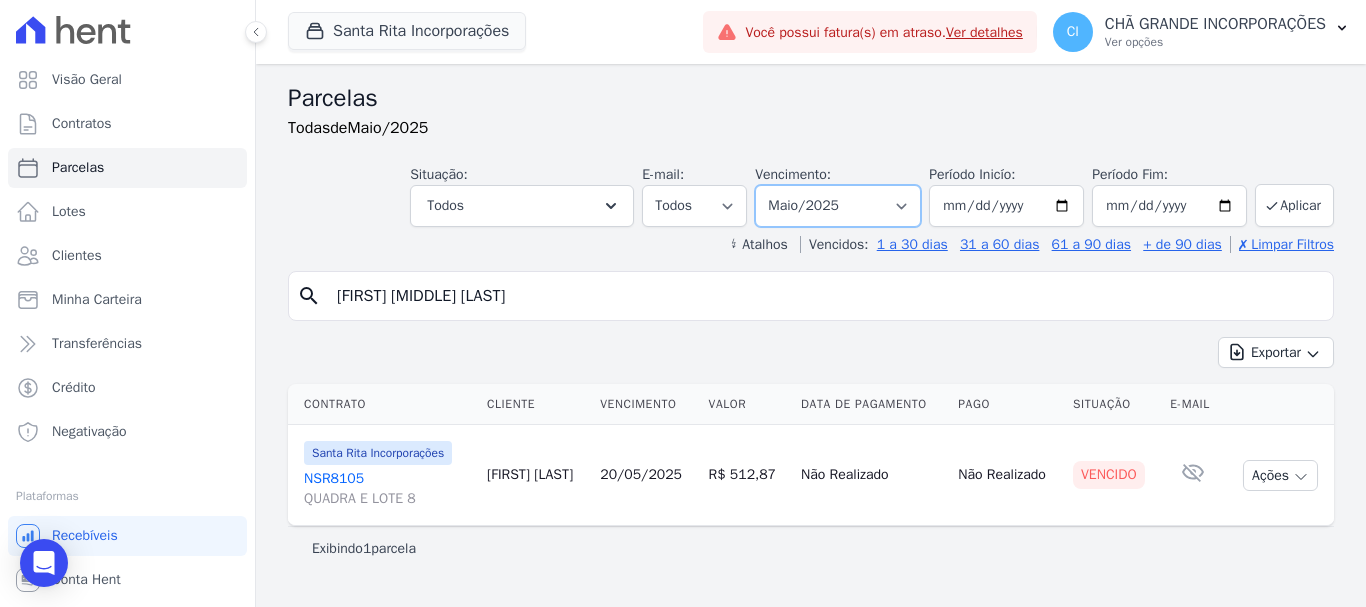 click on "Filtrar por período
────────
Todos os meses
Novembro/2020
Dezembro/2020
Janeiro/2021
Fevereiro/2021
Março/2021
Abril/2021
Maio/2021
Junho/2021
Julho/2021
Agosto/2021
Setembro/2021
Outubro/2021
Novembro/2021
Dezembro/2021
Janeiro/2022
Fevereiro/2022
Março/2022
Abril/2022
Maio/2022
Junho/2022
Julho/2022
Agosto/2022
Setembro/2022
Outubro/2022
Novembro/2022
Dezembro/2022
Janeiro/2023
Fevereiro/2023
Março/2023
Abril/2023
Maio/2023
Junho/2023
Julho/2023
Agosto/2023
Setembro/2023
Outubro/2023
Novembro/2023
Dezembro/2023
Janeiro/2024
Fevereiro/2024
Março/2024
Abril/2024
Maio/2024
Junho/2024
Julho/2024
Agosto/2024
Setembro/2024
Outubro/2024
Novembro/2024
Dezembro/2024
Janeiro/2025
Fevereiro/2025
Março/2025
Abril/2025
Maio/2025
Junho/2025
Julho/2025
Agosto/2025
Setembro/2025
Outubro/2025
Novembro/2025
Dezembro/2025
Janeiro/2026
Fevereiro/2026" at bounding box center (838, 206) 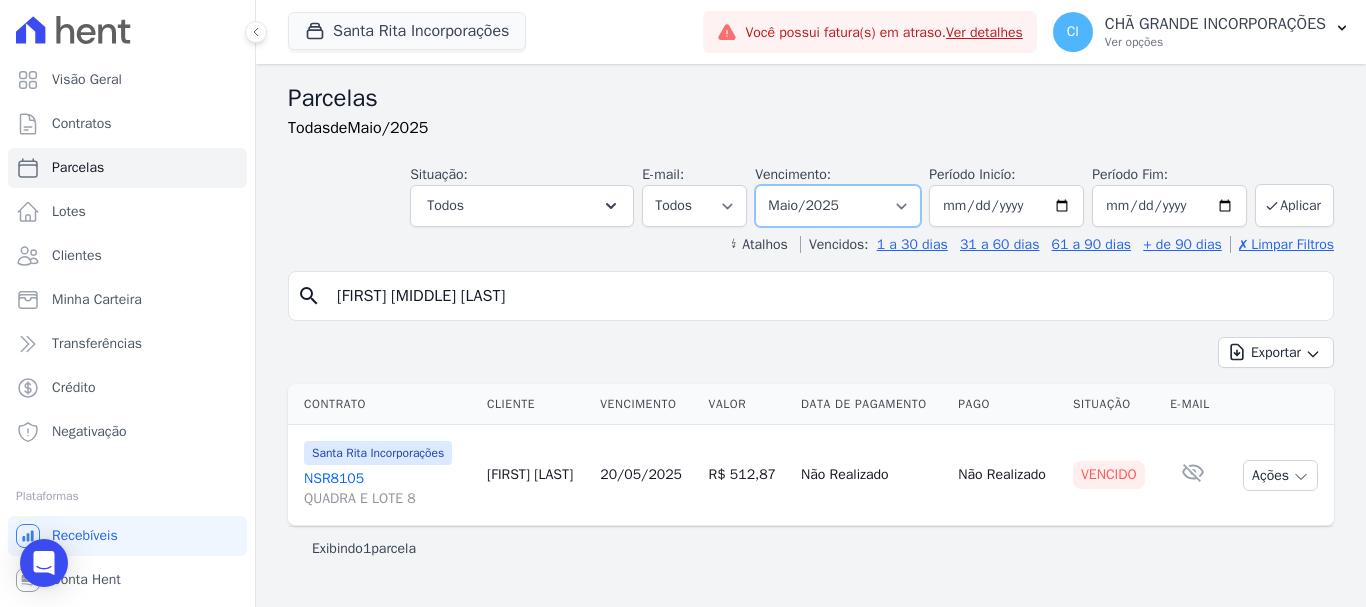 select on "06/2025" 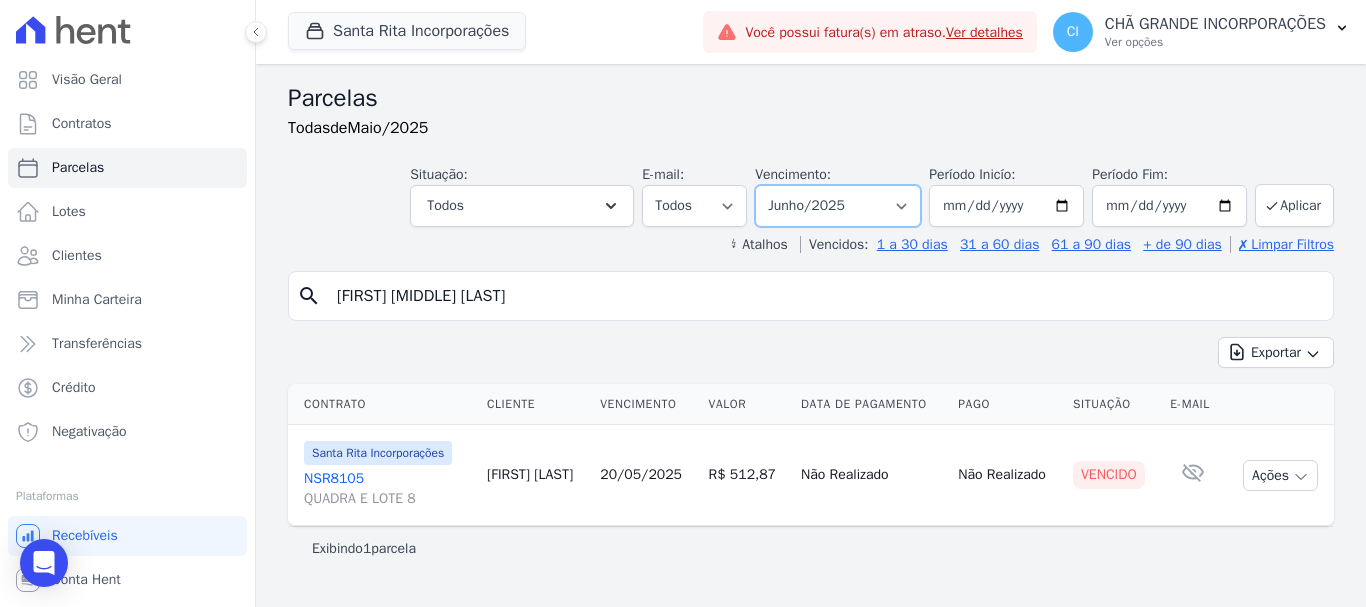 click on "Filtrar por período
────────
Todos os meses
Novembro/2020
Dezembro/2020
Janeiro/2021
Fevereiro/2021
Março/2021
Abril/2021
Maio/2021
Junho/2021
Julho/2021
Agosto/2021
Setembro/2021
Outubro/2021
Novembro/2021
Dezembro/2021
Janeiro/2022
Fevereiro/2022
Março/2022
Abril/2022
Maio/2022
Junho/2022
Julho/2022
Agosto/2022
Setembro/2022
Outubro/2022
Novembro/2022
Dezembro/2022
Janeiro/2023
Fevereiro/2023
Março/2023
Abril/2023
Maio/2023
Junho/2023
Julho/2023
Agosto/2023
Setembro/2023
Outubro/2023
Novembro/2023
Dezembro/2023
Janeiro/2024
Fevereiro/2024
Março/2024
Abril/2024
Maio/2024
Junho/2024
Julho/2024
Agosto/2024
Setembro/2024
Outubro/2024
Novembro/2024
Dezembro/2024
Janeiro/2025
Fevereiro/2025
Março/2025
Abril/2025
Maio/2025
Junho/2025
Julho/2025
Agosto/2025
Setembro/2025
Outubro/2025
Novembro/2025
Dezembro/2025
Janeiro/2026
Fevereiro/2026" at bounding box center (838, 206) 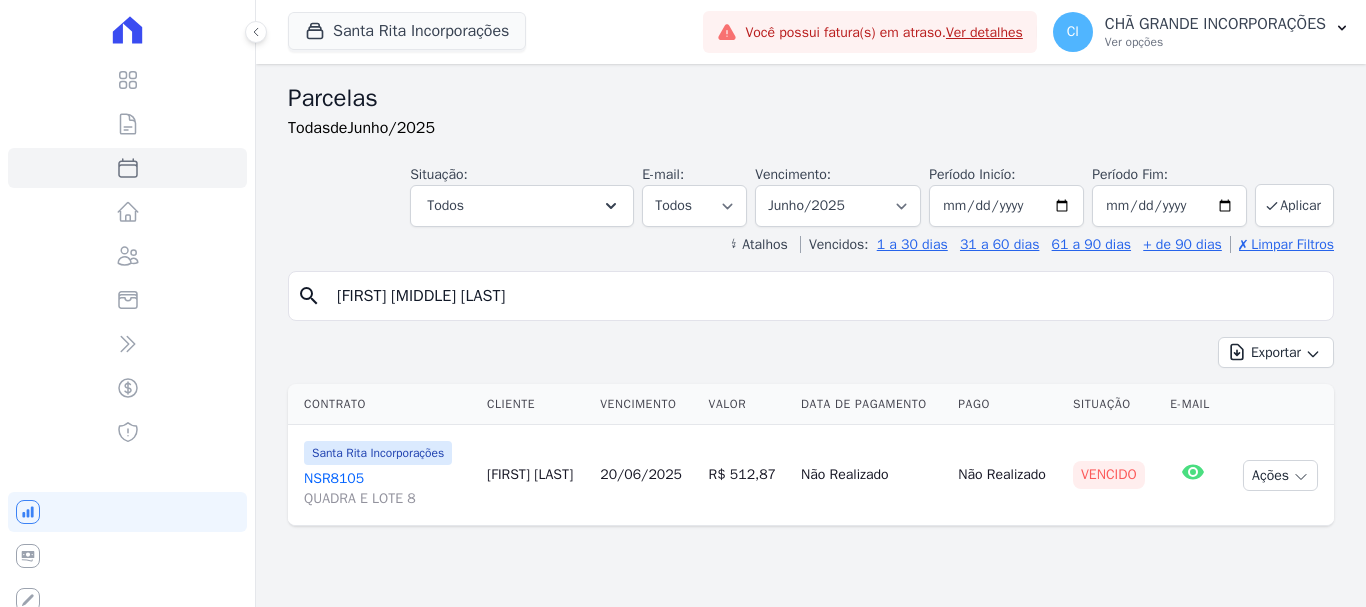 select 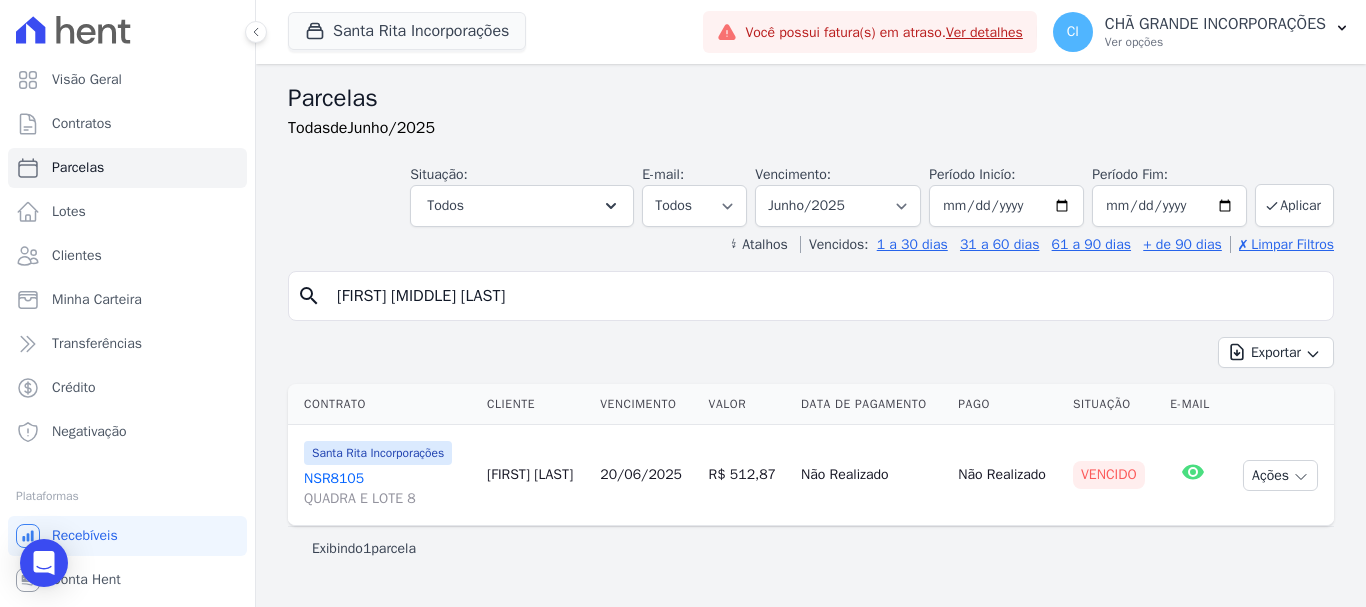 click on "NSR8105
QUADRA E LOTE 8" at bounding box center [387, 489] 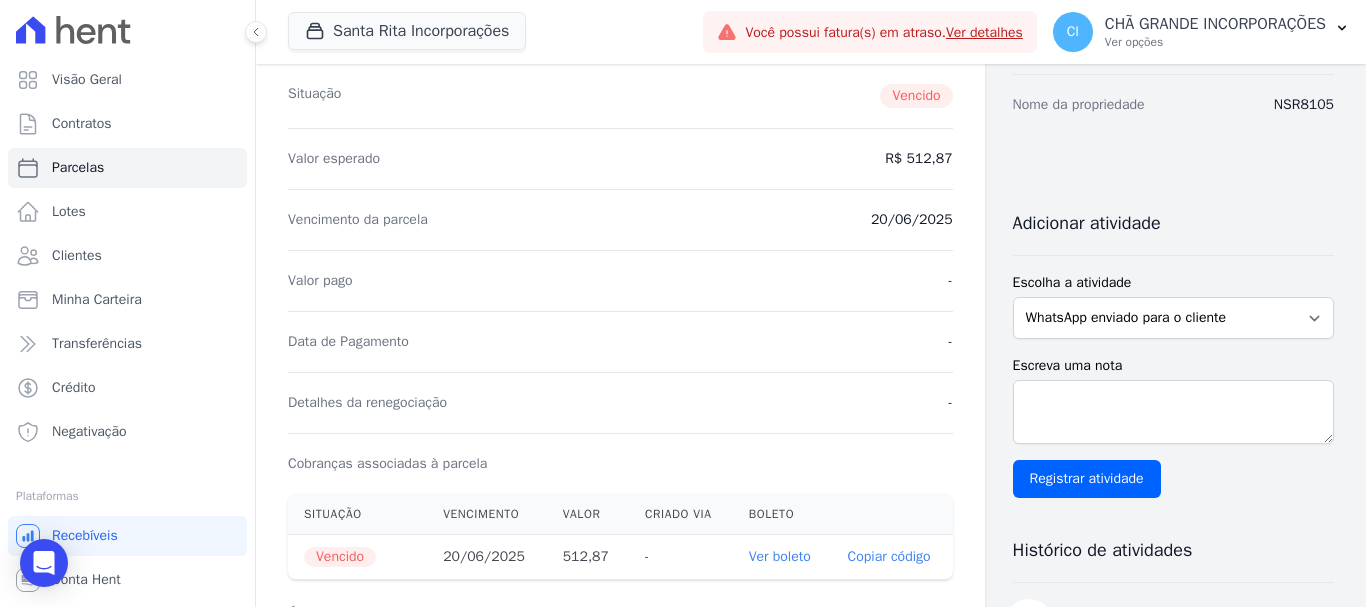 scroll, scrollTop: 300, scrollLeft: 0, axis: vertical 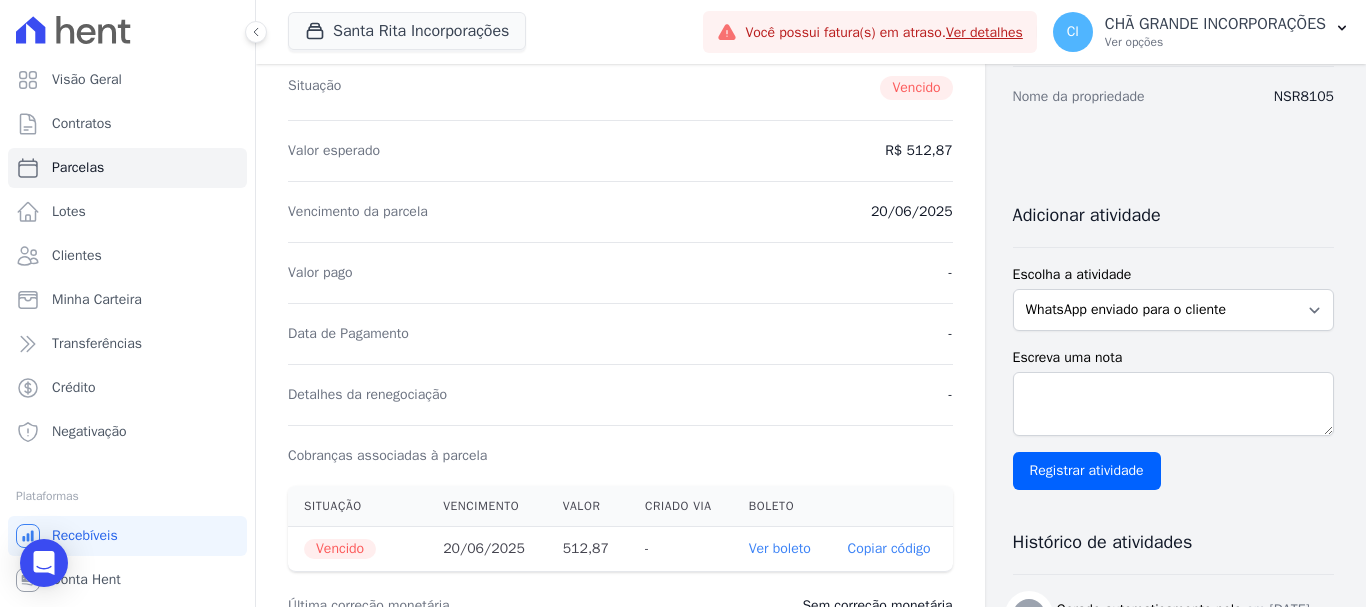 click on "Ver boleto" at bounding box center (780, 548) 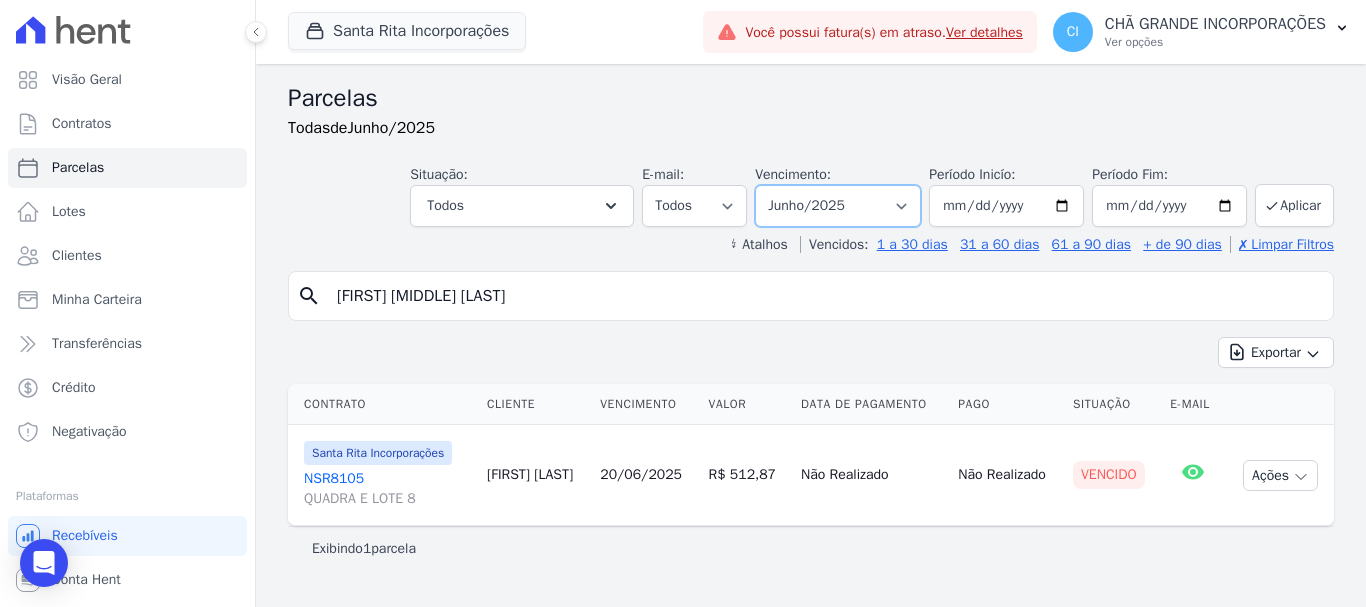 click on "Filtrar por período
────────
Todos os meses
Novembro/2020
Dezembro/2020
Janeiro/2021
Fevereiro/2021
Março/2021
Abril/2021
Maio/2021
Junho/2021
Julho/2021
Agosto/2021
Setembro/2021
Outubro/2021
Novembro/2021
Dezembro/2021
Janeiro/2022
Fevereiro/2022
Março/2022
Abril/2022
Maio/2022
Junho/2022
Julho/2022
Agosto/2022
Setembro/2022
Outubro/2022
Novembro/2022
Dezembro/2022
Janeiro/2023
Fevereiro/2023
Março/2023
Abril/2023
Maio/2023
Junho/2023
Julho/2023
Agosto/2023
Setembro/2023
Outubro/2023
Novembro/2023
Dezembro/2023
Janeiro/2024
Fevereiro/2024
Março/2024
Abril/2024
Maio/2024
Junho/2024
Julho/2024
Agosto/2024
Setembro/2024
Outubro/2024
Novembro/2024
Dezembro/2024
Janeiro/2025
Fevereiro/2025
Março/2025
Abril/2025
Maio/2025
Junho/2025
Julho/2025
Agosto/2025
Setembro/2025
Outubro/2025
Novembro/2025
Dezembro/2025
Janeiro/2026
Fevereiro/2026" at bounding box center (838, 206) 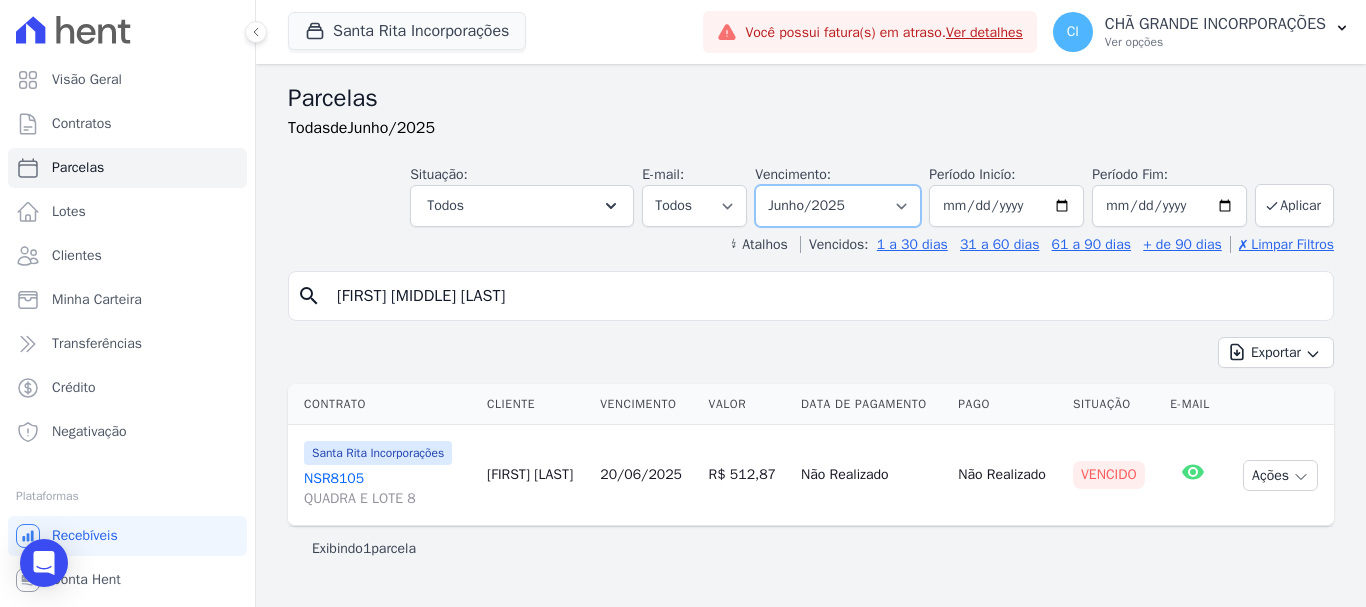 select on "07/2025" 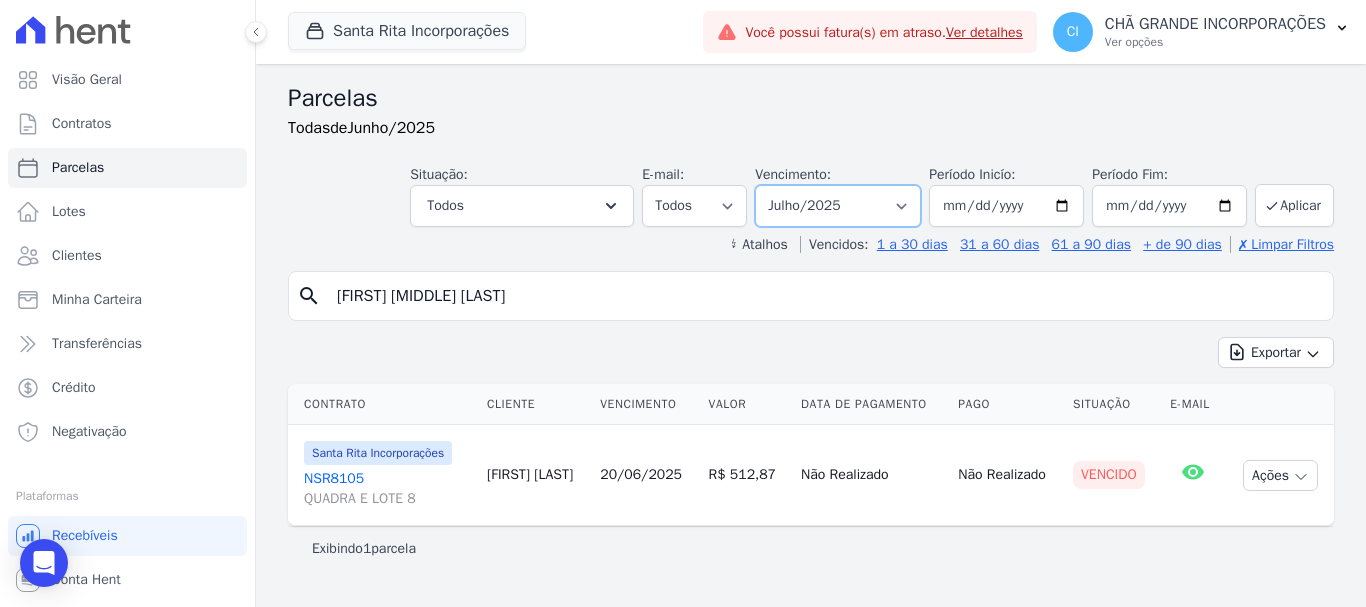 click on "Filtrar por período
────────
Todos os meses
Novembro/2020
Dezembro/2020
Janeiro/2021
Fevereiro/2021
Março/2021
Abril/2021
Maio/2021
Junho/2021
Julho/2021
Agosto/2021
Setembro/2021
Outubro/2021
Novembro/2021
Dezembro/2021
Janeiro/2022
Fevereiro/2022
Março/2022
Abril/2022
Maio/2022
Junho/2022
Julho/2022
Agosto/2022
Setembro/2022
Outubro/2022
Novembro/2022
Dezembro/2022
Janeiro/2023
Fevereiro/2023
Março/2023
Abril/2023
Maio/2023
Junho/2023
Julho/2023
Agosto/2023
Setembro/2023
Outubro/2023
Novembro/2023
Dezembro/2023
Janeiro/2024
Fevereiro/2024
Março/2024
Abril/2024
Maio/2024
Junho/2024
Julho/2024
Agosto/2024
Setembro/2024
Outubro/2024
Novembro/2024
Dezembro/2024
Janeiro/2025
Fevereiro/2025
Março/2025
Abril/2025
Maio/2025
Junho/2025
Julho/2025
Agosto/2025
Setembro/2025
Outubro/2025
Novembro/2025
Dezembro/2025
Janeiro/2026
Fevereiro/2026" at bounding box center (838, 206) 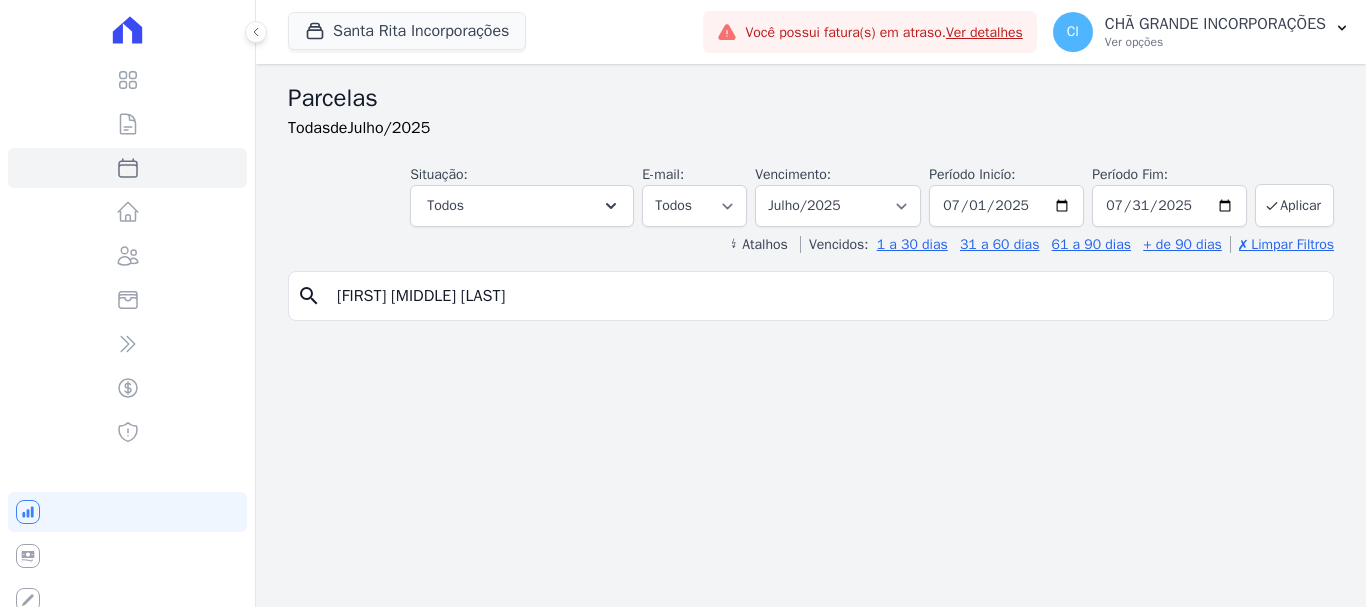 select 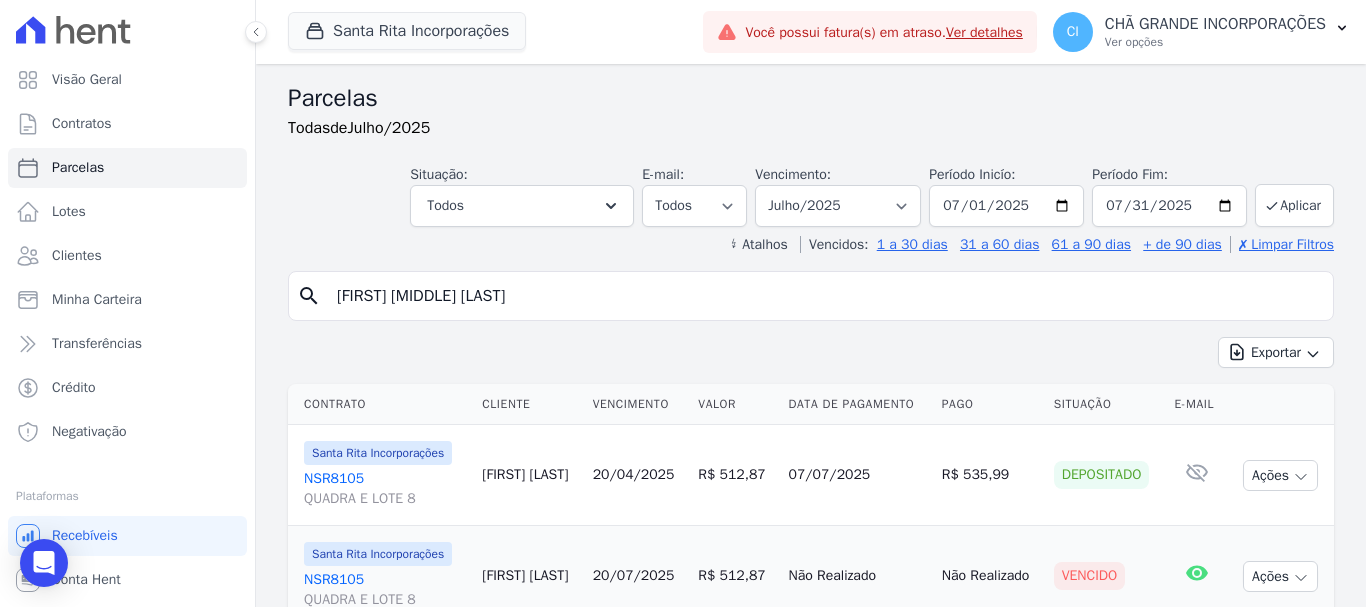 click on "NSR8105
QUADRA E LOTE 8" at bounding box center (385, 590) 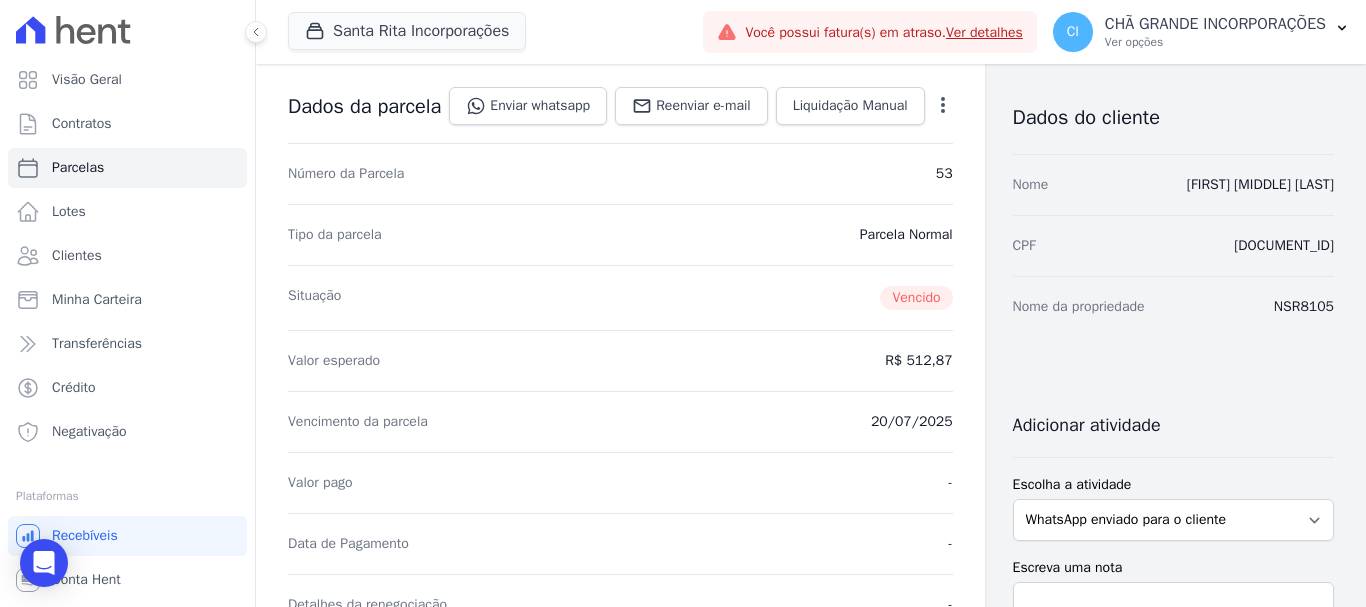 scroll, scrollTop: 400, scrollLeft: 0, axis: vertical 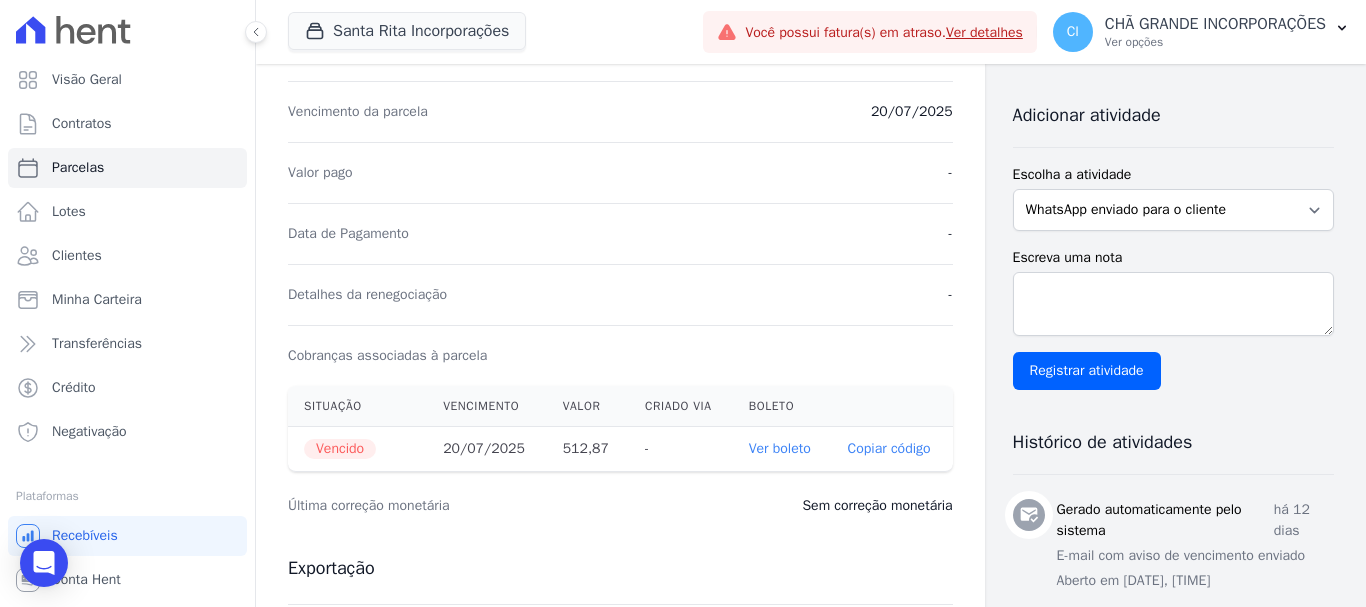 click on "Ver boleto" at bounding box center [780, 448] 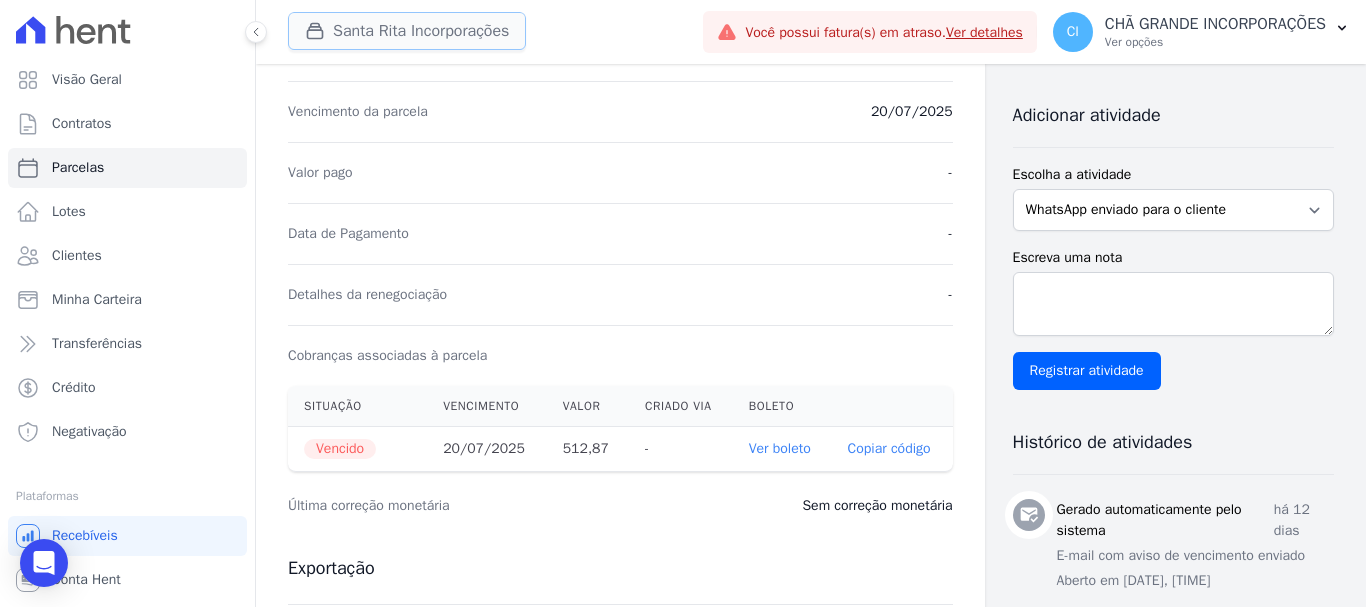 drag, startPoint x: 406, startPoint y: 36, endPoint x: 387, endPoint y: 33, distance: 19.235384 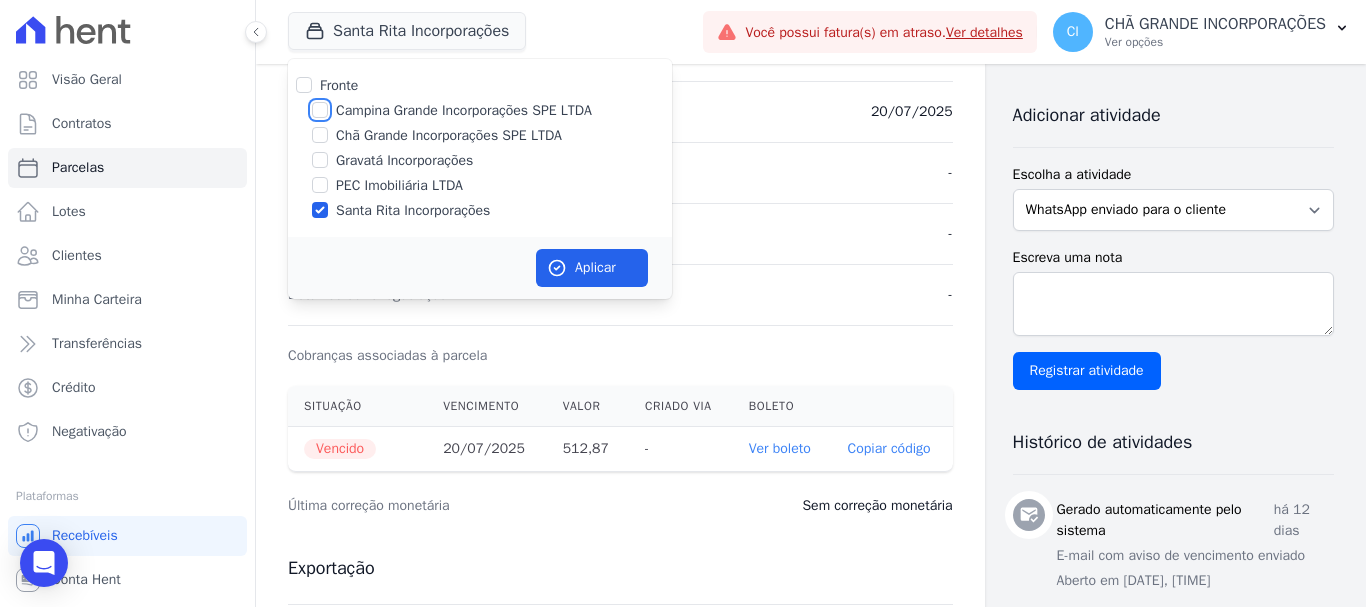 click on "Campina Grande Incorporações SPE LTDA" at bounding box center (320, 110) 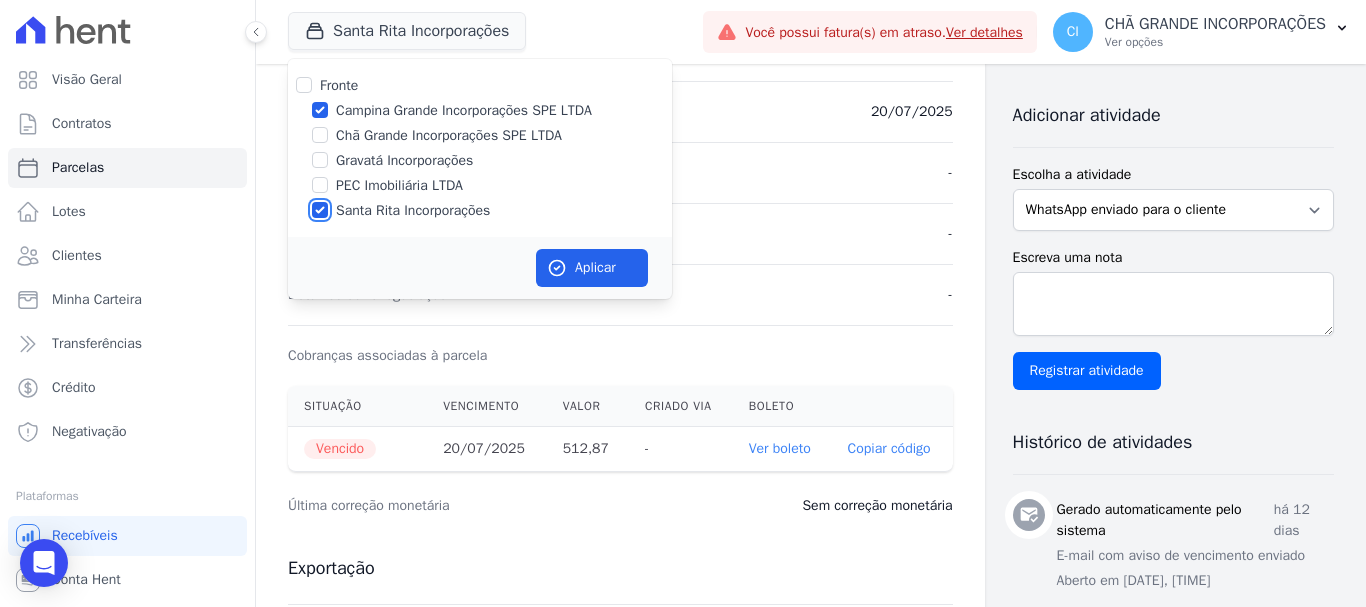 click on "Santa Rita Incorporações" at bounding box center [320, 210] 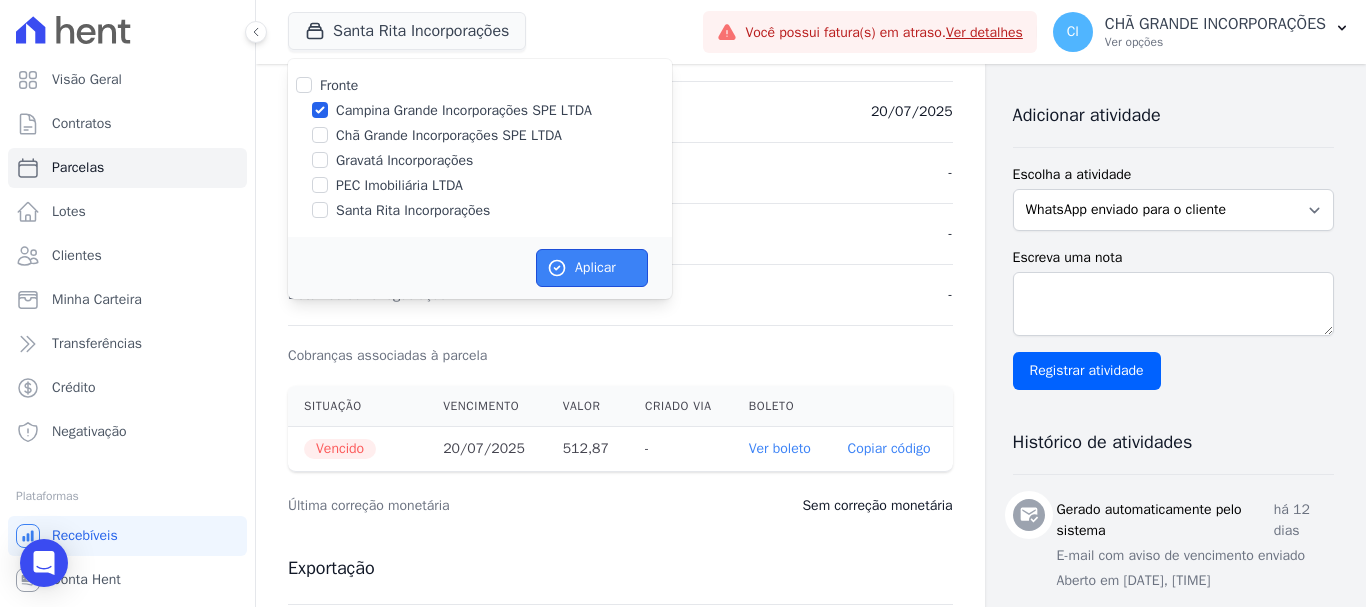 click on "Aplicar" at bounding box center (592, 268) 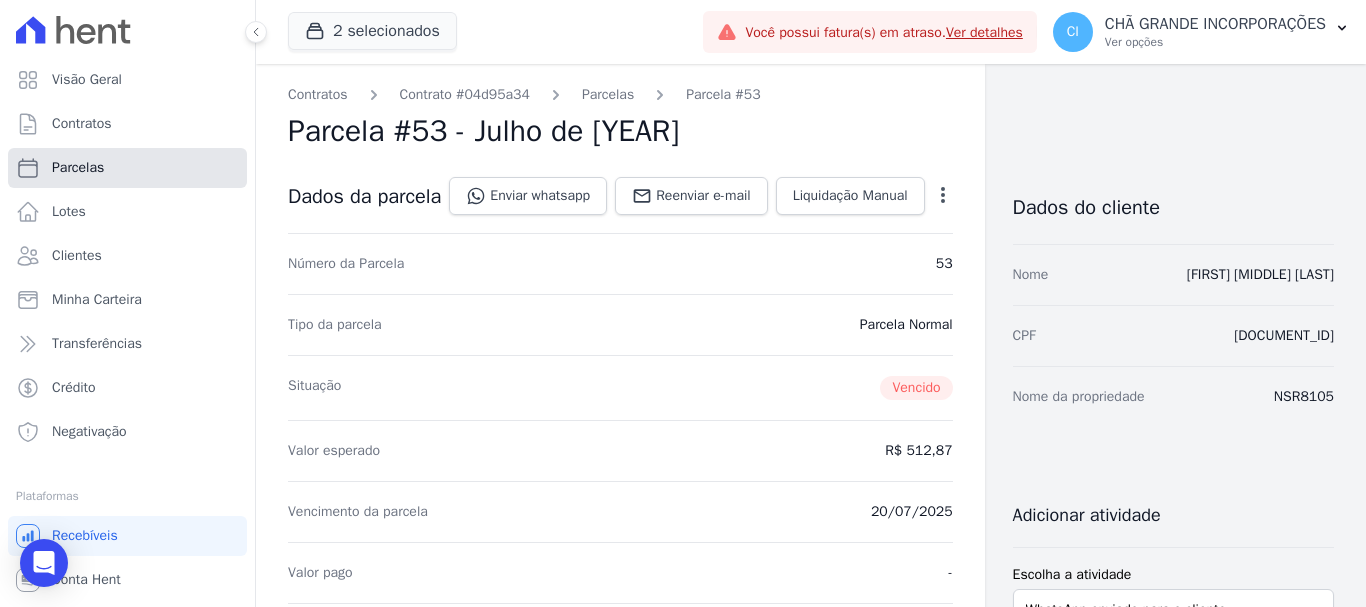 click on "Parcelas" at bounding box center (78, 168) 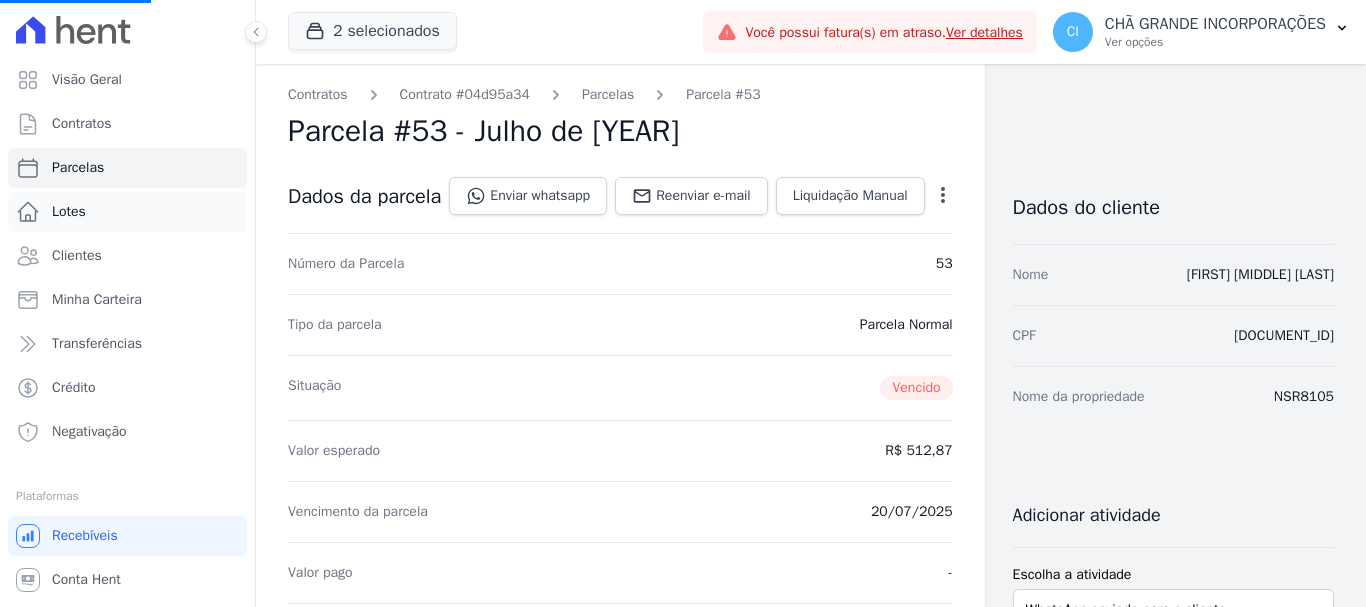 select 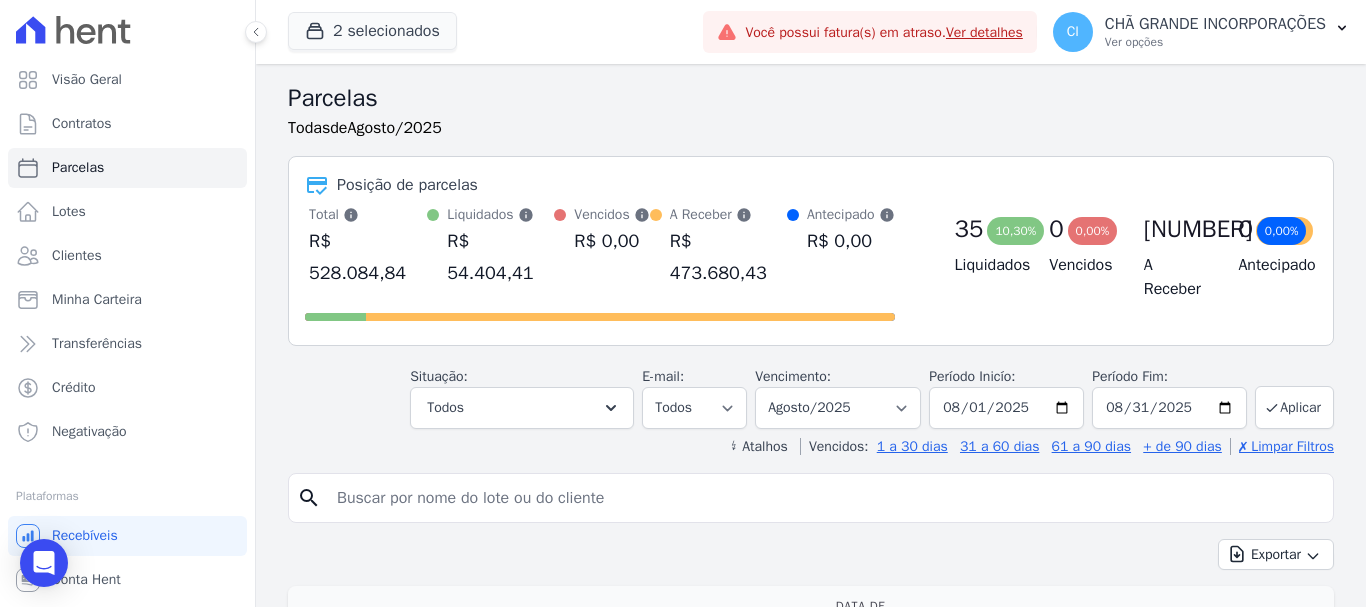 click at bounding box center [825, 498] 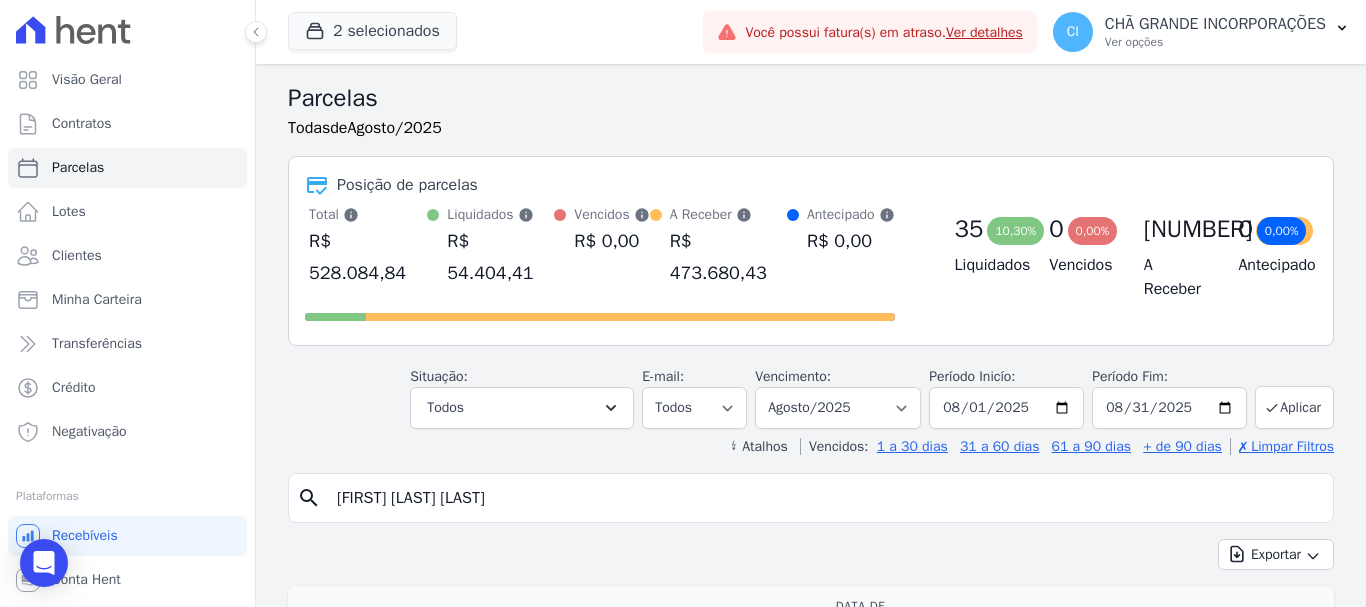 type on "[FIRST] [MIDDLE] [LAST]" 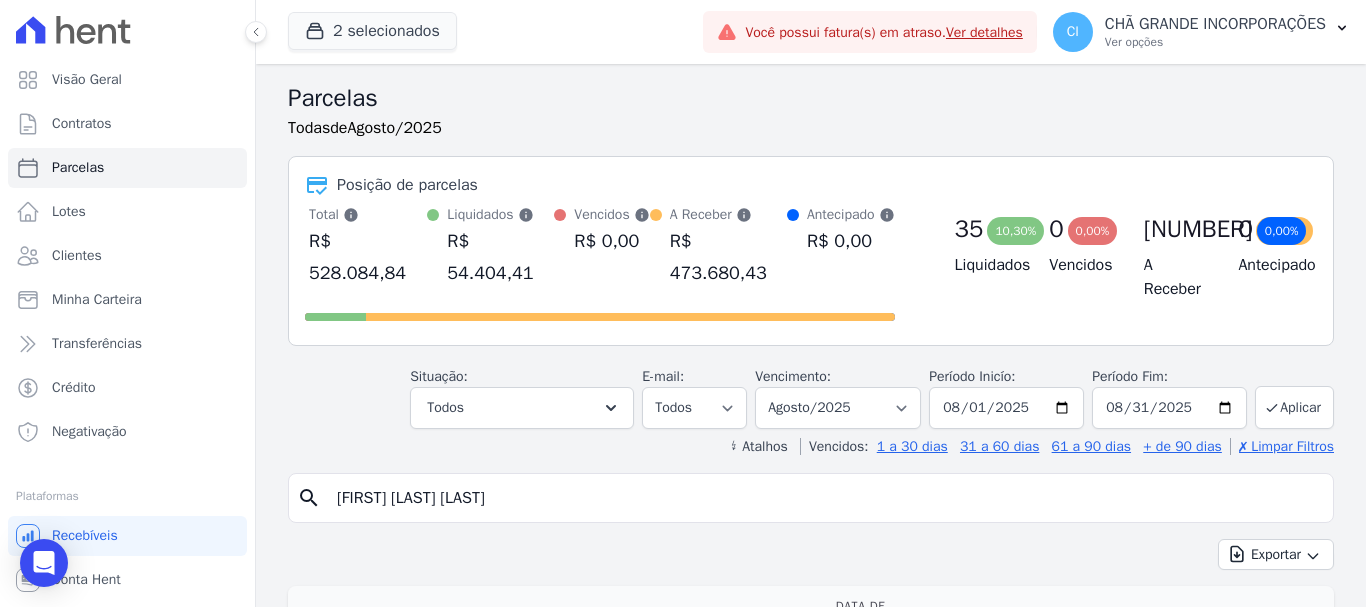 select 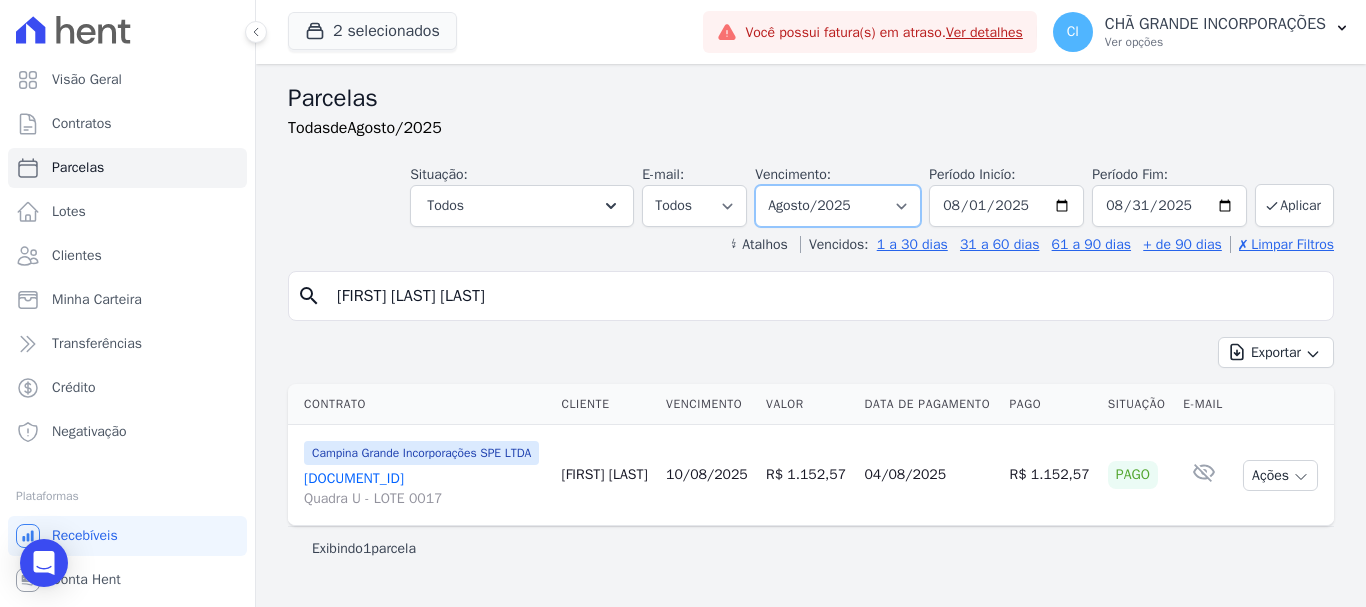 click on "Filtrar por período
────────
Todos os meses
Novembro/2020
Dezembro/2020
Janeiro/2021
Fevereiro/2021
Março/2021
Abril/2021
Maio/2021
Junho/2021
Julho/2021
Agosto/2021
Setembro/2021
Outubro/2021
Novembro/2021
Dezembro/2021
Janeiro/2022
Fevereiro/2022
Março/2022
Abril/2022
Maio/2022
Junho/2022
Julho/2022
Agosto/2022
Setembro/2022
Outubro/2022
Novembro/2022
Dezembro/2022
Janeiro/2023
Fevereiro/2023
Março/2023
Abril/2023
Maio/2023
Junho/2023
Julho/2023
Agosto/2023
Setembro/2023
Outubro/2023
Novembro/2023
Dezembro/2023
Janeiro/2024
Fevereiro/2024
Março/2024
Abril/2024
Maio/2024
Junho/2024
Julho/2024
Agosto/2024
Setembro/2024
Outubro/2024
Novembro/2024
Dezembro/2024
Janeiro/2025
Fevereiro/2025
Março/2025
Abril/2025
Maio/2025
Junho/2025
Julho/2025
Agosto/2025
Setembro/2025
Outubro/2025
Novembro/2025
Dezembro/2025
Janeiro/2026
Fevereiro/2026" at bounding box center [838, 206] 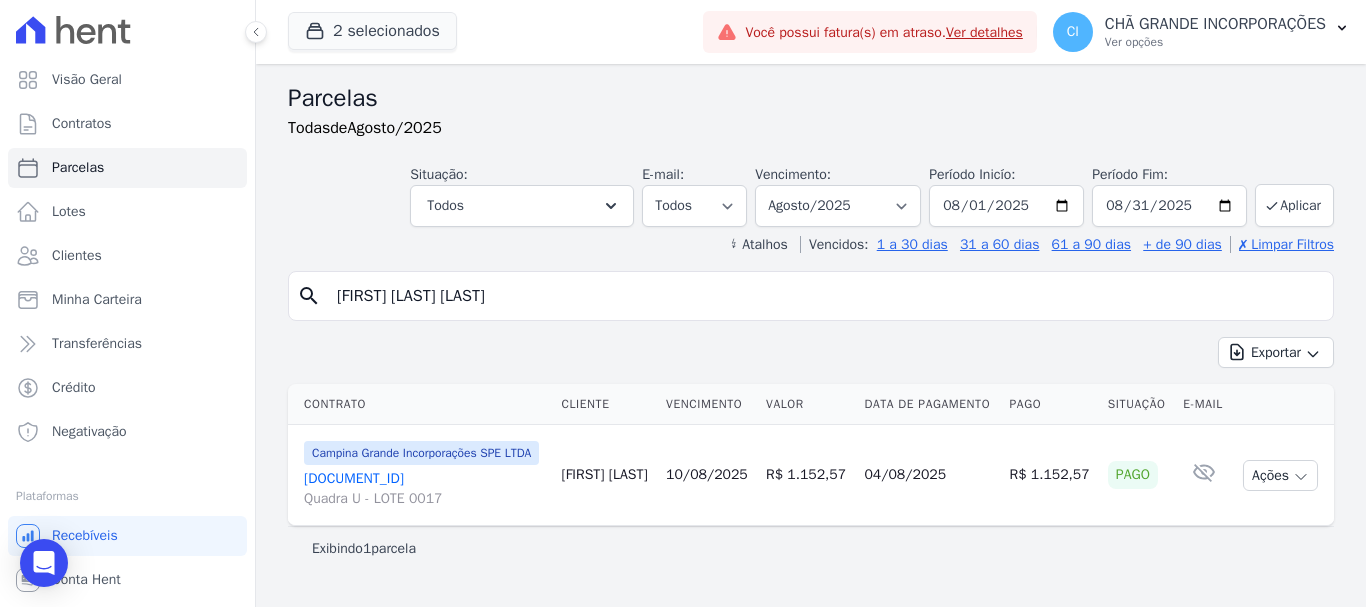 click on "Exibindo  1  parcela" at bounding box center [811, 549] 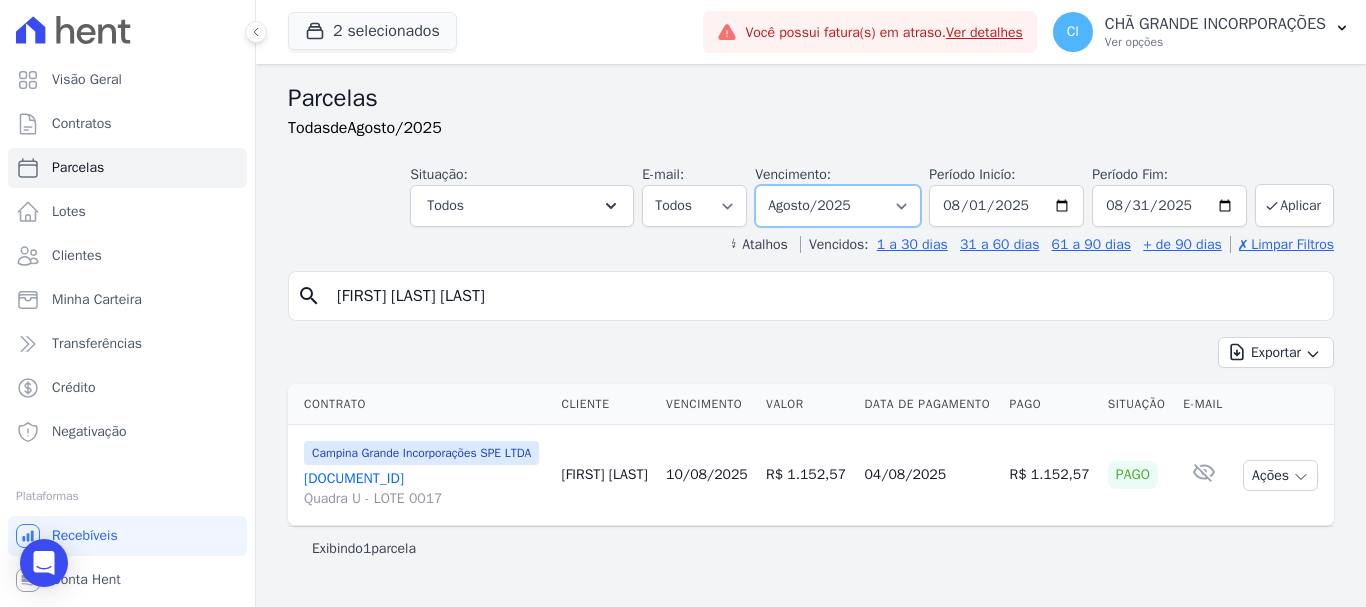 click on "Filtrar por período
────────
Todos os meses
Novembro/2020
Dezembro/2020
Janeiro/2021
Fevereiro/2021
Março/2021
Abril/2021
Maio/2021
Junho/2021
Julho/2021
Agosto/2021
Setembro/2021
Outubro/2021
Novembro/2021
Dezembro/2021
Janeiro/2022
Fevereiro/2022
Março/2022
Abril/2022
Maio/2022
Junho/2022
Julho/2022
Agosto/2022
Setembro/2022
Outubro/2022
Novembro/2022
Dezembro/2022
Janeiro/2023
Fevereiro/2023
Março/2023
Abril/2023
Maio/2023
Junho/2023
Julho/2023
Agosto/2023
Setembro/2023
Outubro/2023
Novembro/2023
Dezembro/2023
Janeiro/2024
Fevereiro/2024
Março/2024
Abril/2024
Maio/2024
Junho/2024
Julho/2024
Agosto/2024
Setembro/2024
Outubro/2024
Novembro/2024
Dezembro/2024
Janeiro/2025
Fevereiro/2025
Março/2025
Abril/2025
Maio/2025
Junho/2025
Julho/2025
Agosto/2025
Setembro/2025
Outubro/2025
Novembro/2025
Dezembro/2025
Janeiro/2026
Fevereiro/2026" at bounding box center [838, 206] 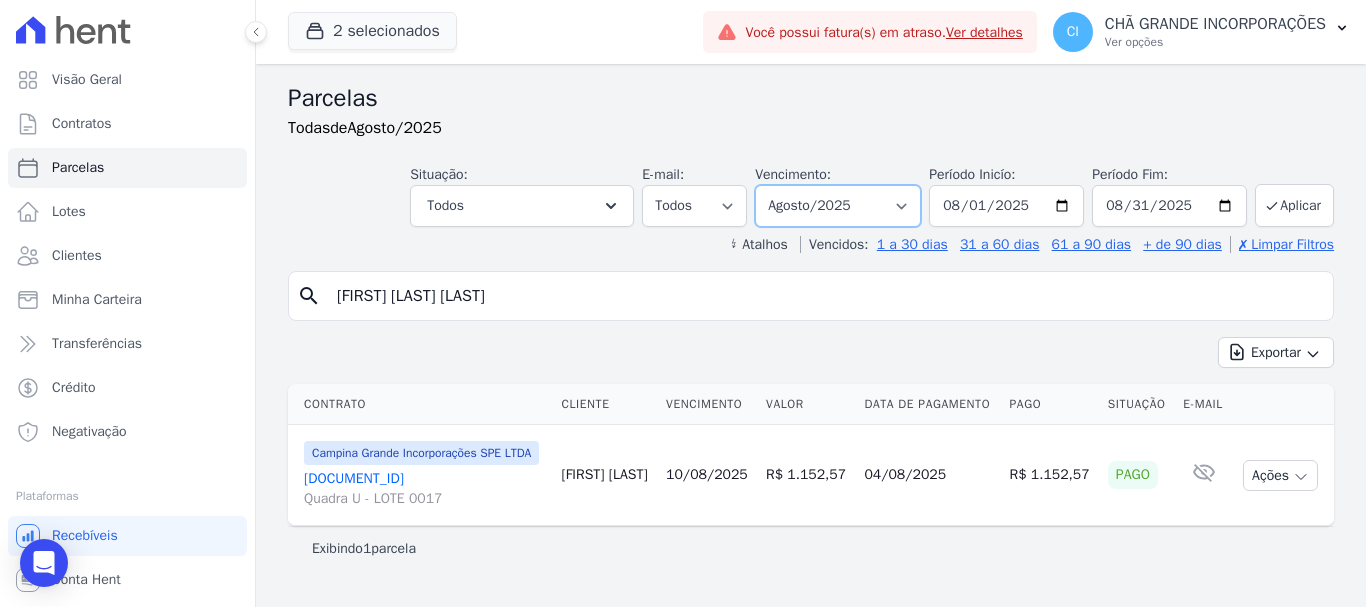 select on "07/2025" 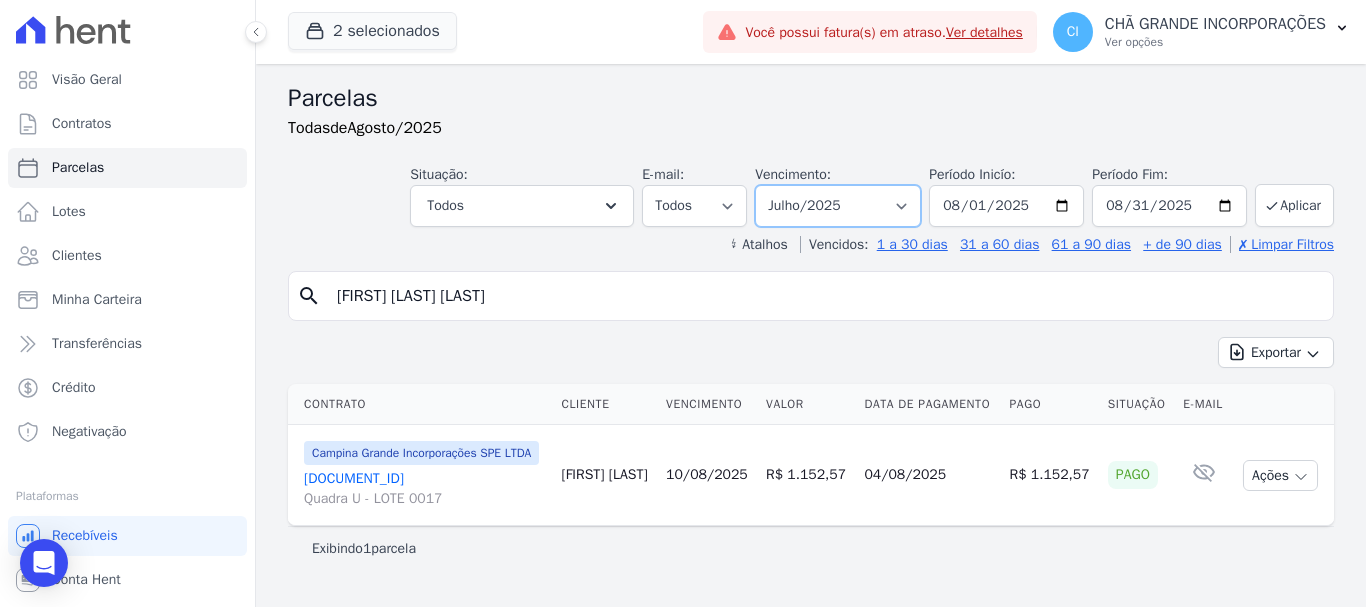 click on "Filtrar por período
────────
Todos os meses
Novembro/2020
Dezembro/2020
Janeiro/2021
Fevereiro/2021
Março/2021
Abril/2021
Maio/2021
Junho/2021
Julho/2021
Agosto/2021
Setembro/2021
Outubro/2021
Novembro/2021
Dezembro/2021
Janeiro/2022
Fevereiro/2022
Março/2022
Abril/2022
Maio/2022
Junho/2022
Julho/2022
Agosto/2022
Setembro/2022
Outubro/2022
Novembro/2022
Dezembro/2022
Janeiro/2023
Fevereiro/2023
Março/2023
Abril/2023
Maio/2023
Junho/2023
Julho/2023
Agosto/2023
Setembro/2023
Outubro/2023
Novembro/2023
Dezembro/2023
Janeiro/2024
Fevereiro/2024
Março/2024
Abril/2024
Maio/2024
Junho/2024
Julho/2024
Agosto/2024
Setembro/2024
Outubro/2024
Novembro/2024
Dezembro/2024
Janeiro/2025
Fevereiro/2025
Março/2025
Abril/2025
Maio/2025
Junho/2025
Julho/2025
Agosto/2025
Setembro/2025
Outubro/2025
Novembro/2025
Dezembro/2025
Janeiro/2026
Fevereiro/2026" at bounding box center (838, 206) 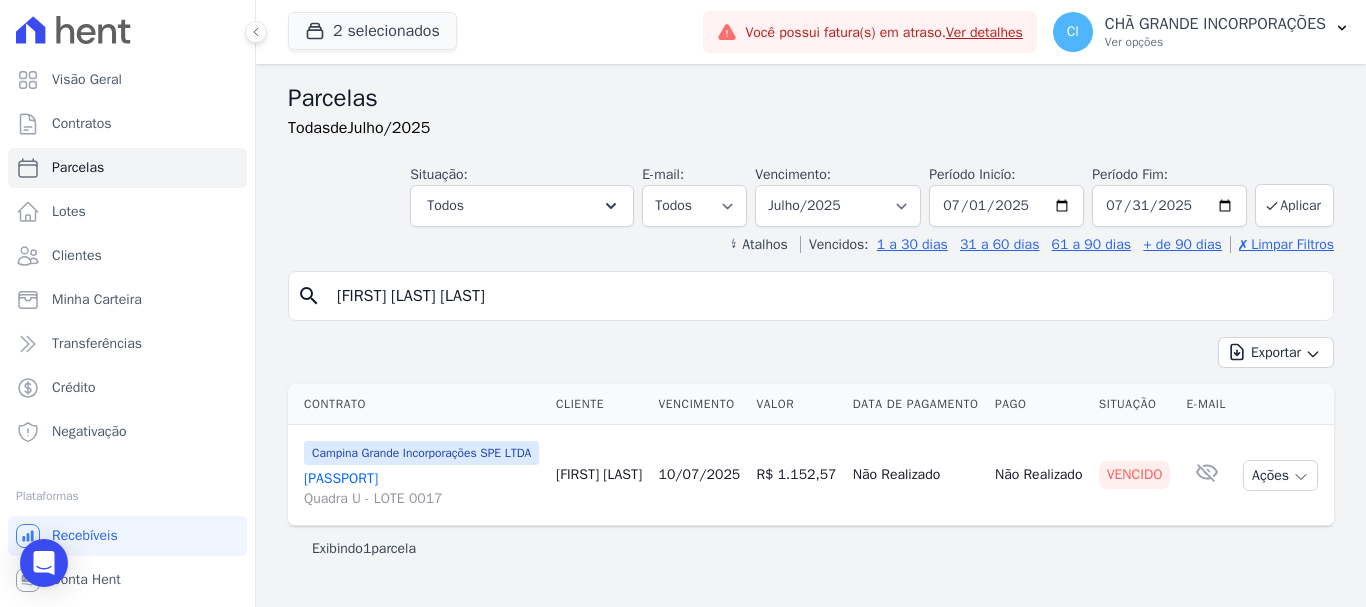 select 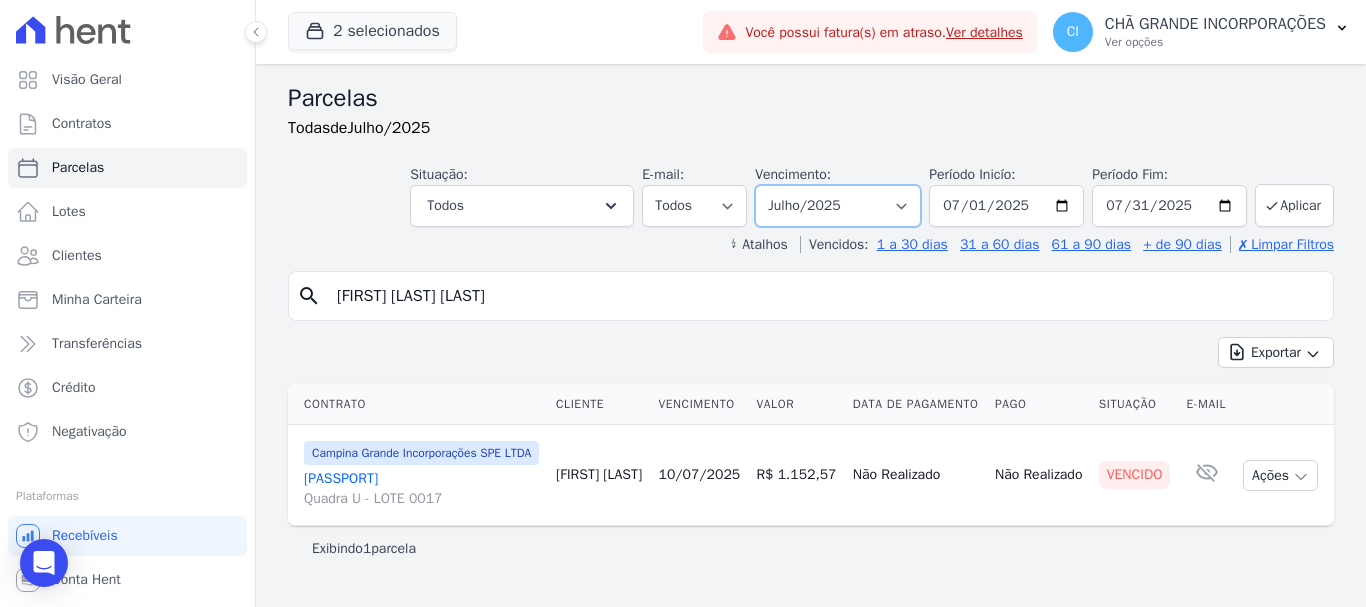 click on "Filtrar por período
────────
Todos os meses
Novembro/2020
Dezembro/2020
Janeiro/2021
Fevereiro/2021
Março/2021
Abril/2021
Maio/2021
Junho/2021
Julho/2021
Agosto/2021
Setembro/2021
Outubro/2021
Novembro/2021
Dezembro/2021
Janeiro/2022
Fevereiro/2022
Março/2022
Abril/2022
Maio/2022
Junho/2022
Julho/2022
Agosto/2022
Setembro/2022
Outubro/2022
Novembro/2022
Dezembro/2022
Janeiro/2023
Fevereiro/2023
Março/2023
Abril/2023
Maio/2023
Junho/2023
Julho/2023
Agosto/2023
Setembro/2023
Outubro/2023
Novembro/2023
Dezembro/2023
Janeiro/2024
Fevereiro/2024
Março/2024
Abril/2024
Maio/2024
Junho/2024
Julho/2024
Agosto/2024
Setembro/2024
Outubro/2024
Novembro/2024
Dezembro/2024
Janeiro/2025
Fevereiro/2025
Março/2025
Abril/2025
Maio/2025
Junho/2025
Julho/2025
Agosto/2025
Setembro/2025
Outubro/2025
Novembro/2025
Dezembro/2025
Janeiro/2026
Fevereiro/2026" at bounding box center (838, 206) 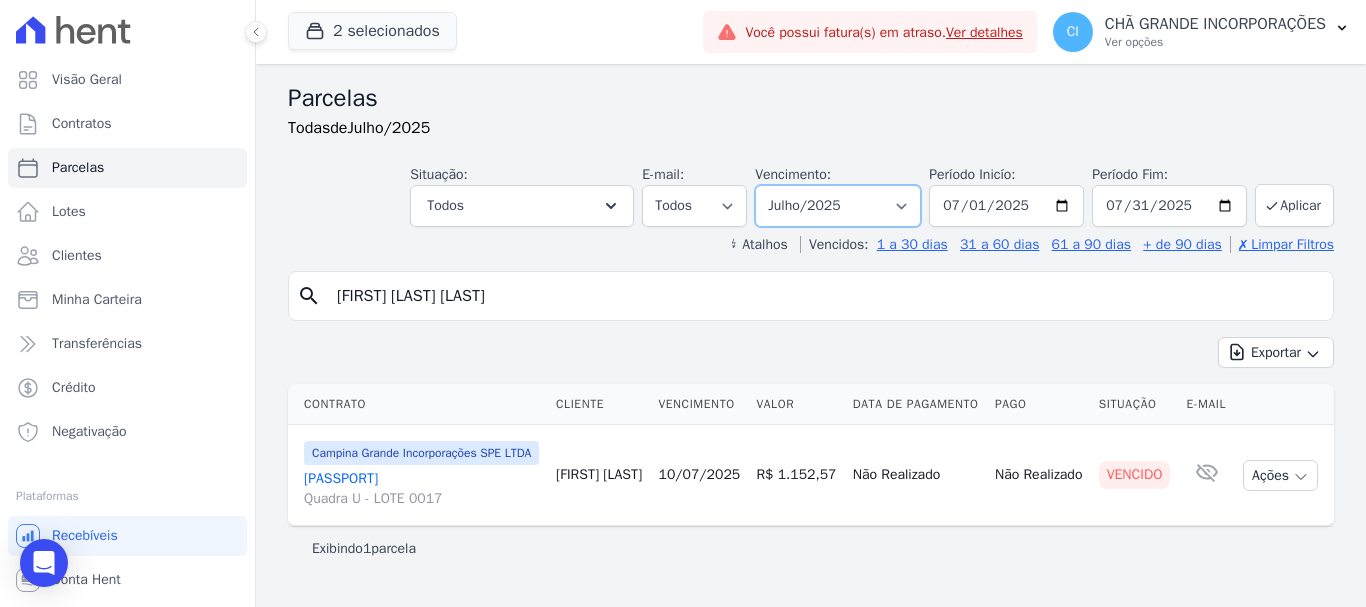 select on "06/2025" 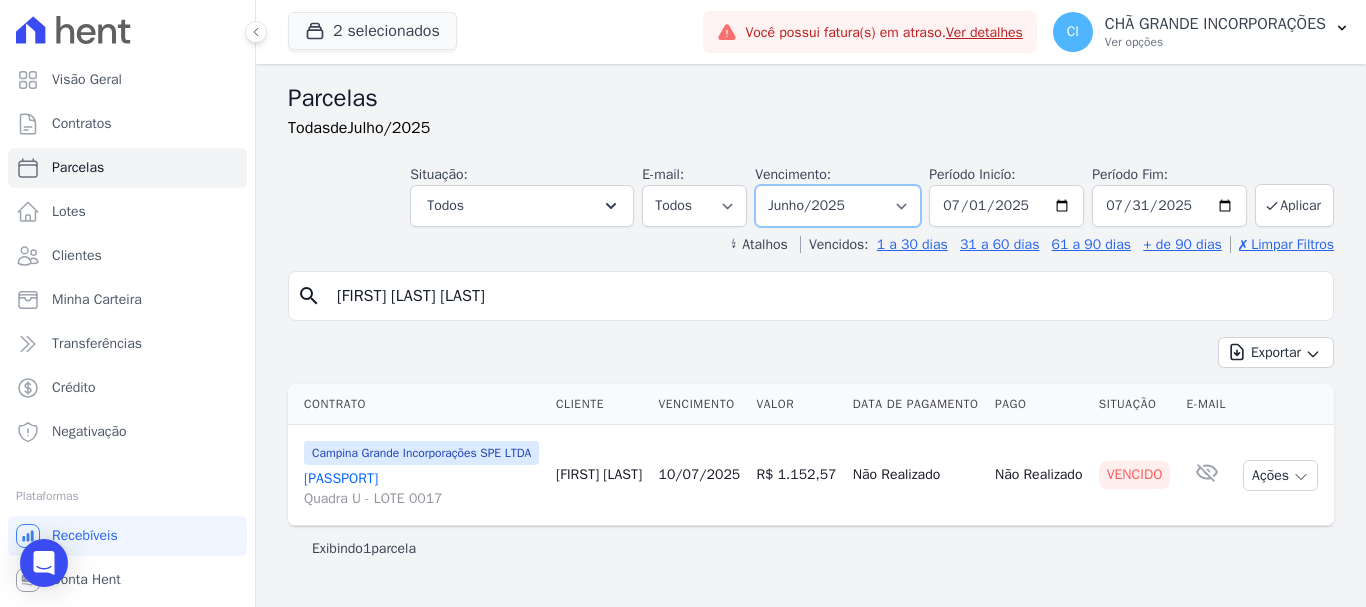 click on "Filtrar por período
────────
Todos os meses
Novembro/2020
Dezembro/2020
Janeiro/2021
Fevereiro/2021
Março/2021
Abril/2021
Maio/2021
Junho/2021
Julho/2021
Agosto/2021
Setembro/2021
Outubro/2021
Novembro/2021
Dezembro/2021
Janeiro/2022
Fevereiro/2022
Março/2022
Abril/2022
Maio/2022
Junho/2022
Julho/2022
Agosto/2022
Setembro/2022
Outubro/2022
Novembro/2022
Dezembro/2022
Janeiro/2023
Fevereiro/2023
Março/2023
Abril/2023
Maio/2023
Junho/2023
Julho/2023
Agosto/2023
Setembro/2023
Outubro/2023
Novembro/2023
Dezembro/2023
Janeiro/2024
Fevereiro/2024
Março/2024
Abril/2024
Maio/2024
Junho/2024
Julho/2024
Agosto/2024
Setembro/2024
Outubro/2024
Novembro/2024
Dezembro/2024
Janeiro/2025
Fevereiro/2025
Março/2025
Abril/2025
Maio/2025
Junho/2025
Julho/2025
Agosto/2025
Setembro/2025
Outubro/2025
Novembro/2025
Dezembro/2025
Janeiro/2026
Fevereiro/2026" at bounding box center [838, 206] 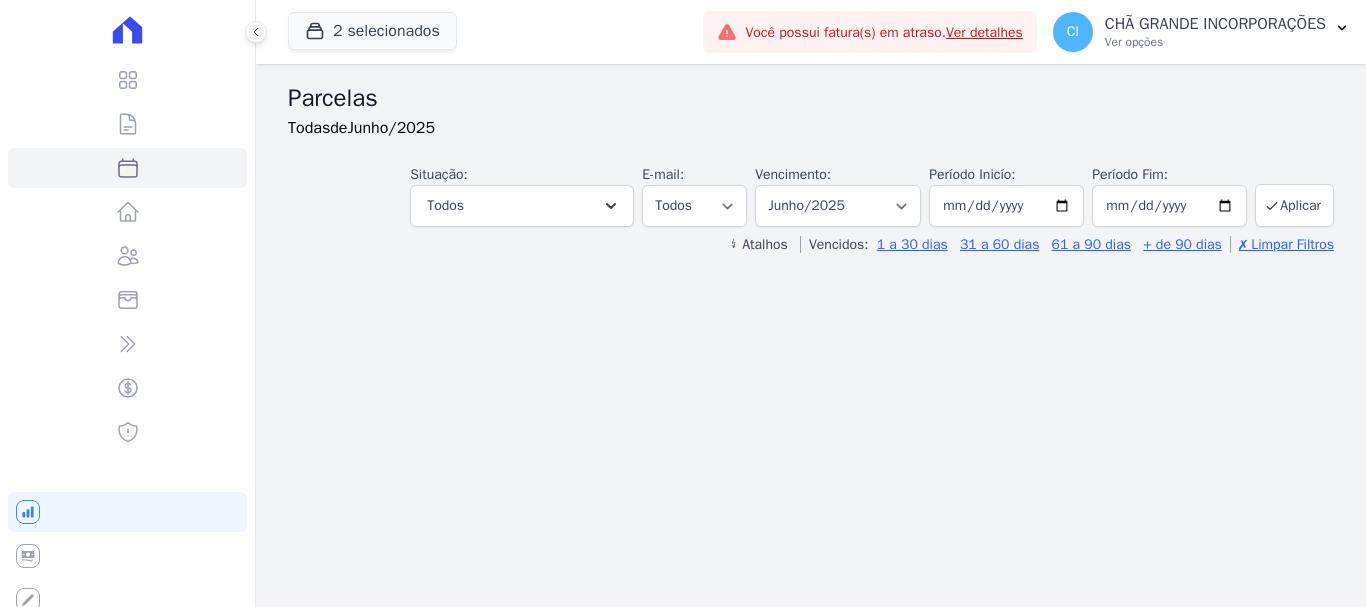 select 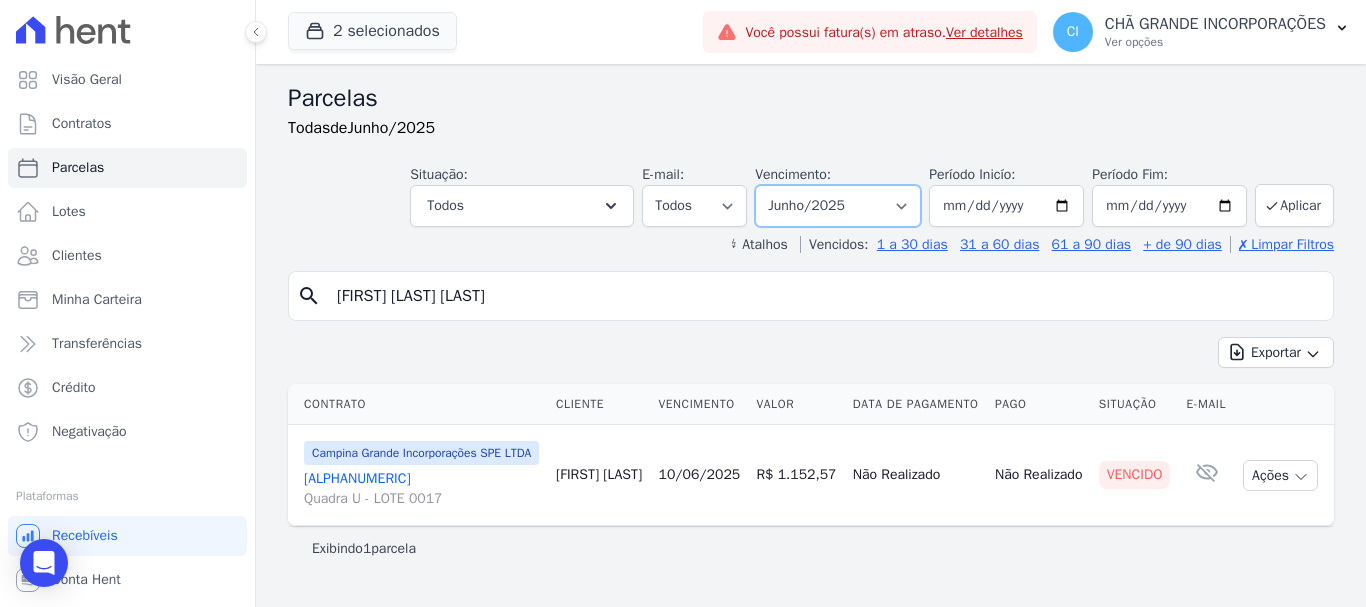 click on "Filtrar por período
────────
Todos os meses
Novembro/2020
Dezembro/2020
Janeiro/2021
Fevereiro/2021
Março/2021
Abril/2021
Maio/2021
Junho/2021
Julho/2021
Agosto/2021
Setembro/2021
Outubro/2021
Novembro/2021
Dezembro/2021
Janeiro/2022
Fevereiro/2022
Março/2022
Abril/2022
Maio/2022
Junho/2022
Julho/2022
Agosto/2022
Setembro/2022
Outubro/2022
Novembro/2022
Dezembro/2022
Janeiro/2023
Fevereiro/2023
Março/2023
Abril/2023
Maio/2023
Junho/2023
Julho/2023
Agosto/2023
Setembro/2023
Outubro/2023
Novembro/2023
Dezembro/2023
Janeiro/2024
Fevereiro/2024
Março/2024
Abril/2024
Maio/2024
Junho/2024
Julho/2024
Agosto/2024
Setembro/2024
Outubro/2024
Novembro/2024
Dezembro/2024
Janeiro/2025
Fevereiro/2025
Março/2025
Abril/2025
Maio/2025
Junho/2025
Julho/2025
Agosto/2025
Setembro/2025
Outubro/2025
Novembro/2025
Dezembro/2025
Janeiro/2026
Fevereiro/2026" at bounding box center (838, 206) 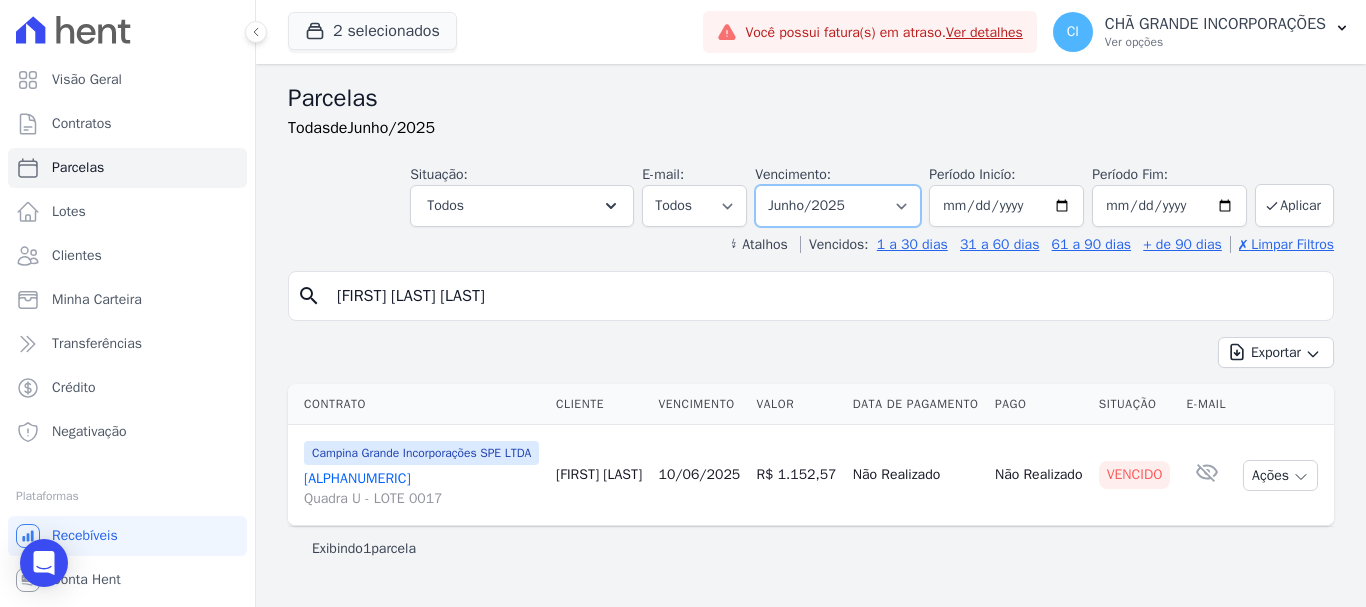 select on "[MM]/[YYYY]" 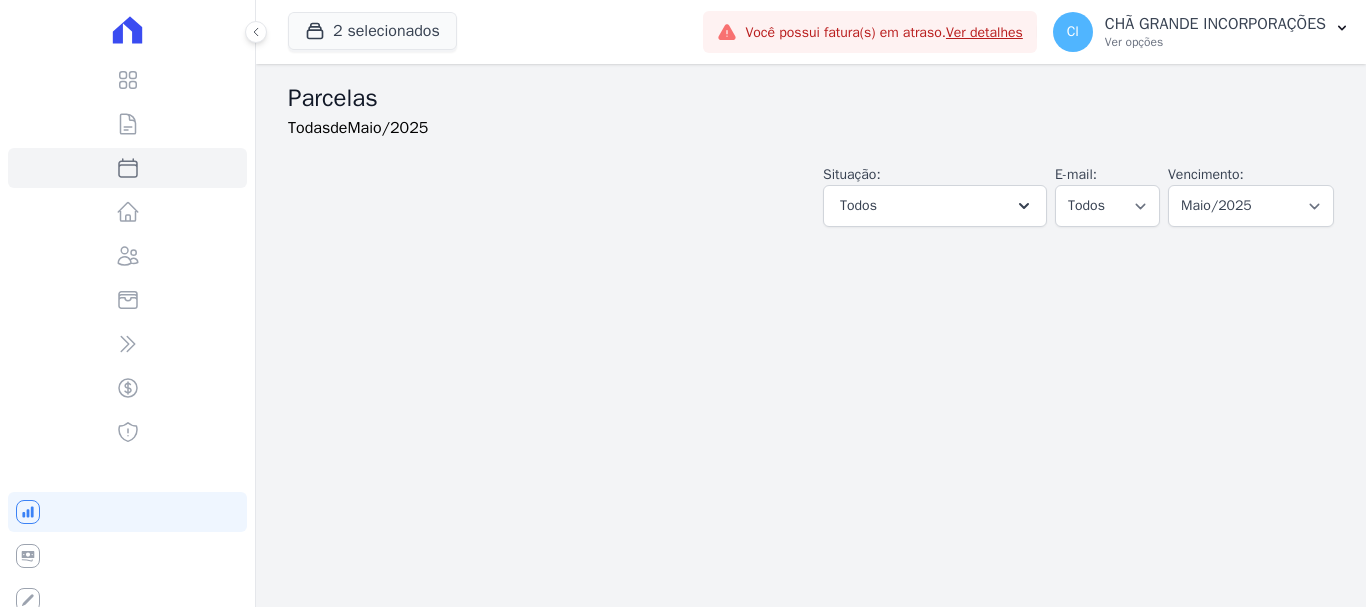 select 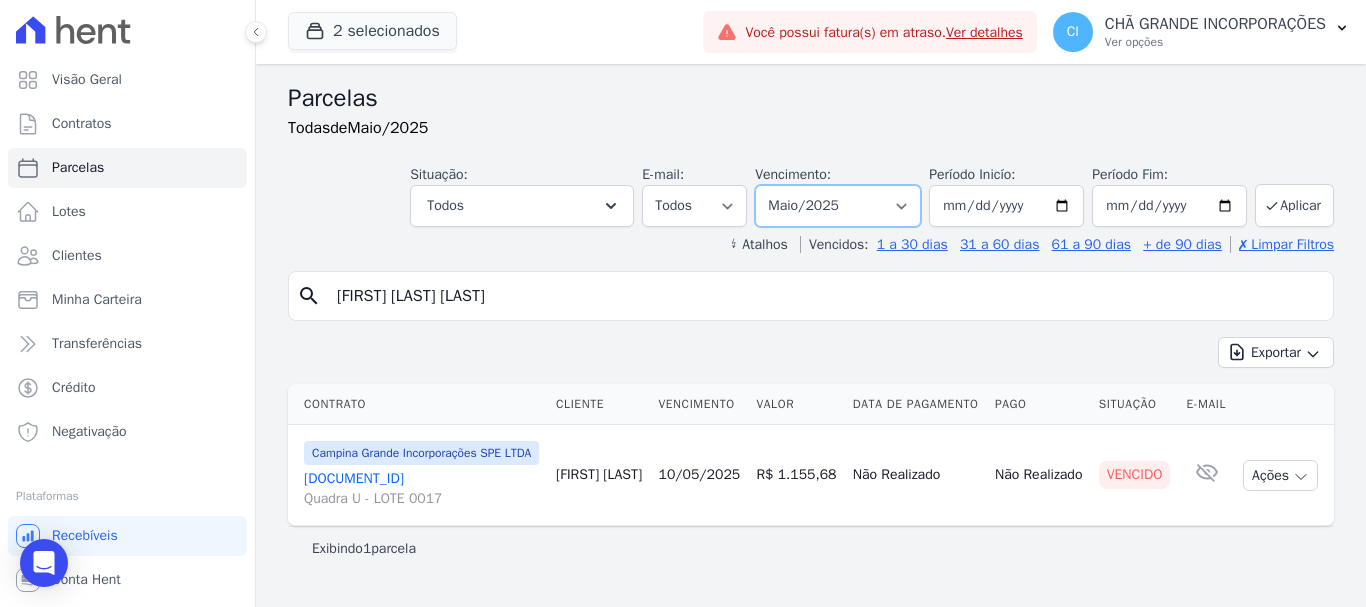 click on "Filtrar por período
────────
Todos os meses
Novembro/2020
Dezembro/2020
Janeiro/2021
Fevereiro/2021
Março/2021
Abril/2021
Maio/2021
Junho/2021
Julho/2021
Agosto/2021
Setembro/2021
Outubro/2021
Novembro/2021
Dezembro/2021
Janeiro/2022
Fevereiro/2022
Março/2022
Abril/2022
Maio/2022
Junho/2022
Julho/2022
Agosto/2022
Setembro/2022
Outubro/2022
Novembro/2022
Dezembro/2022
Janeiro/2023
Fevereiro/2023
Março/2023
Abril/2023
Maio/2023
Junho/2023
Julho/2023
Agosto/2023
Setembro/2023
Outubro/2023
Novembro/2023
Dezembro/2023
Janeiro/2024
Fevereiro/2024
Março/2024
Abril/2024
Maio/2024
Junho/2024
Julho/2024
Agosto/2024
Setembro/2024
Outubro/2024
Novembro/2024
Dezembro/2024
Janeiro/2025
Fevereiro/2025
Março/2025
Abril/2025
Maio/2025
Junho/2025
Julho/2025
Agosto/2025
Setembro/2025
Outubro/2025
Novembro/2025
Dezembro/2025
Janeiro/2026
Fevereiro/2026" at bounding box center [838, 206] 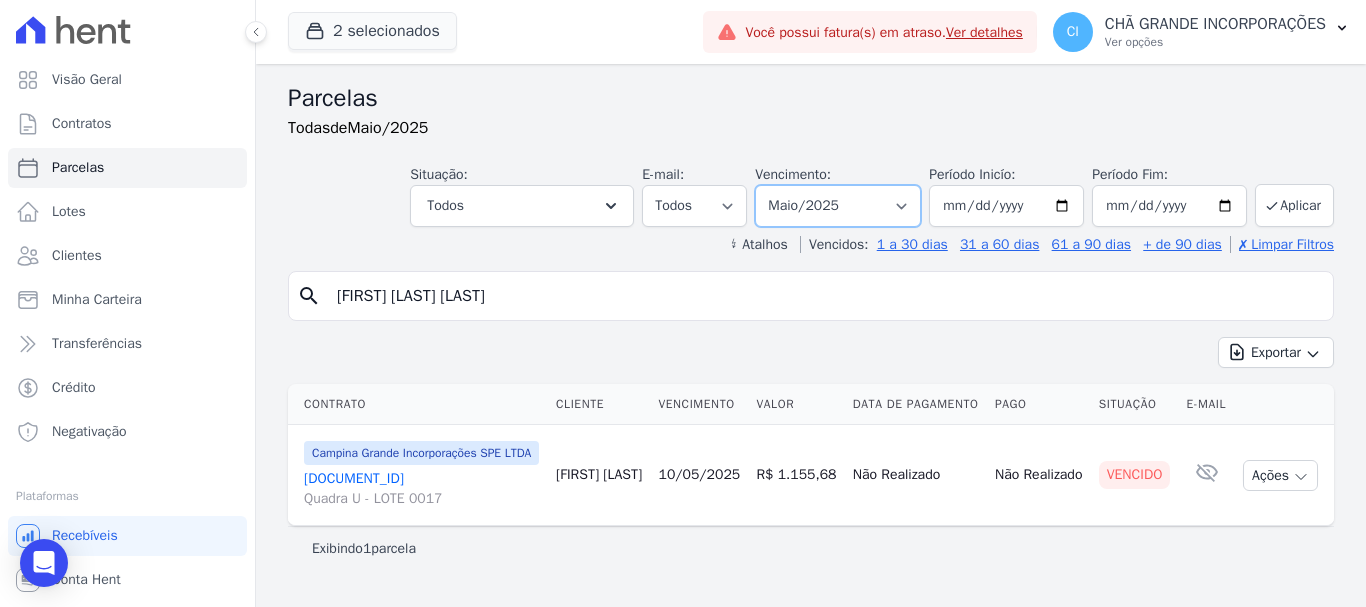 select on "06/2025" 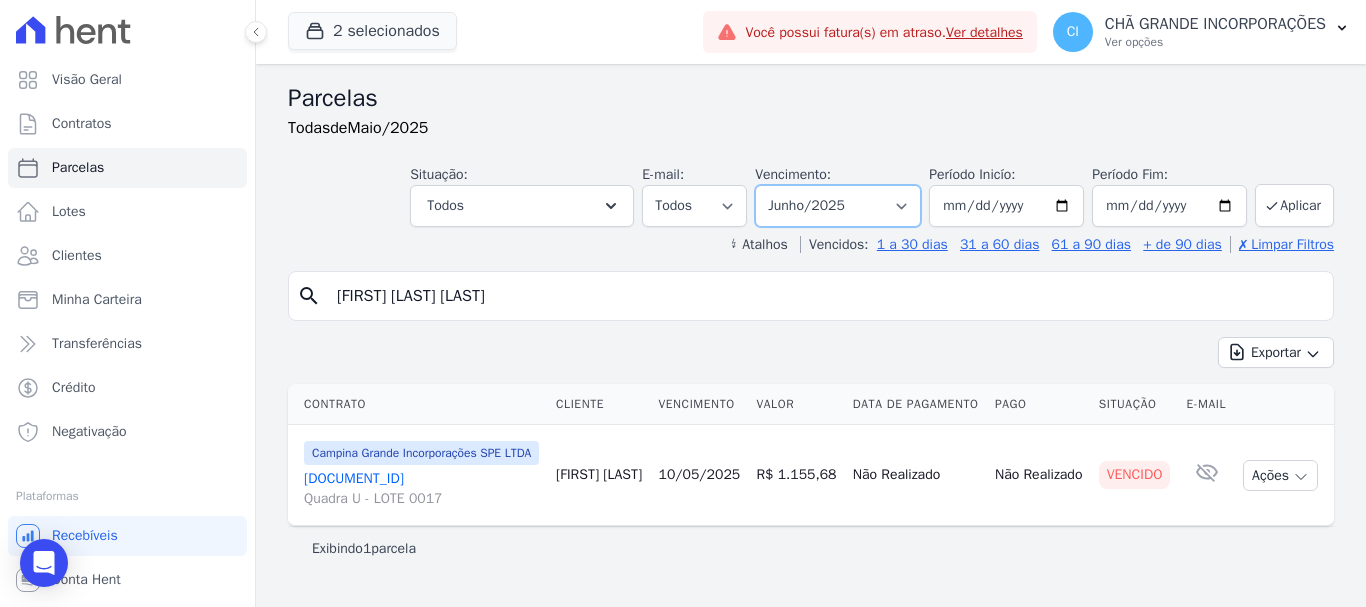 click on "Filtrar por período
────────
Todos os meses
Novembro/2020
Dezembro/2020
Janeiro/2021
Fevereiro/2021
Março/2021
Abril/2021
Maio/2021
Junho/2021
Julho/2021
Agosto/2021
Setembro/2021
Outubro/2021
Novembro/2021
Dezembro/2021
Janeiro/2022
Fevereiro/2022
Março/2022
Abril/2022
Maio/2022
Junho/2022
Julho/2022
Agosto/2022
Setembro/2022
Outubro/2022
Novembro/2022
Dezembro/2022
Janeiro/2023
Fevereiro/2023
Março/2023
Abril/2023
Maio/2023
Junho/2023
Julho/2023
Agosto/2023
Setembro/2023
Outubro/2023
Novembro/2023
Dezembro/2023
Janeiro/2024
Fevereiro/2024
Março/2024
Abril/2024
Maio/2024
Junho/2024
Julho/2024
Agosto/2024
Setembro/2024
Outubro/2024
Novembro/2024
Dezembro/2024
Janeiro/2025
Fevereiro/2025
Março/2025
Abril/2025
Maio/2025
Junho/2025
Julho/2025
Agosto/2025
Setembro/2025
Outubro/2025
Novembro/2025
Dezembro/2025
Janeiro/2026
Fevereiro/2026" at bounding box center (838, 206) 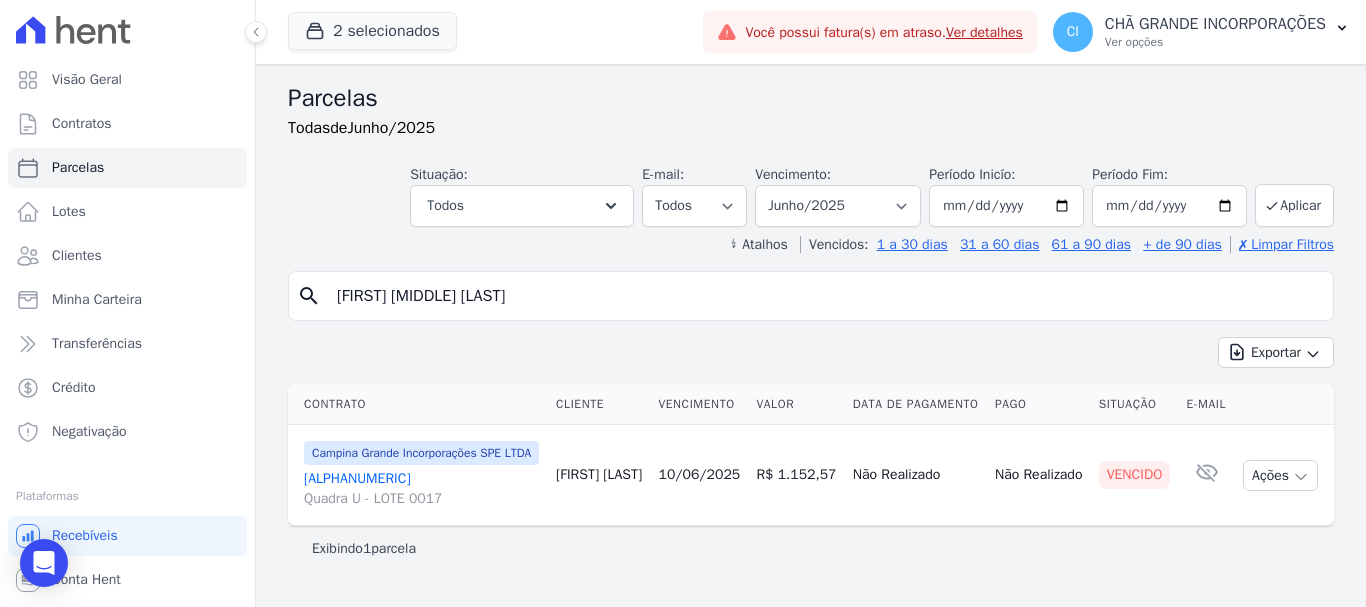 select 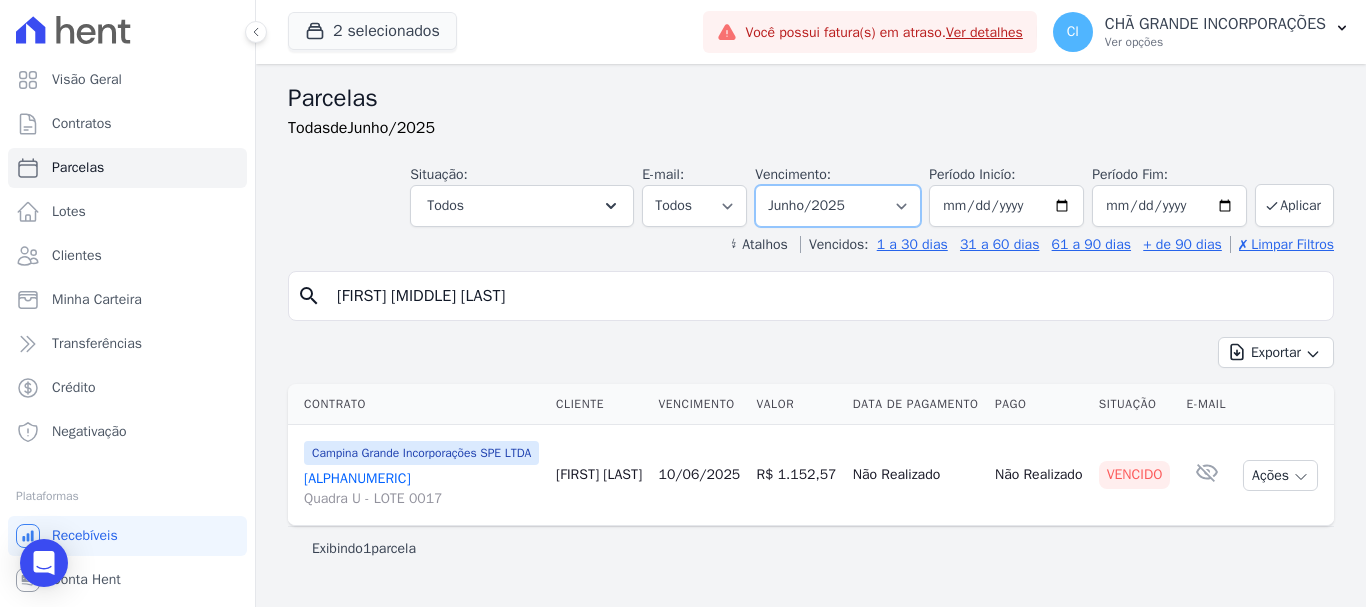 click on "Filtrar por período
────────
Todos os meses
Novembro/2020
Dezembro/2020
Janeiro/2021
Fevereiro/2021
Março/2021
Abril/2021
Maio/2021
Junho/2021
Julho/2021
Agosto/2021
Setembro/2021
Outubro/2021
Novembro/2021
Dezembro/2021
Janeiro/2022
Fevereiro/2022
Março/2022
Abril/2022
Maio/2022
Junho/2022
Julho/2022
Agosto/2022
Setembro/2022
Outubro/2022
Novembro/2022
Dezembro/2022
Janeiro/2023
Fevereiro/2023
Março/2023
Abril/2023
Maio/2023
Junho/2023
Julho/2023
Agosto/2023
Setembro/2023
Outubro/2023
Novembro/2023
Dezembro/2023
Janeiro/2024
Fevereiro/2024
Março/2024
Abril/2024
Maio/2024
Junho/2024
Julho/2024
Agosto/2024
Setembro/2024
Outubro/2024
Novembro/2024
Dezembro/2024
Janeiro/2025
Fevereiro/2025
Março/2025
Abril/2025
Maio/2025
Junho/2025
Julho/2025
Agosto/2025
Setembro/2025
Outubro/2025
Novembro/2025
Dezembro/2025
Janeiro/2026
Fevereiro/2026" at bounding box center [838, 206] 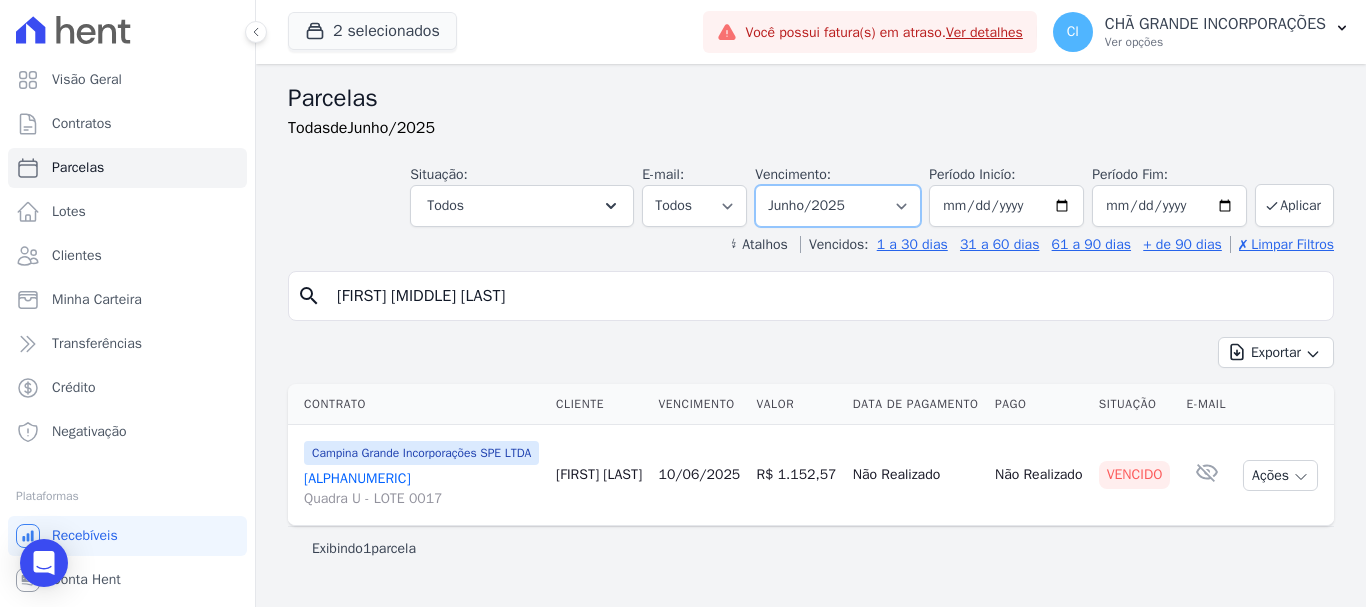 select on "[DATE]" 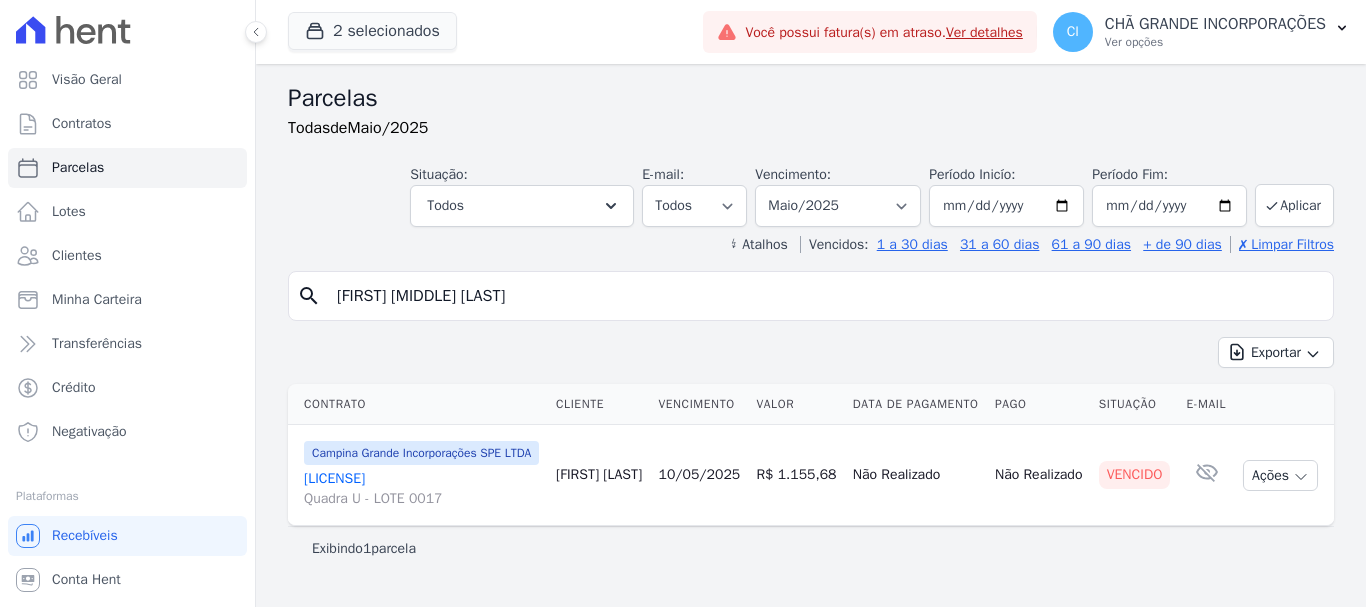 select 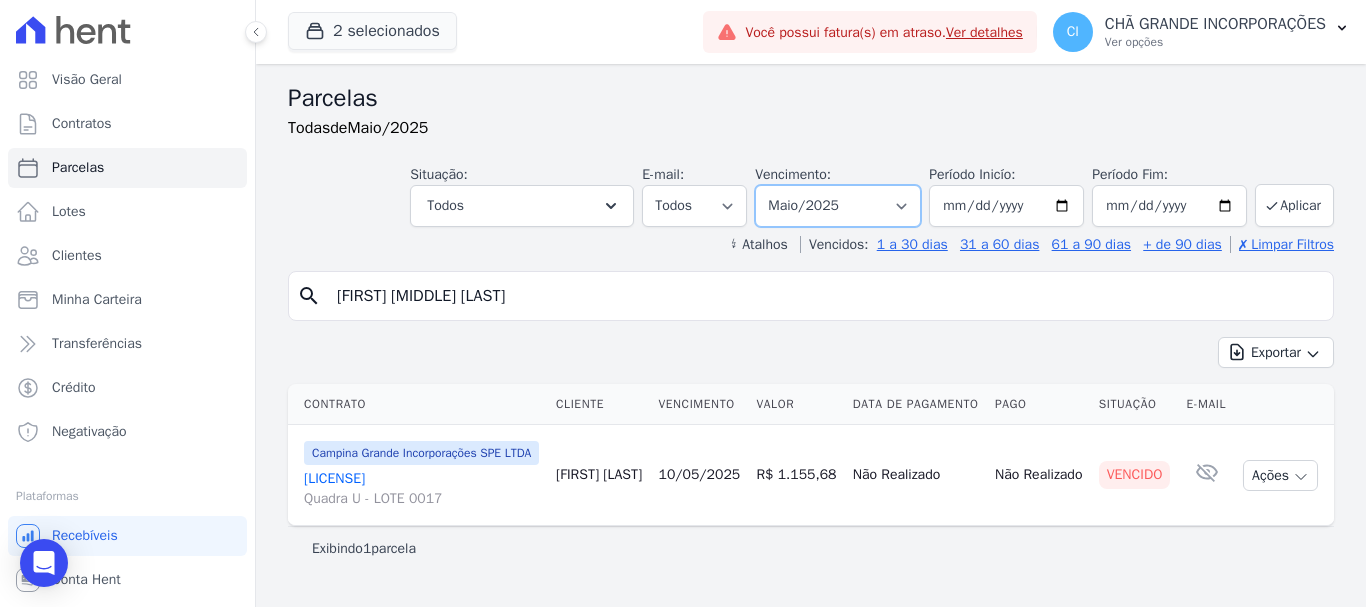 click on "Filtrar por período
────────
Todos os meses
Novembro/2020
Dezembro/2020
Janeiro/2021
Fevereiro/2021
Março/2021
Abril/2021
Maio/2021
Junho/2021
Julho/2021
Agosto/2021
Setembro/2021
Outubro/2021
Novembro/2021
Dezembro/2021
Janeiro/2022
Fevereiro/2022
Março/2022
Abril/2022
Maio/2022
Junho/2022
Julho/2022
Agosto/2022
Setembro/2022
Outubro/2022
Novembro/2022
Dezembro/2022
Janeiro/2023
Fevereiro/2023
Março/2023
Abril/2023
Maio/2023
Junho/2023
Julho/2023
Agosto/2023
Setembro/2023
Outubro/2023
Novembro/2023
Dezembro/2023
Janeiro/2024
Fevereiro/2024
Março/2024
Abril/2024
Maio/2024
Junho/2024
Julho/2024
Agosto/2024
Setembro/2024
Outubro/2024
Novembro/2024
Dezembro/2024
Janeiro/2025
Fevereiro/2025
Março/2025
Abril/2025
Maio/2025
Junho/2025
Julho/2025
Agosto/2025
Setembro/2025
Outubro/2025
Novembro/2025
Dezembro/2025
Janeiro/2026
Fevereiro/2026" at bounding box center [838, 206] 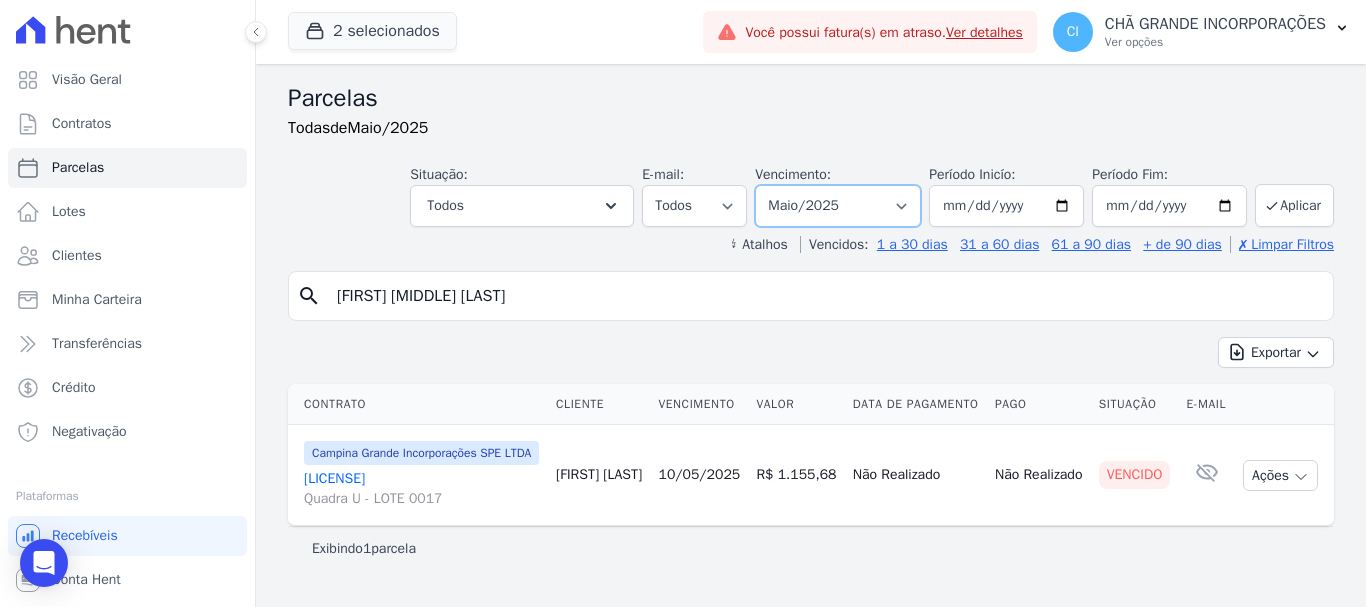 select on "04/2025" 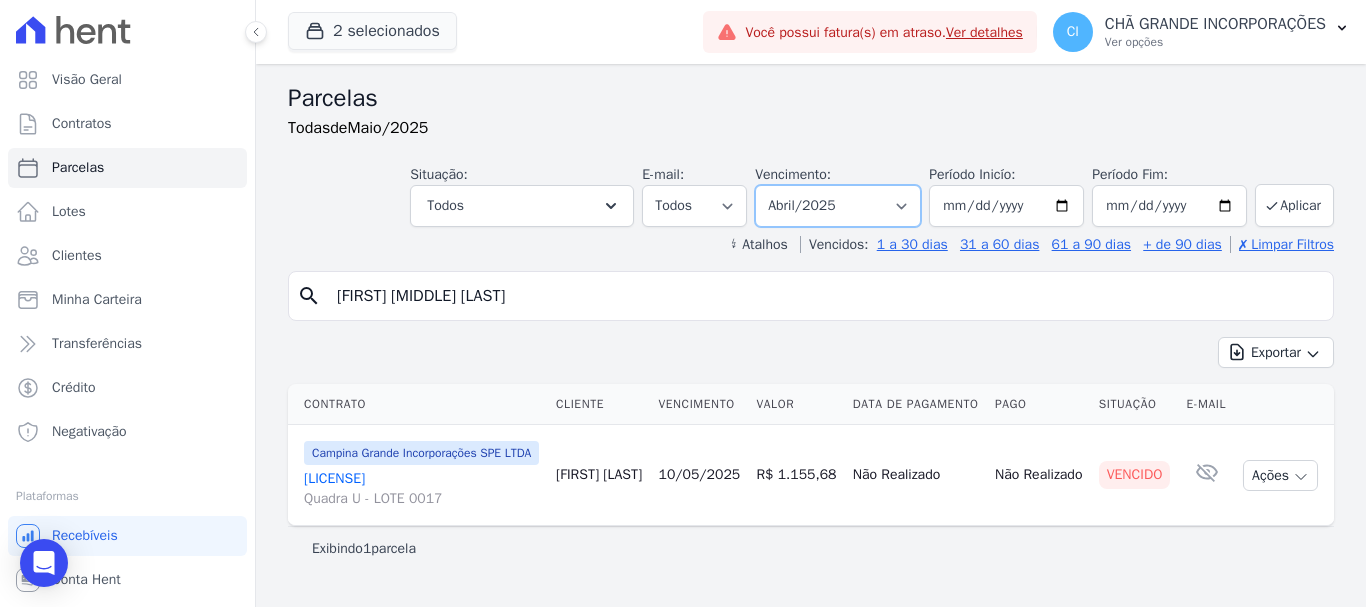click on "Filtrar por período
────────
Todos os meses
Novembro/2020
Dezembro/2020
Janeiro/2021
Fevereiro/2021
Março/2021
Abril/2021
Maio/2021
Junho/2021
Julho/2021
Agosto/2021
Setembro/2021
Outubro/2021
Novembro/2021
Dezembro/2021
Janeiro/2022
Fevereiro/2022
Março/2022
Abril/2022
Maio/2022
Junho/2022
Julho/2022
Agosto/2022
Setembro/2022
Outubro/2022
Novembro/2022
Dezembro/2022
Janeiro/2023
Fevereiro/2023
Março/2023
Abril/2023
Maio/2023
Junho/2023
Julho/2023
Agosto/2023
Setembro/2023
Outubro/2023
Novembro/2023
Dezembro/2023
Janeiro/2024
Fevereiro/2024
Março/2024
Abril/2024
Maio/2024
Junho/2024
Julho/2024
Agosto/2024
Setembro/2024
Outubro/2024
Novembro/2024
Dezembro/2024
Janeiro/2025
Fevereiro/2025
Março/2025
Abril/2025
Maio/2025
Junho/2025
Julho/2025
Agosto/2025
Setembro/2025
Outubro/2025
Novembro/2025
Dezembro/2025
Janeiro/2026
Fevereiro/2026" at bounding box center (838, 206) 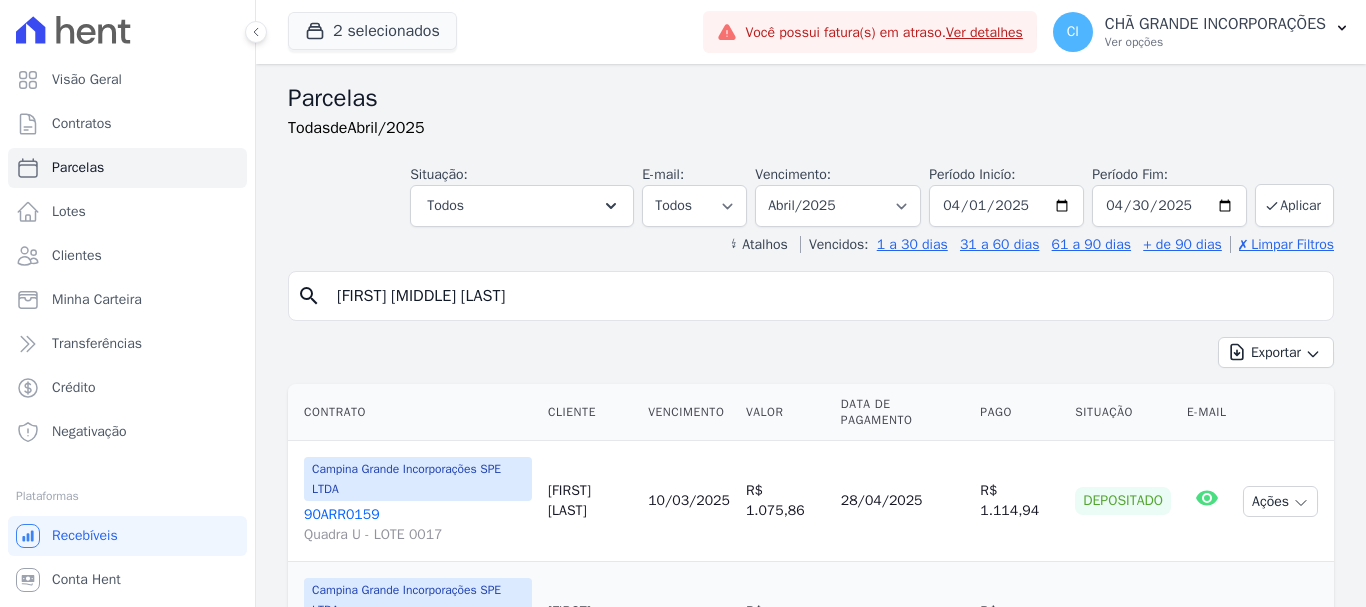 select 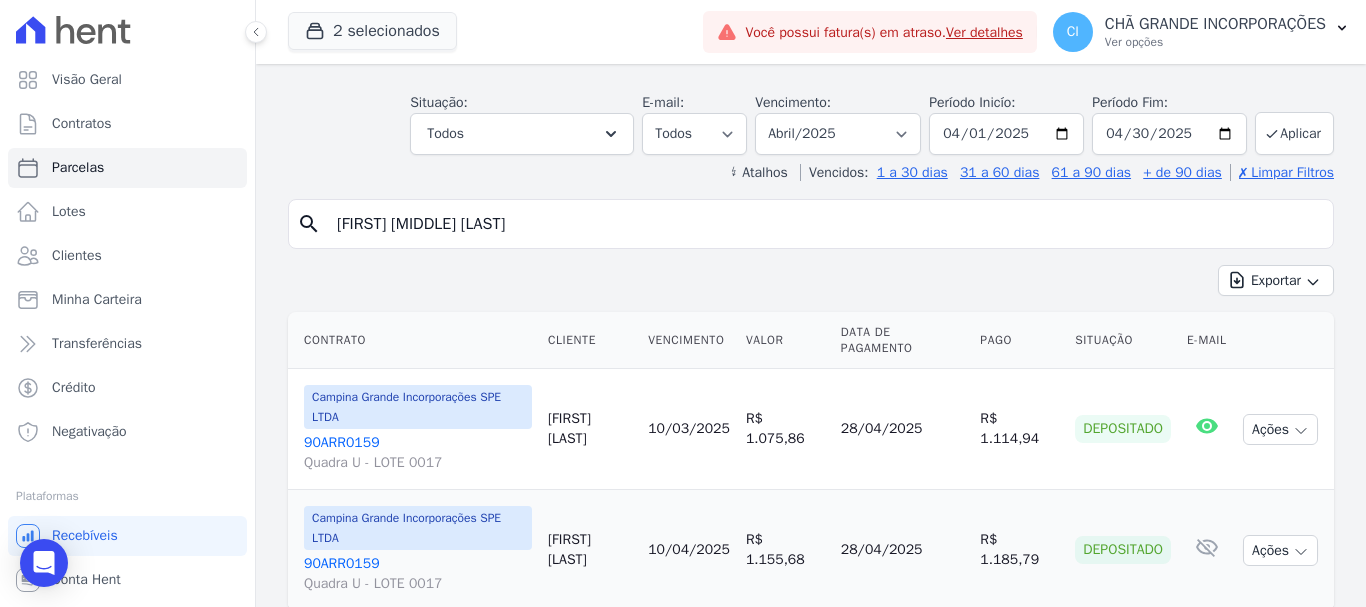 scroll, scrollTop: 37, scrollLeft: 0, axis: vertical 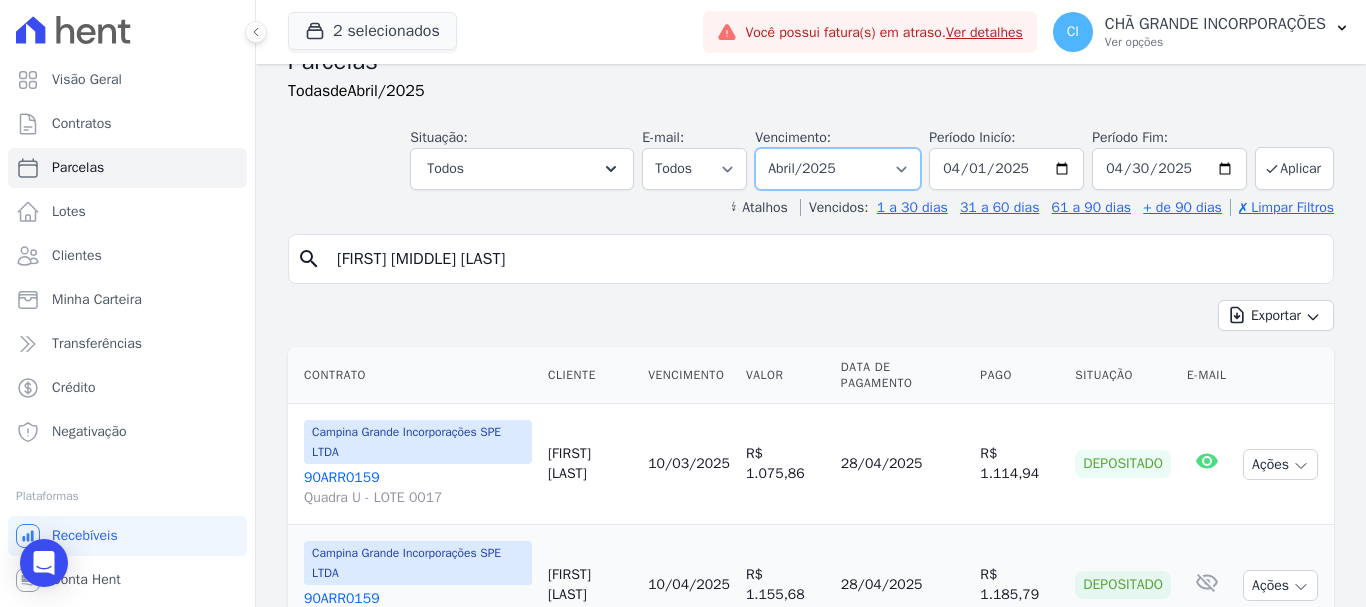 click on "Filtrar por período
────────
Todos os meses
Novembro/2020
Dezembro/2020
Janeiro/2021
Fevereiro/2021
Março/2021
Abril/2021
Maio/2021
Junho/2021
Julho/2021
Agosto/2021
Setembro/2021
Outubro/2021
Novembro/2021
Dezembro/2021
Janeiro/2022
Fevereiro/2022
Março/2022
Abril/2022
Maio/2022
Junho/2022
Julho/2022
Agosto/2022
Setembro/2022
Outubro/2022
Novembro/2022
Dezembro/2022
Janeiro/2023
Fevereiro/2023
Março/2023
Abril/2023
Maio/2023
Junho/2023
Julho/2023
Agosto/2023
Setembro/2023
Outubro/2023
Novembro/2023
Dezembro/2023
Janeiro/2024
Fevereiro/2024
Março/2024
Abril/2024
Maio/2024
Junho/2024
Julho/2024
Agosto/2024
Setembro/2024
Outubro/2024
Novembro/2024
Dezembro/2024
Janeiro/2025
Fevereiro/2025
Março/2025
Abril/2025
Maio/2025
Junho/2025
Julho/2025
Agosto/2025
Setembro/2025
Outubro/2025
Novembro/2025
Dezembro/2025
Janeiro/2026
Fevereiro/2026" at bounding box center [838, 169] 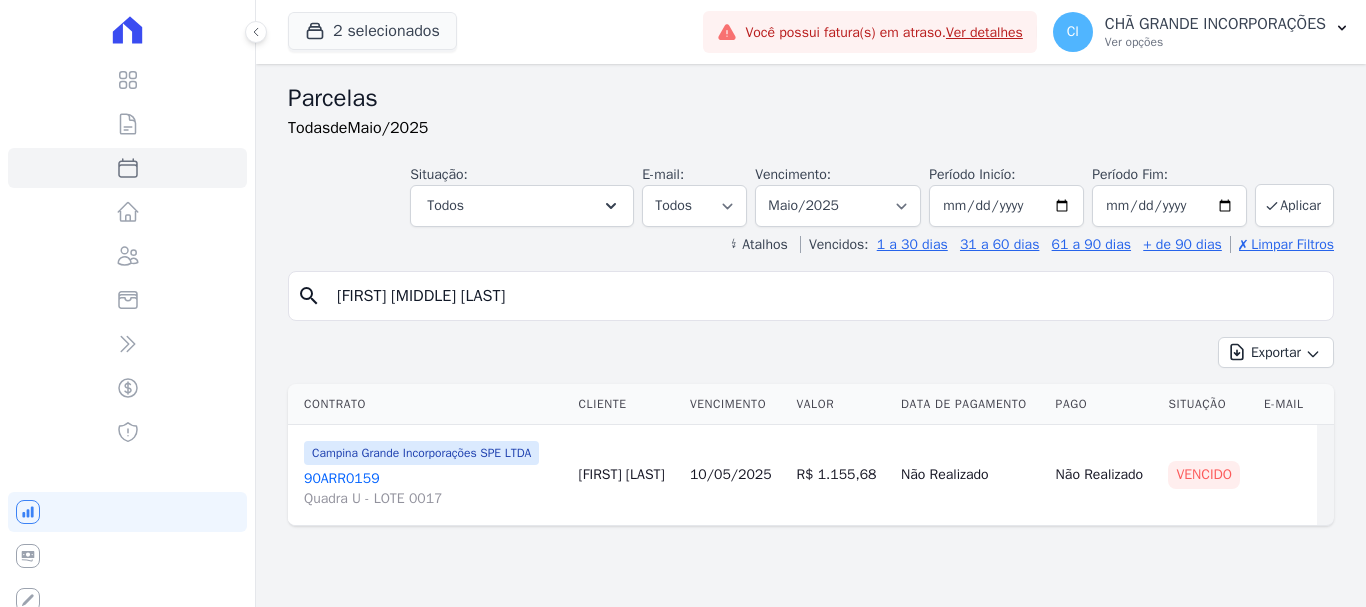 select 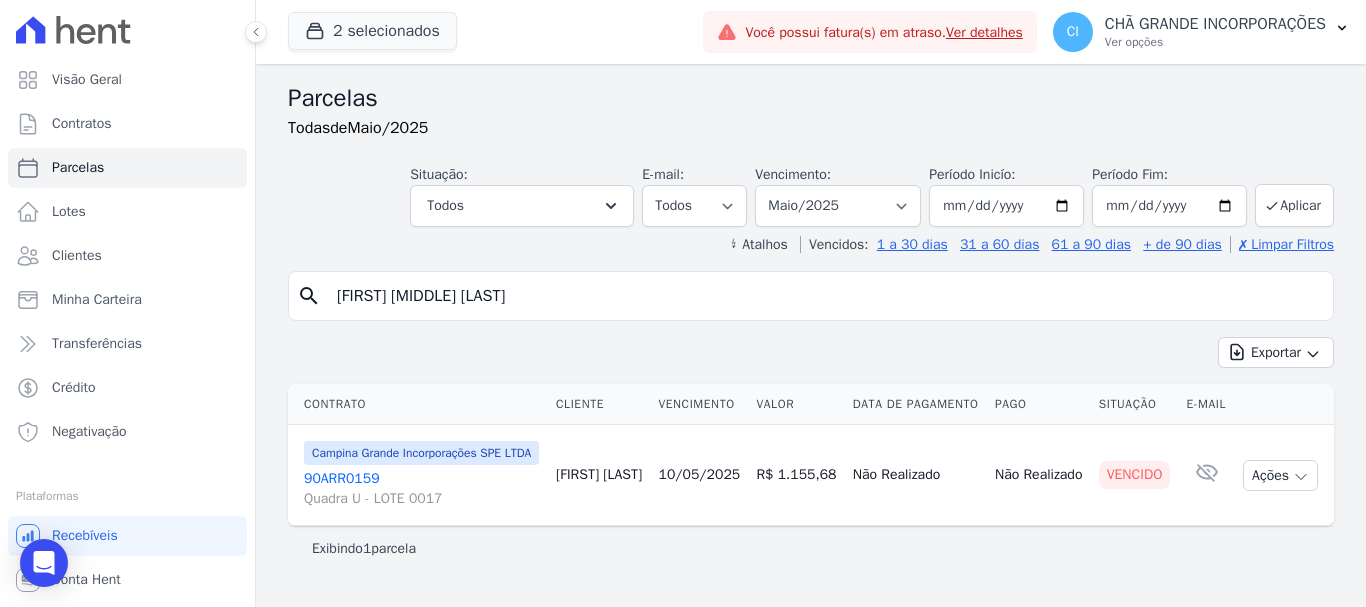 click on "[NUMBER] [STREET_NAME] - LOTE 0017" at bounding box center (422, 489) 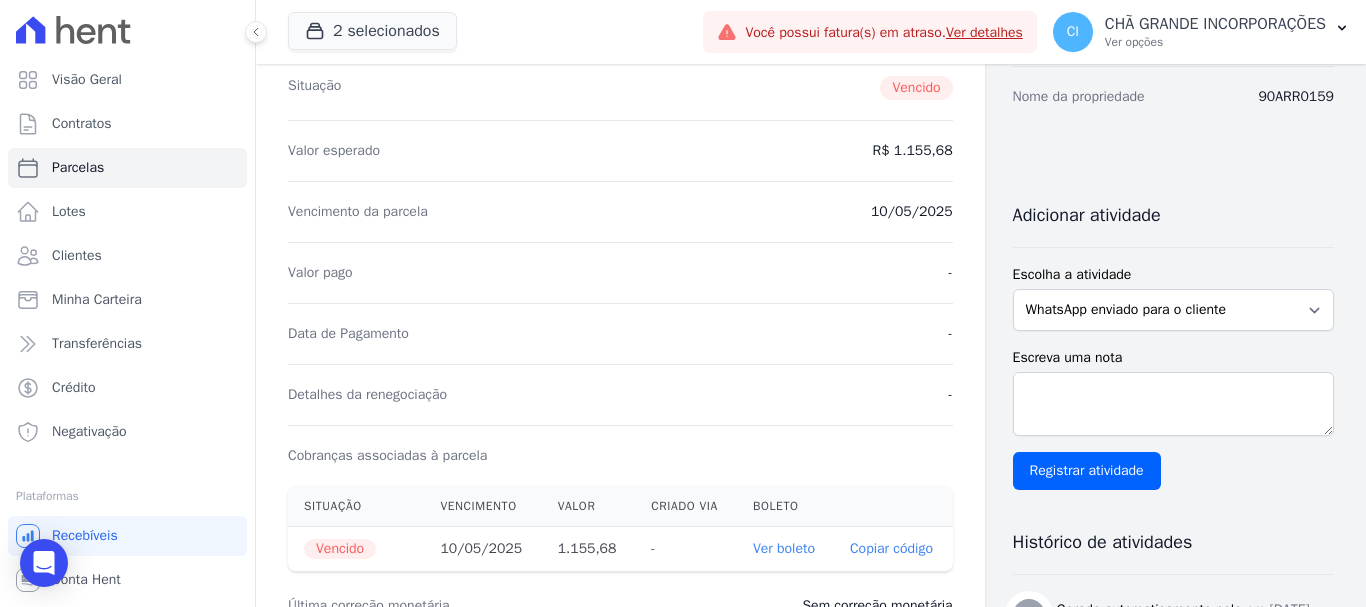 scroll, scrollTop: 400, scrollLeft: 0, axis: vertical 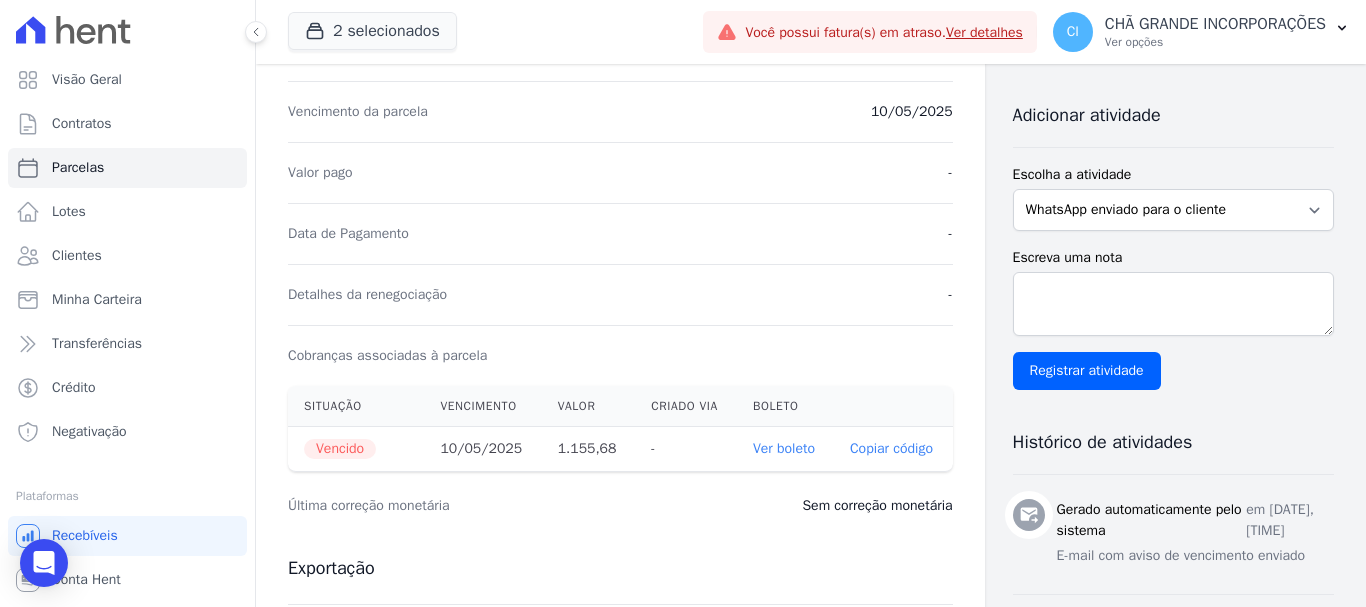 click on "Ver boleto" at bounding box center (784, 448) 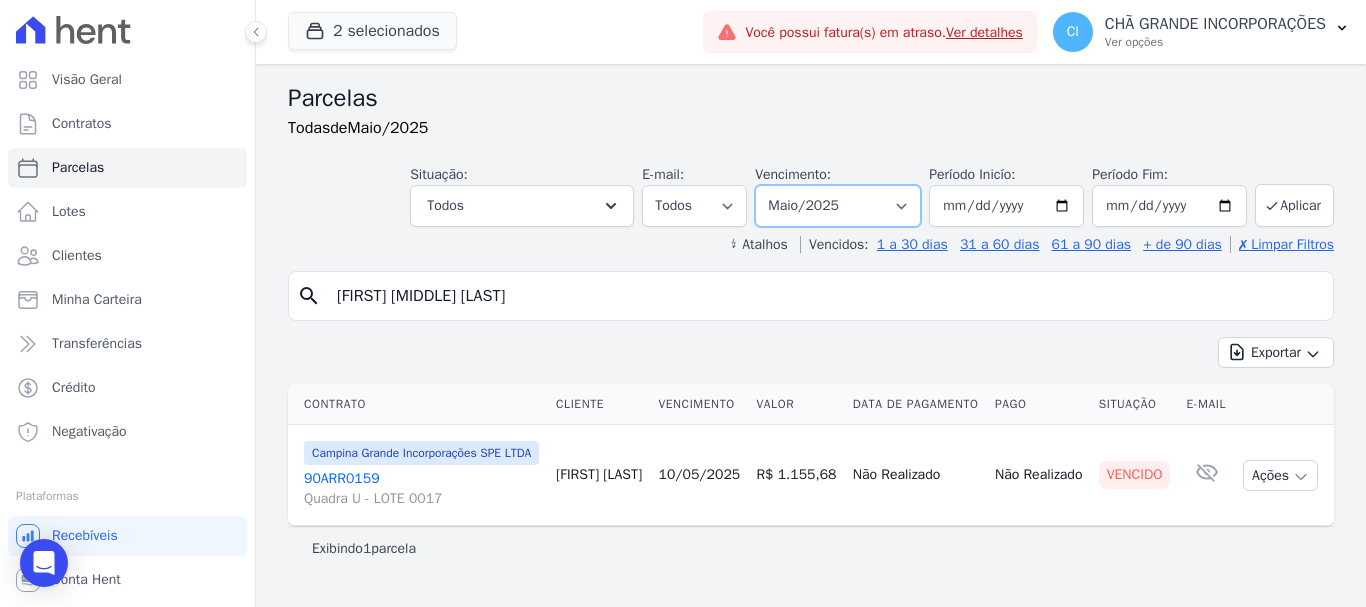 drag, startPoint x: 909, startPoint y: 203, endPoint x: 895, endPoint y: 211, distance: 16.124516 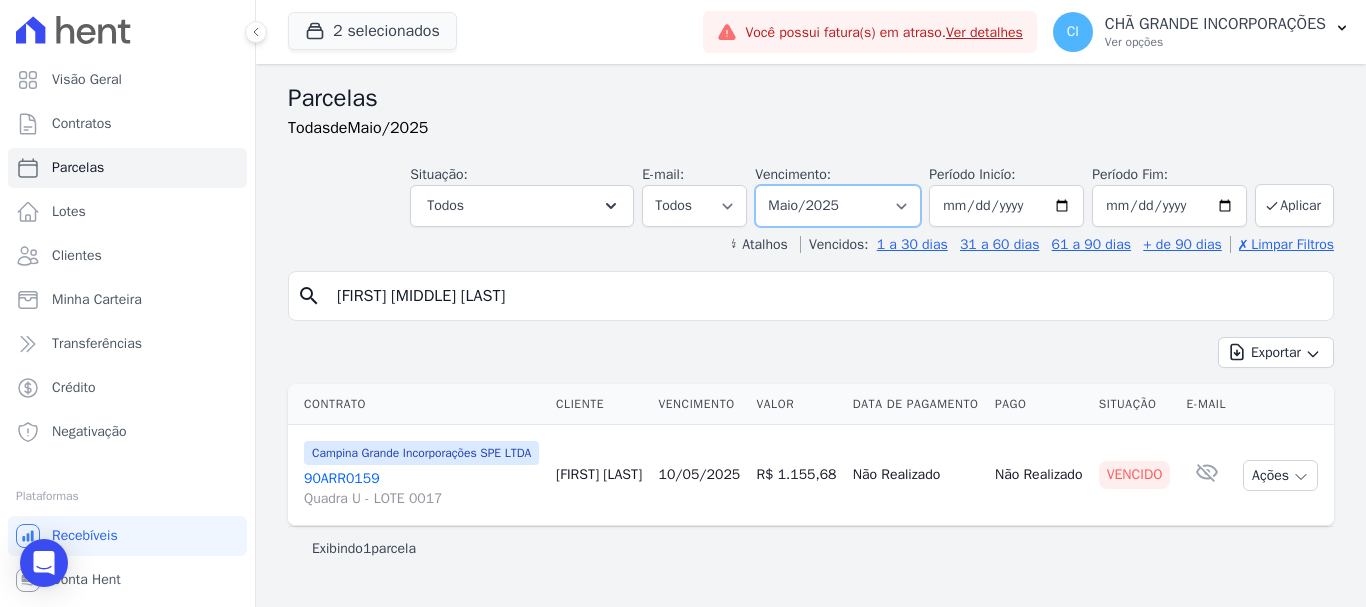select on "06/2025" 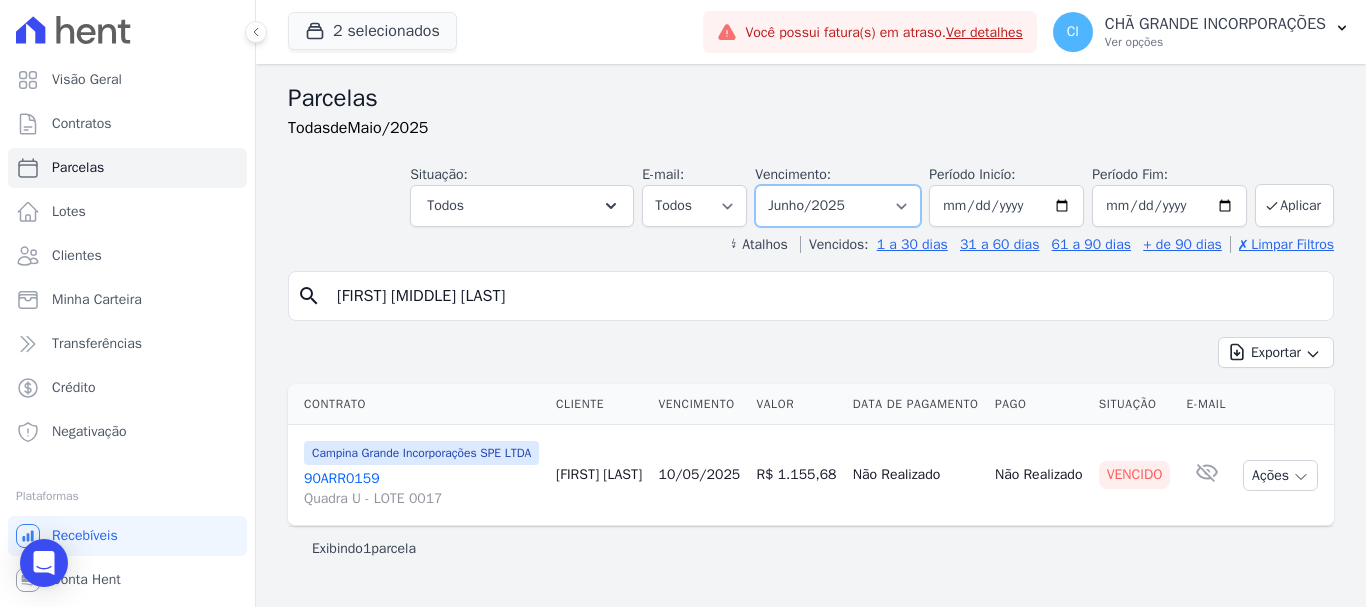 click on "Filtrar por período
────────
Todos os meses
Novembro/2020
Dezembro/2020
Janeiro/2021
Fevereiro/2021
Março/2021
Abril/2021
Maio/2021
Junho/2021
Julho/2021
Agosto/2021
Setembro/2021
Outubro/2021
Novembro/2021
Dezembro/2021
Janeiro/2022
Fevereiro/2022
Março/2022
Abril/2022
Maio/2022
Junho/2022
Julho/2022
Agosto/2022
Setembro/2022
Outubro/2022
Novembro/2022
Dezembro/2022
Janeiro/2023
Fevereiro/2023
Março/2023
Abril/2023
Maio/2023
Junho/2023
Julho/2023
Agosto/2023
Setembro/2023
Outubro/2023
Novembro/2023
Dezembro/2023
Janeiro/2024
Fevereiro/2024
Março/2024
Abril/2024
Maio/2024
Junho/2024
Julho/2024
Agosto/2024
Setembro/2024
Outubro/2024
Novembro/2024
Dezembro/2024
Janeiro/2025
Fevereiro/2025
Março/2025
Abril/2025
Maio/2025
Junho/2025
Julho/2025
Agosto/2025
Setembro/2025
Outubro/2025
Novembro/2025
Dezembro/2025
Janeiro/2026
Fevereiro/2026" at bounding box center [838, 206] 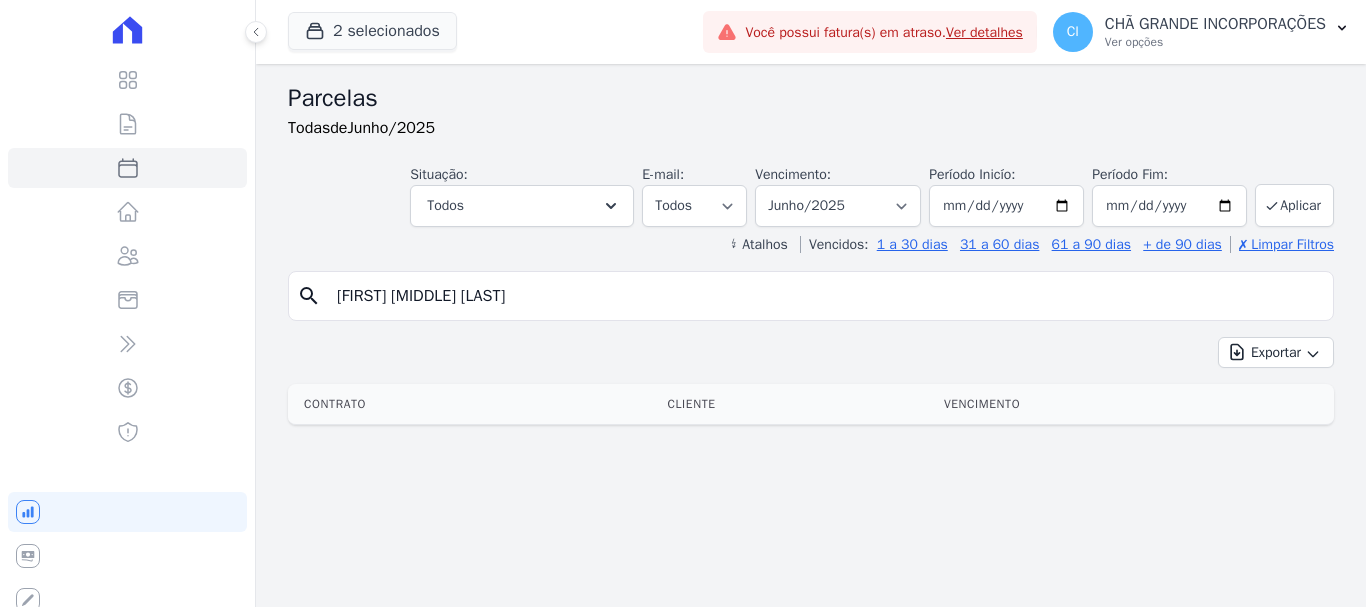 select 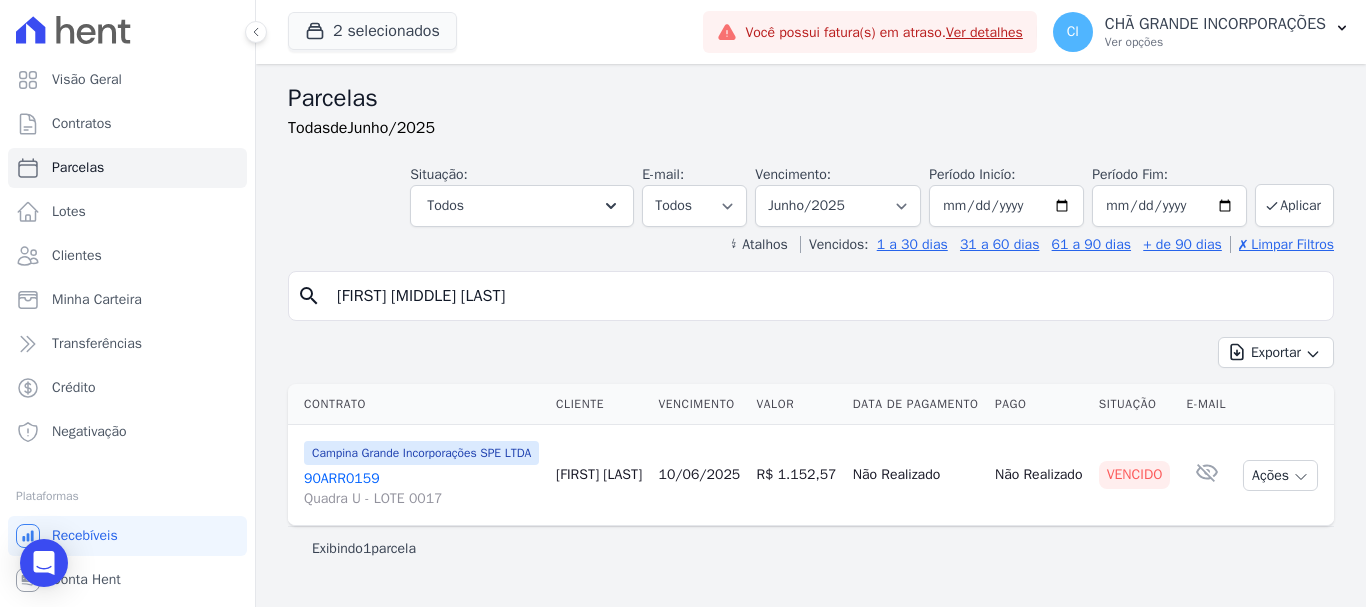 click on "[NUMBER] [STREET_NAME] - LOTE 0017" at bounding box center [422, 489] 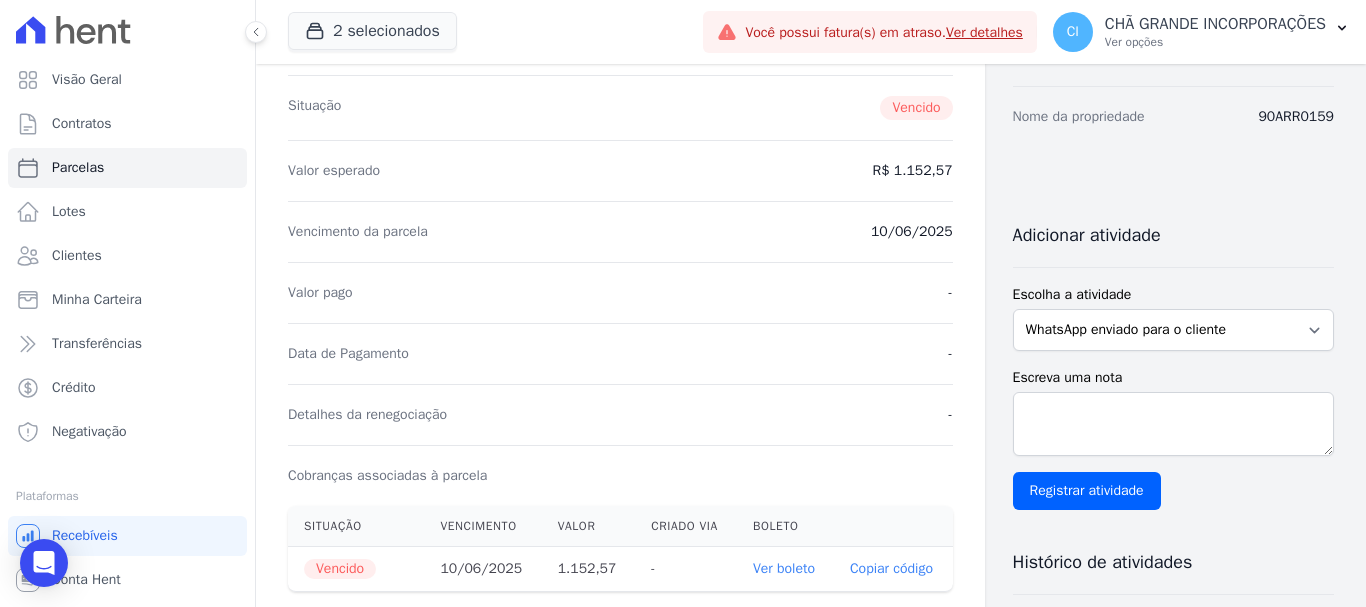 scroll, scrollTop: 300, scrollLeft: 0, axis: vertical 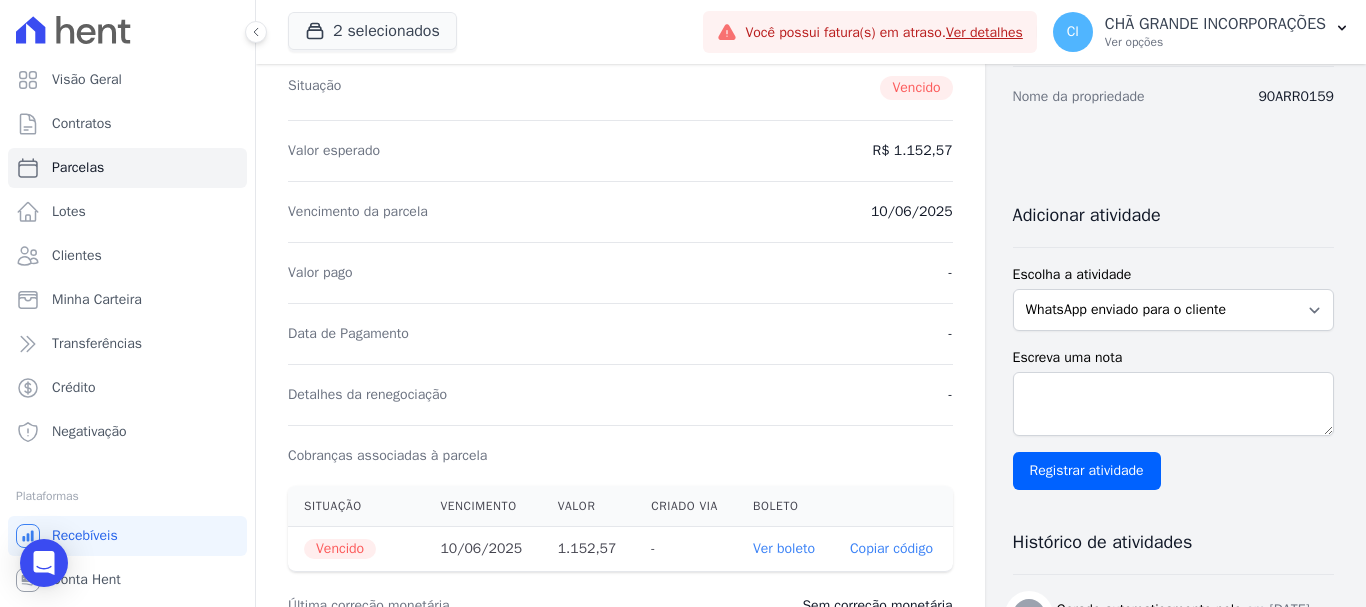click on "Ver boleto" at bounding box center (784, 548) 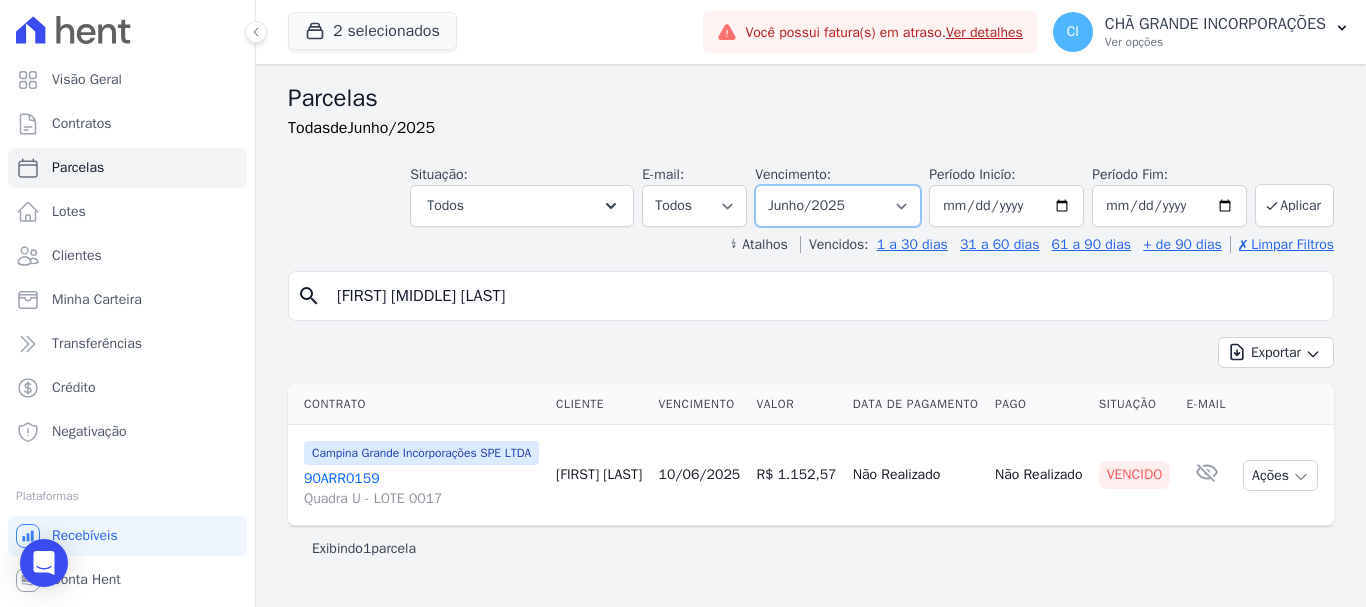 click on "Filtrar por período
────────
Todos os meses
Novembro/2020
Dezembro/2020
Janeiro/2021
Fevereiro/2021
Março/2021
Abril/2021
Maio/2021
Junho/2021
Julho/2021
Agosto/2021
Setembro/2021
Outubro/2021
Novembro/2021
Dezembro/2021
Janeiro/2022
Fevereiro/2022
Março/2022
Abril/2022
Maio/2022
Junho/2022
Julho/2022
Agosto/2022
Setembro/2022
Outubro/2022
Novembro/2022
Dezembro/2022
Janeiro/2023
Fevereiro/2023
Março/2023
Abril/2023
Maio/2023
Junho/2023
Julho/2023
Agosto/2023
Setembro/2023
Outubro/2023
Novembro/2023
Dezembro/2023
Janeiro/2024
Fevereiro/2024
Março/2024
Abril/2024
Maio/2024
Junho/2024
Julho/2024
Agosto/2024
Setembro/2024
Outubro/2024
Novembro/2024
Dezembro/2024
Janeiro/2025
Fevereiro/2025
Março/2025
Abril/2025
Maio/2025
Junho/2025
Julho/2025
Agosto/2025
Setembro/2025
Outubro/2025
Novembro/2025
Dezembro/2025
Janeiro/2026
Fevereiro/2026" at bounding box center [838, 206] 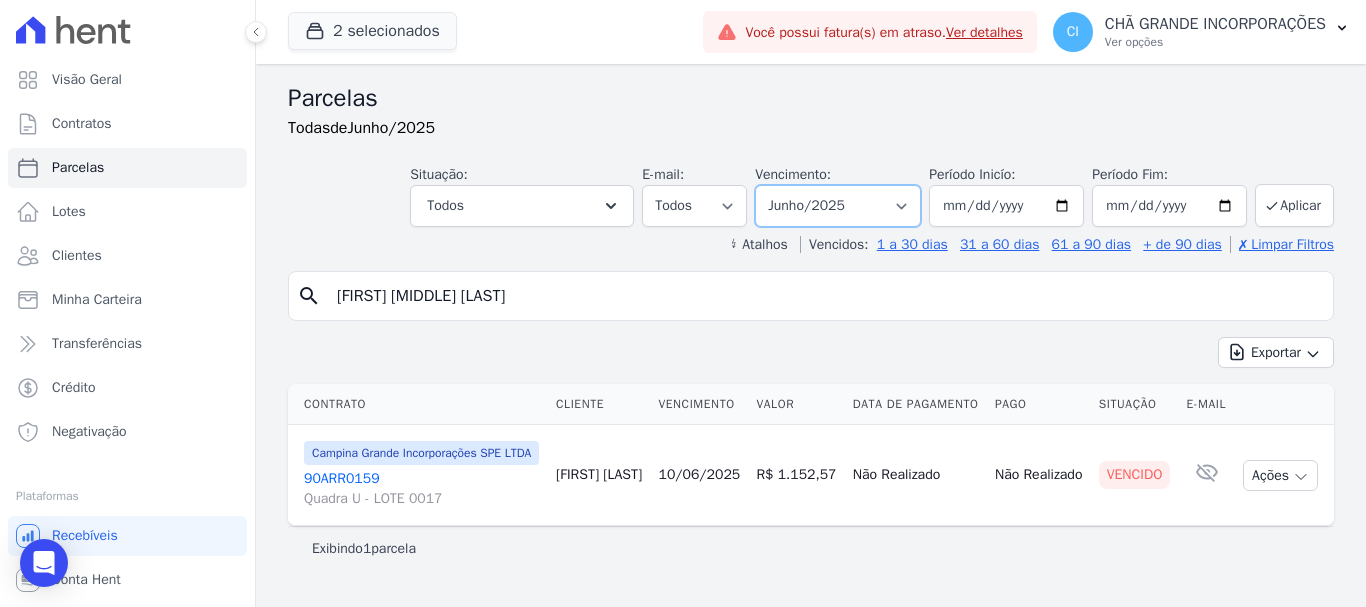 select on "07/2025" 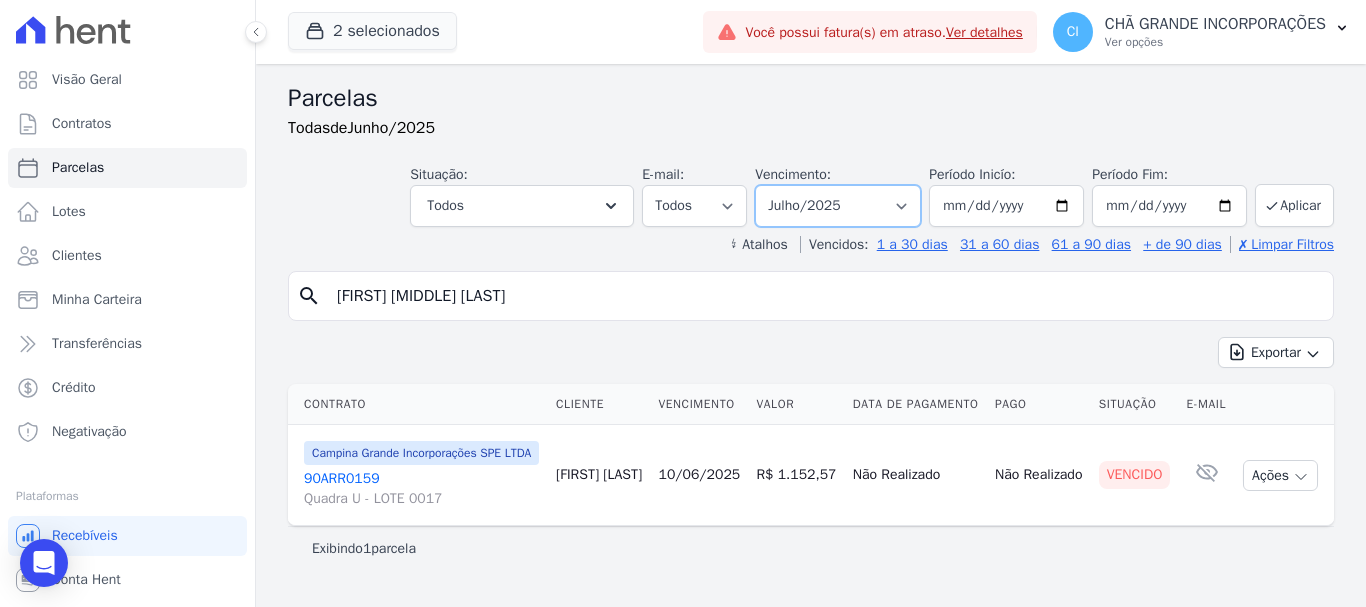 click on "Filtrar por período
────────
Todos os meses
Novembro/2020
Dezembro/2020
Janeiro/2021
Fevereiro/2021
Março/2021
Abril/2021
Maio/2021
Junho/2021
Julho/2021
Agosto/2021
Setembro/2021
Outubro/2021
Novembro/2021
Dezembro/2021
Janeiro/2022
Fevereiro/2022
Março/2022
Abril/2022
Maio/2022
Junho/2022
Julho/2022
Agosto/2022
Setembro/2022
Outubro/2022
Novembro/2022
Dezembro/2022
Janeiro/2023
Fevereiro/2023
Março/2023
Abril/2023
Maio/2023
Junho/2023
Julho/2023
Agosto/2023
Setembro/2023
Outubro/2023
Novembro/2023
Dezembro/2023
Janeiro/2024
Fevereiro/2024
Março/2024
Abril/2024
Maio/2024
Junho/2024
Julho/2024
Agosto/2024
Setembro/2024
Outubro/2024
Novembro/2024
Dezembro/2024
Janeiro/2025
Fevereiro/2025
Março/2025
Abril/2025
Maio/2025
Junho/2025
Julho/2025
Agosto/2025
Setembro/2025
Outubro/2025
Novembro/2025
Dezembro/2025
Janeiro/2026
Fevereiro/2026" at bounding box center [838, 206] 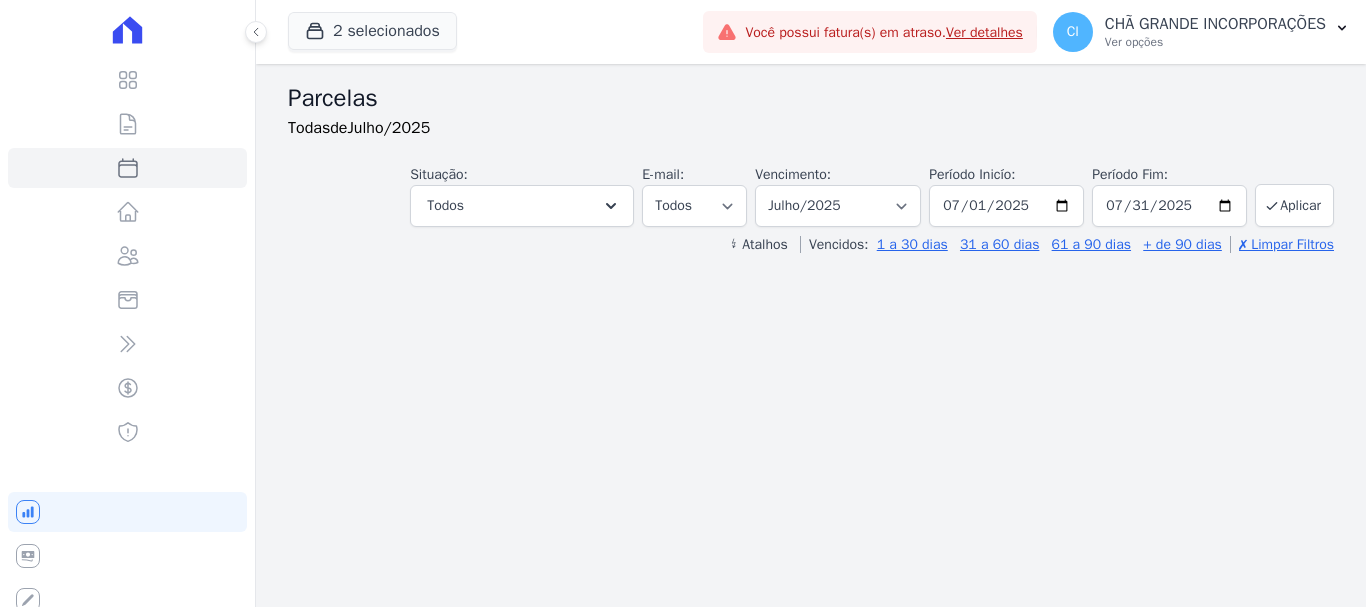select 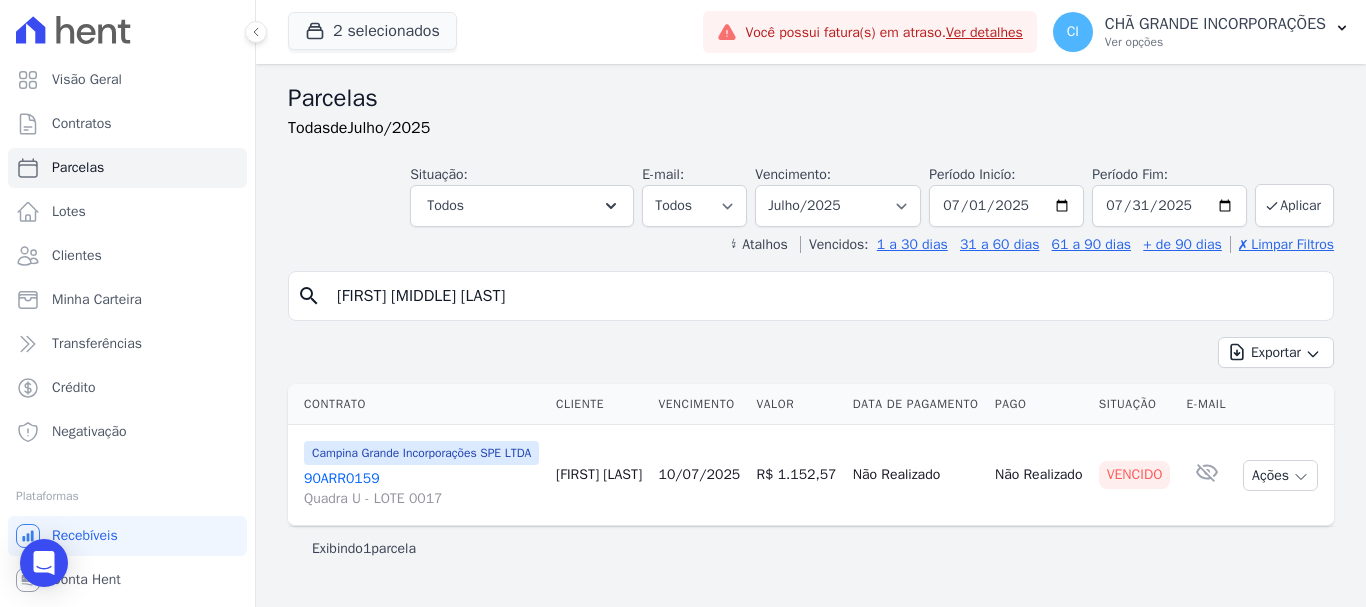 click on "Quadra U - LOTE 0017" at bounding box center [422, 499] 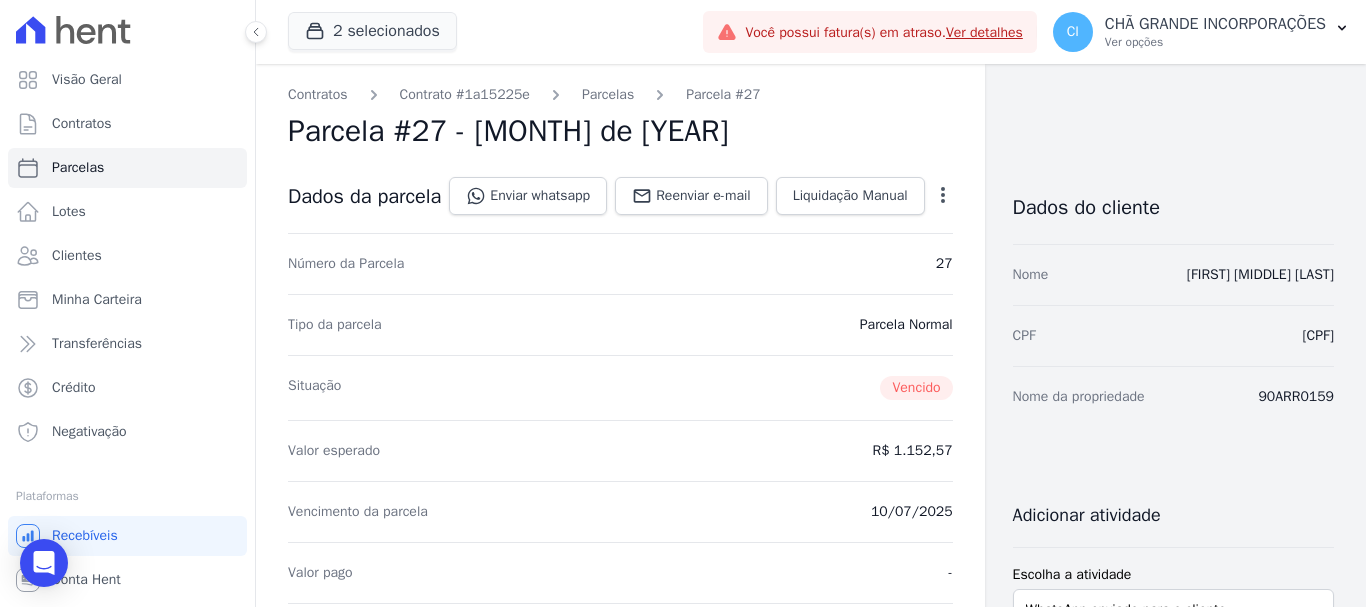 scroll, scrollTop: 300, scrollLeft: 0, axis: vertical 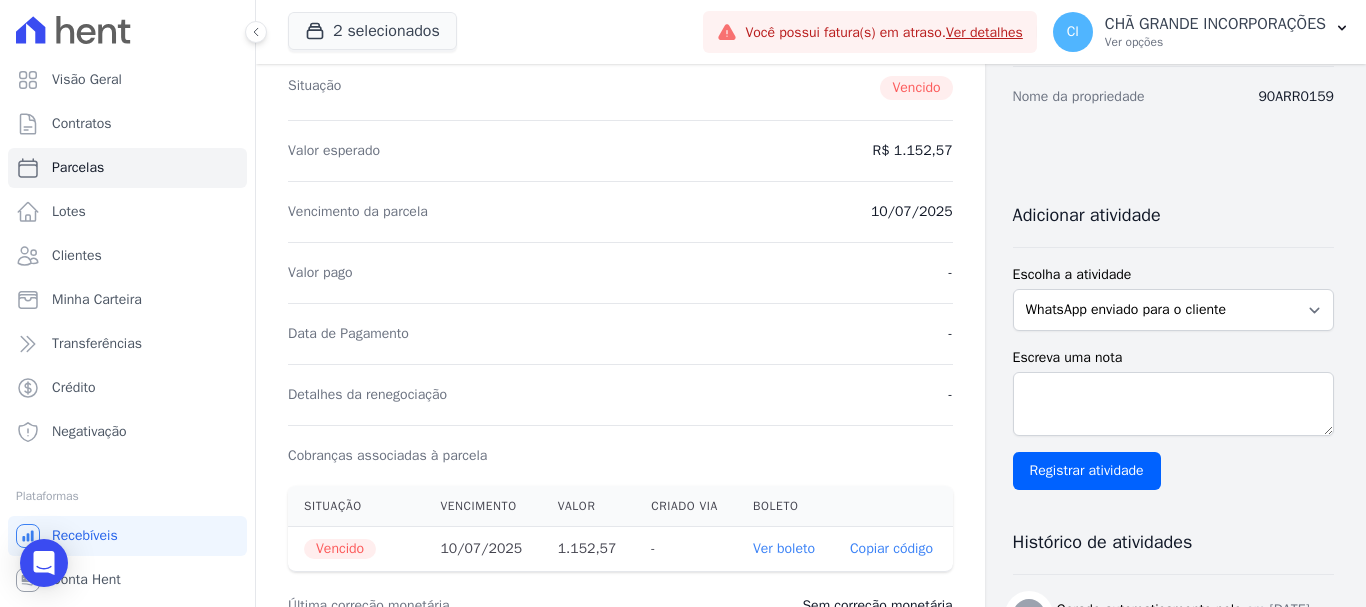 click on "Ver boleto" at bounding box center [784, 548] 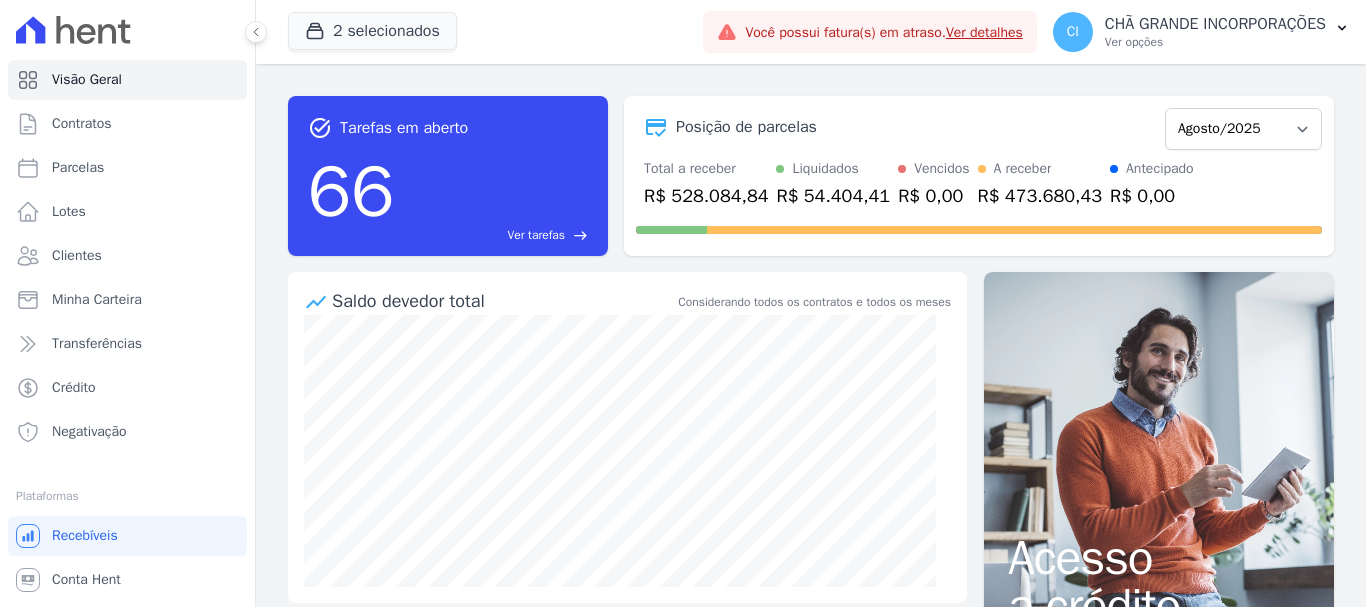 scroll, scrollTop: 0, scrollLeft: 0, axis: both 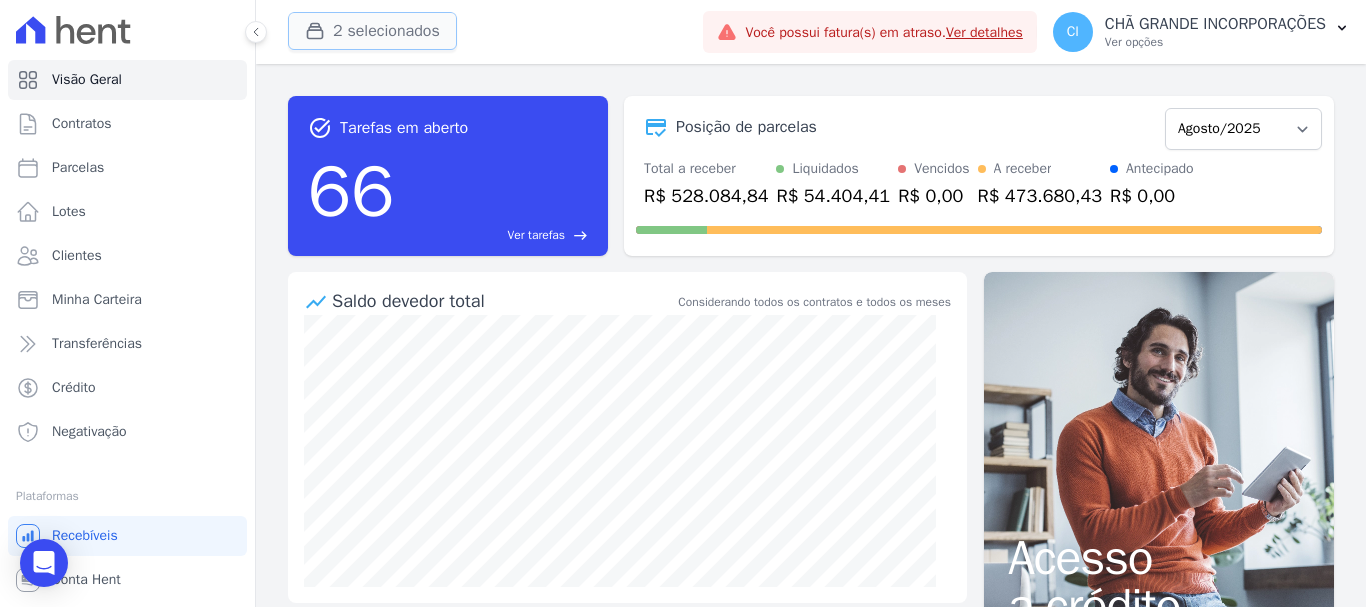 click on "2 selecionados" at bounding box center (372, 31) 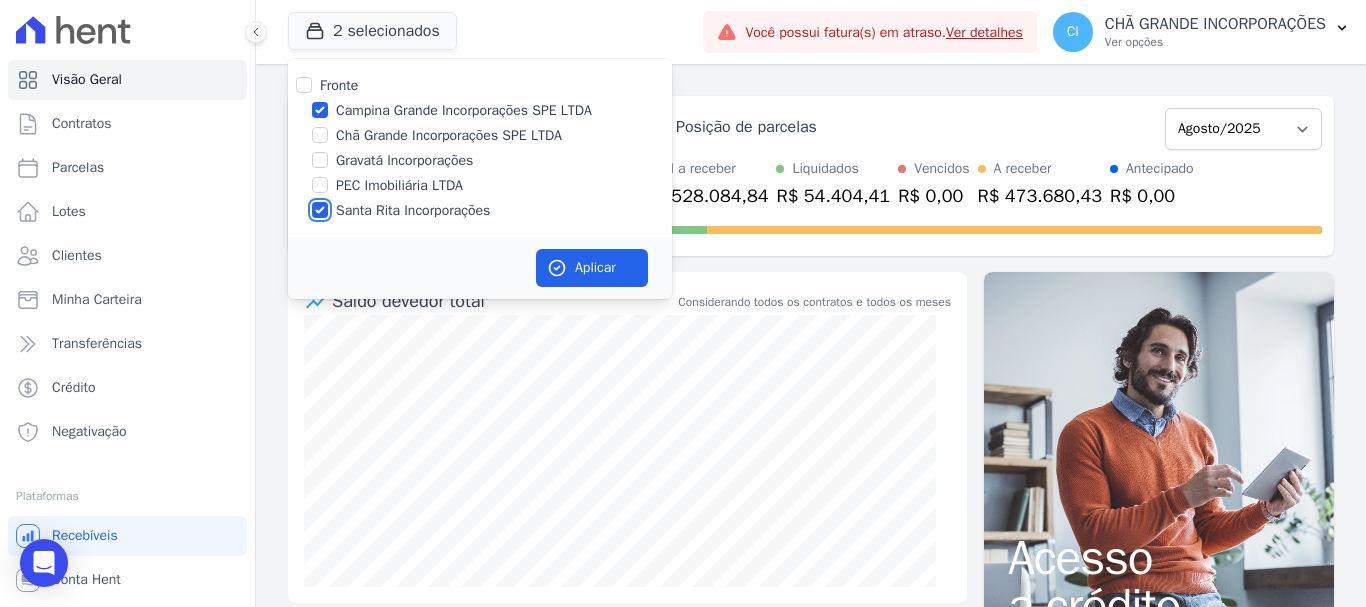 click on "Santa Rita Incorporações" at bounding box center (320, 210) 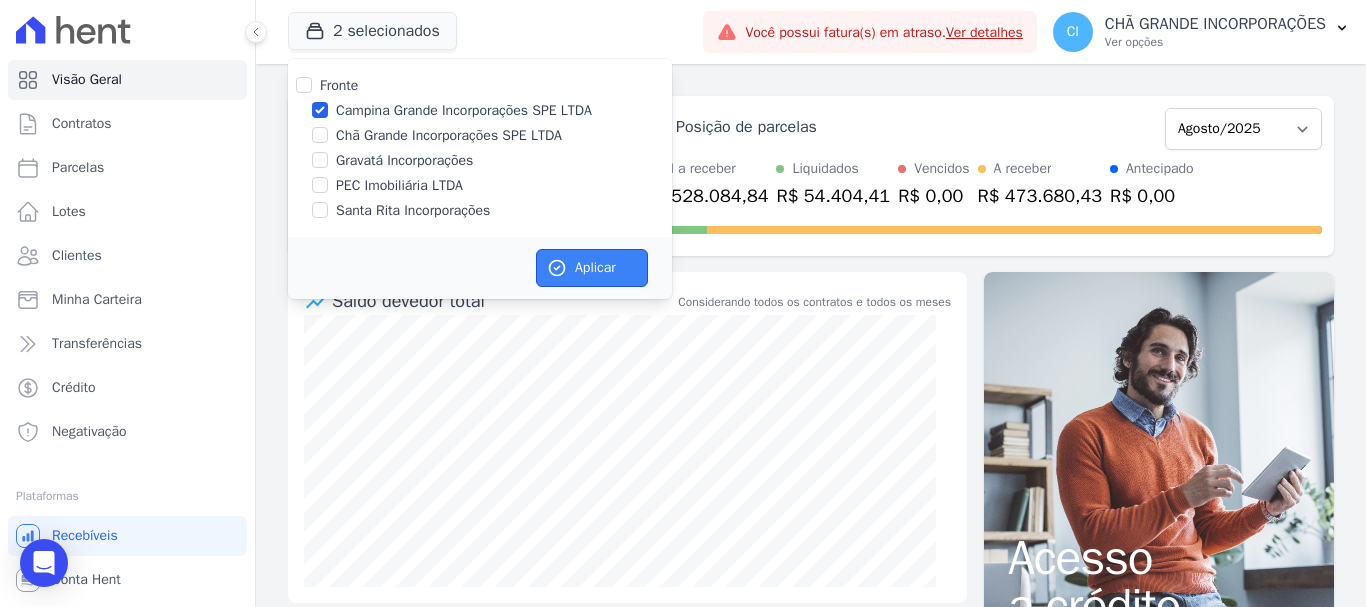 click on "Aplicar" at bounding box center (592, 268) 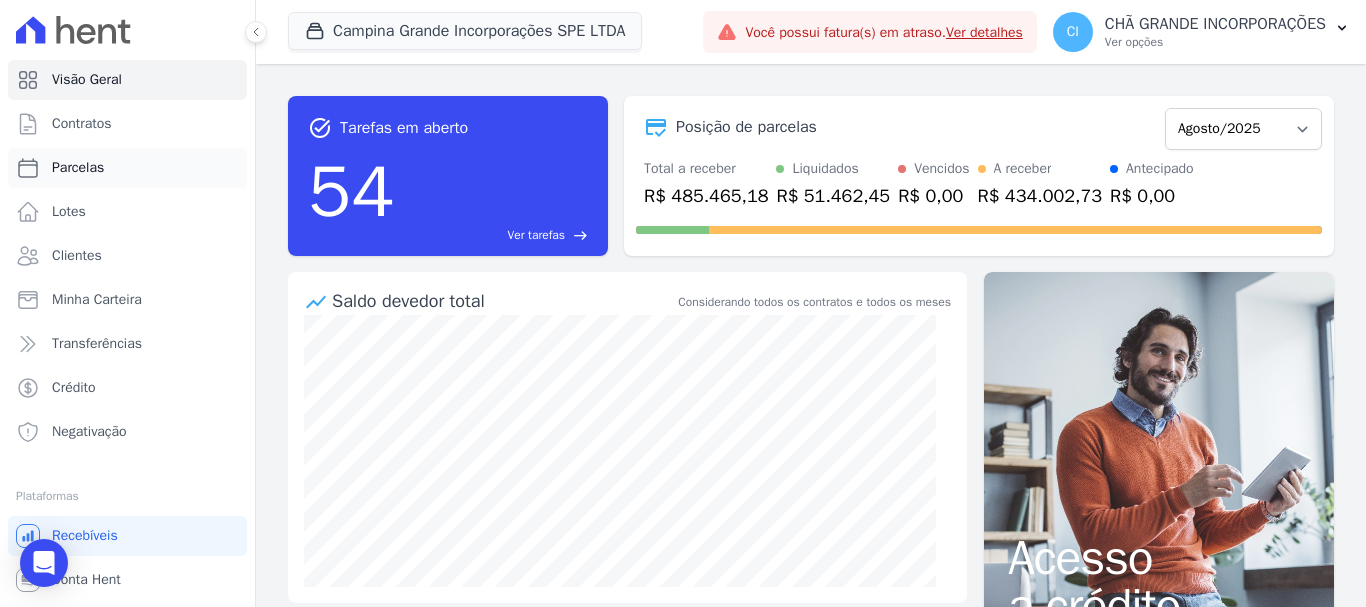 click on "Parcelas" at bounding box center [78, 168] 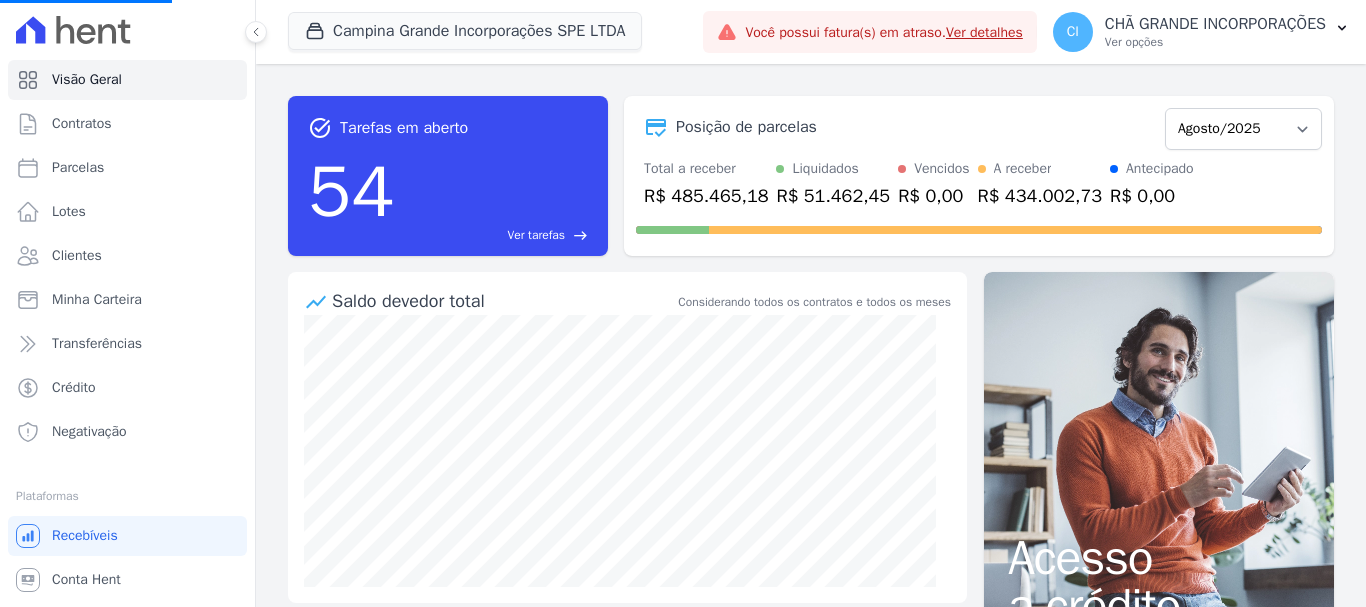 select 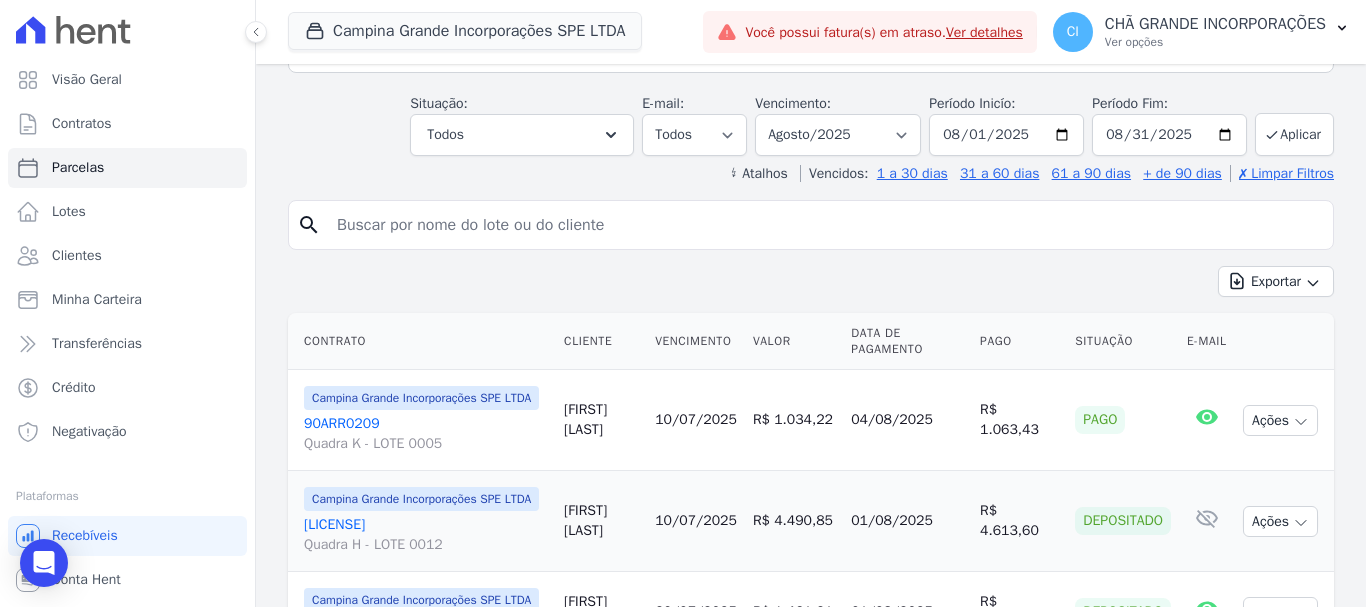 scroll, scrollTop: 300, scrollLeft: 0, axis: vertical 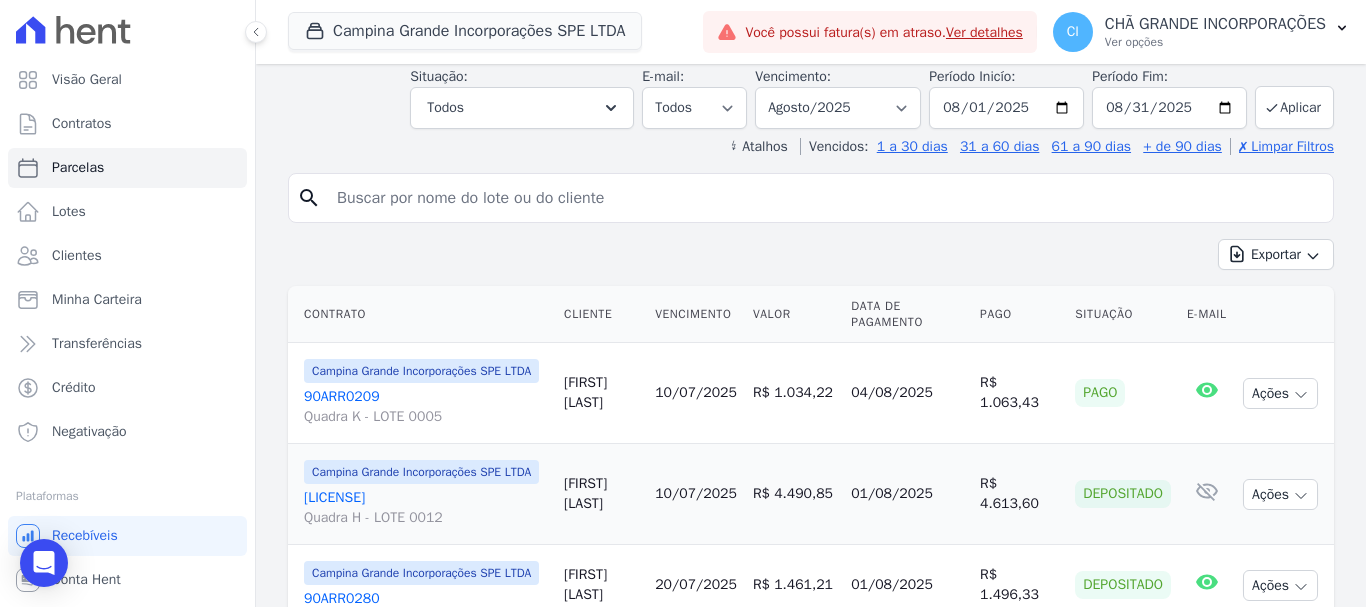 click at bounding box center [825, 198] 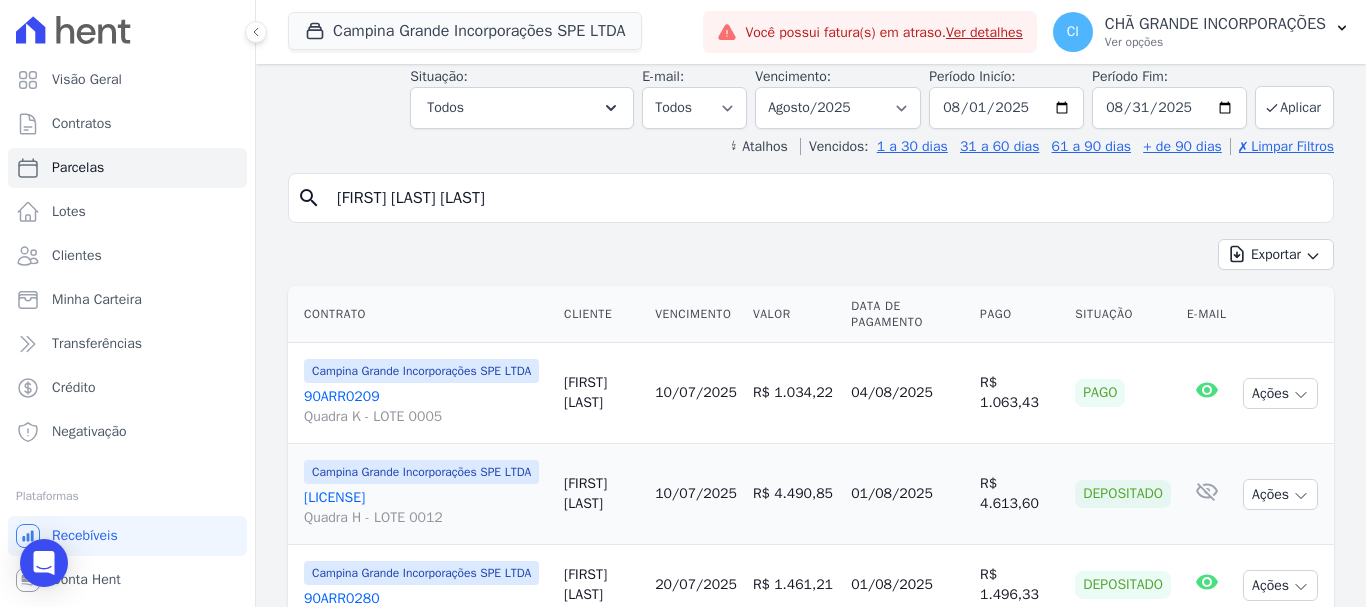 type on "[FIRST] [LAST] [LAST]" 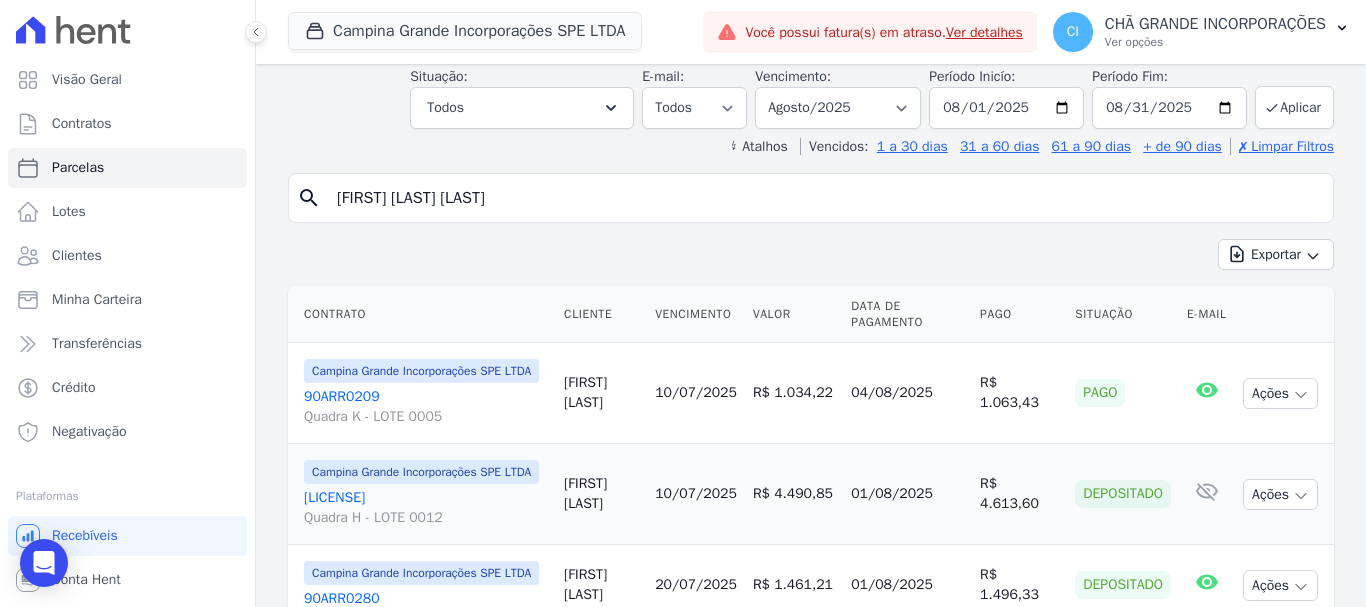 select 